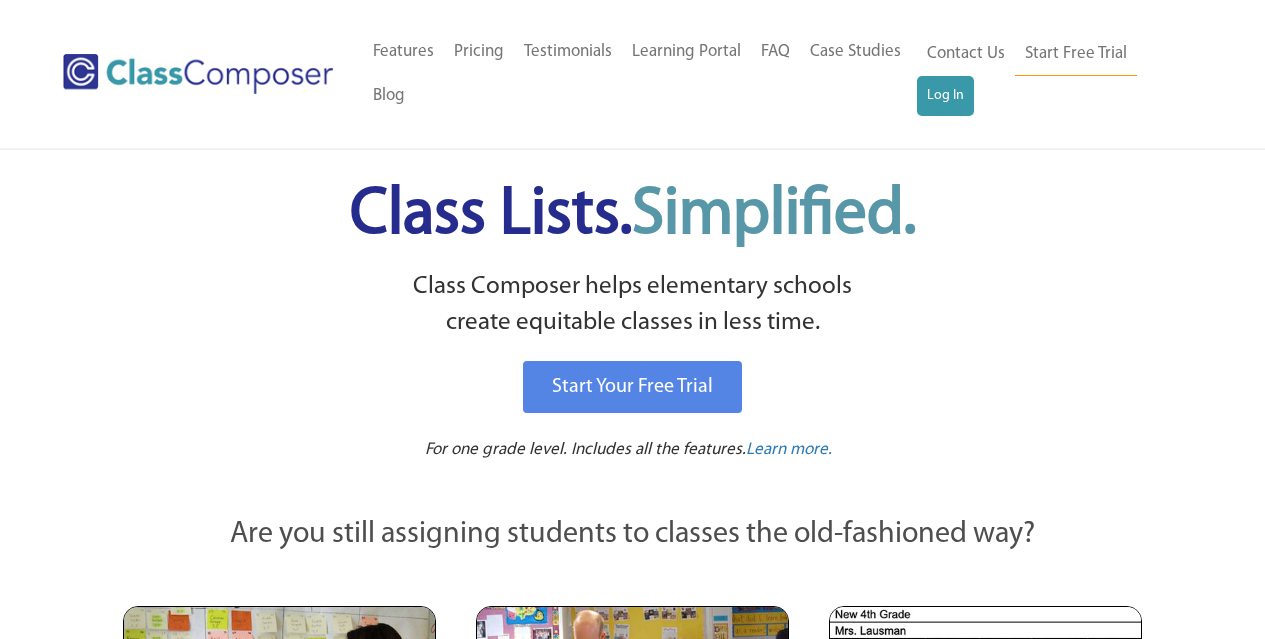 scroll, scrollTop: 0, scrollLeft: 0, axis: both 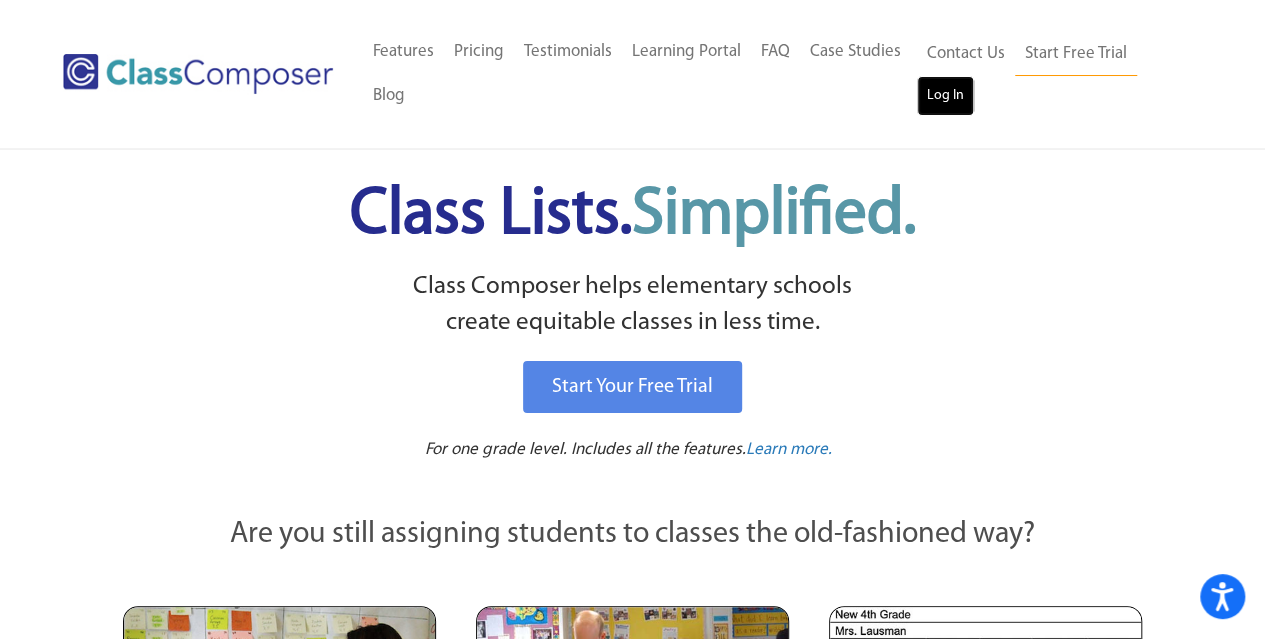 click on "Log In" at bounding box center [945, 96] 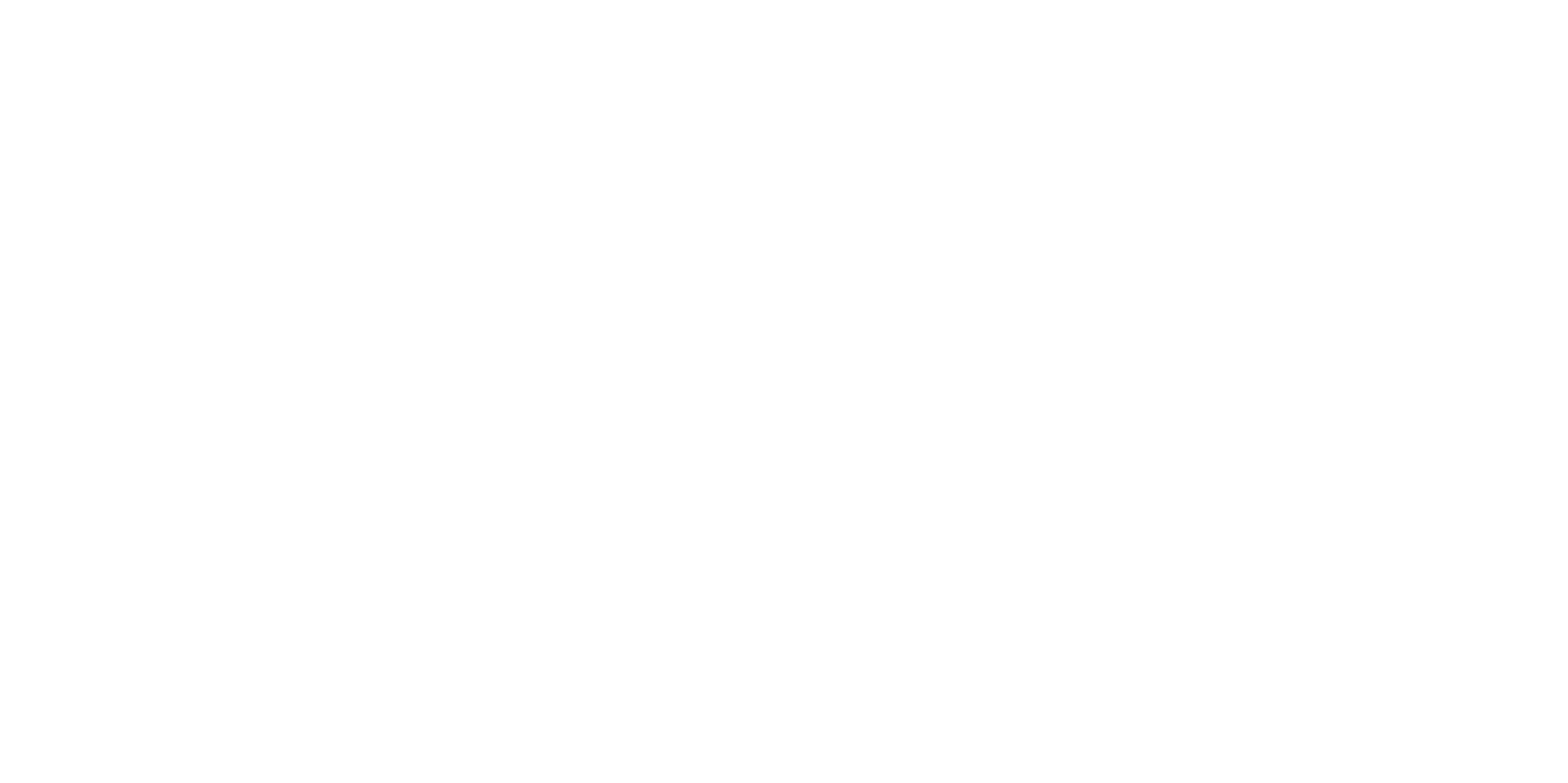 scroll, scrollTop: 0, scrollLeft: 0, axis: both 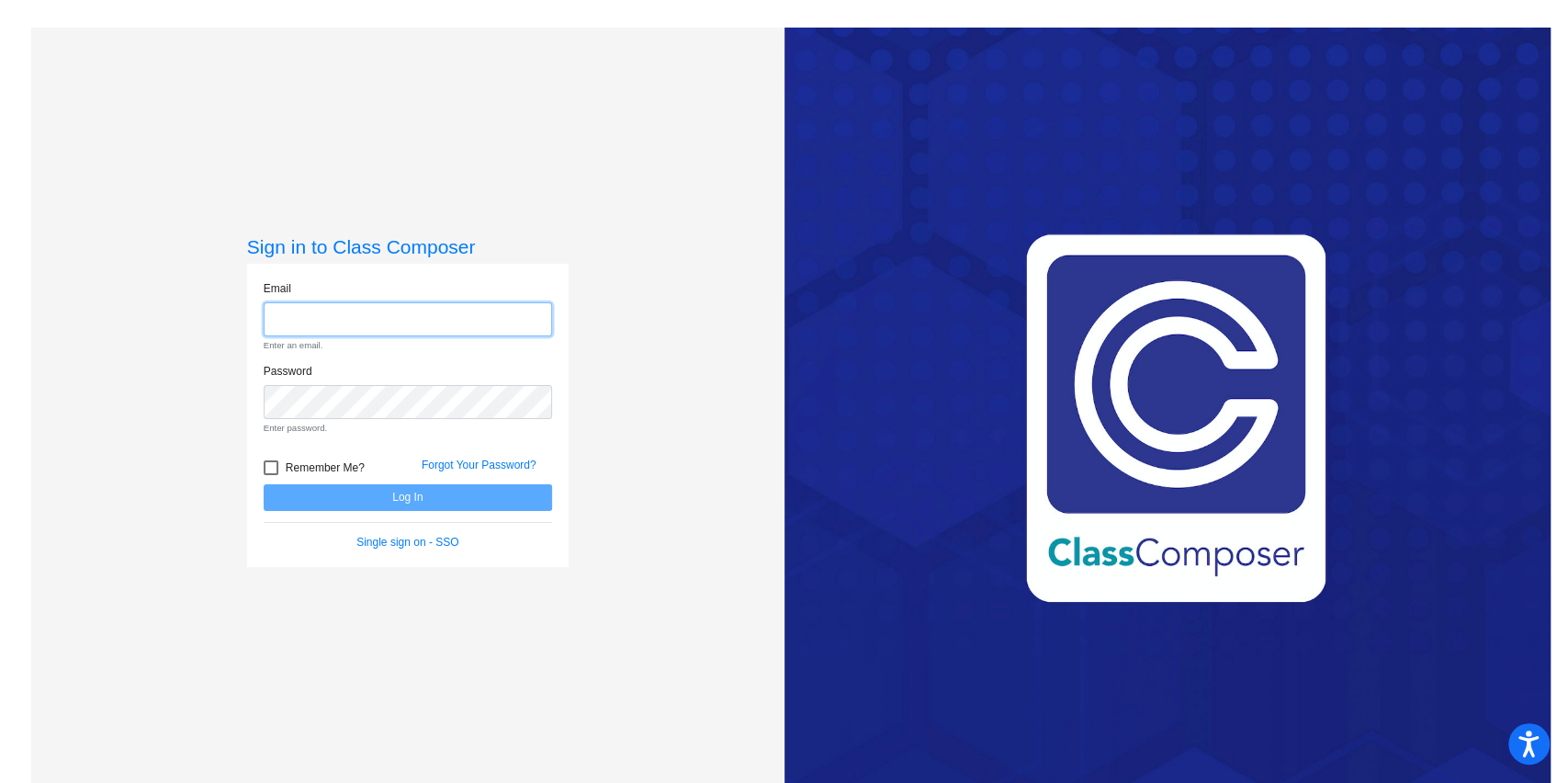 paste on "f35991@forsyth.k12.ga.us" 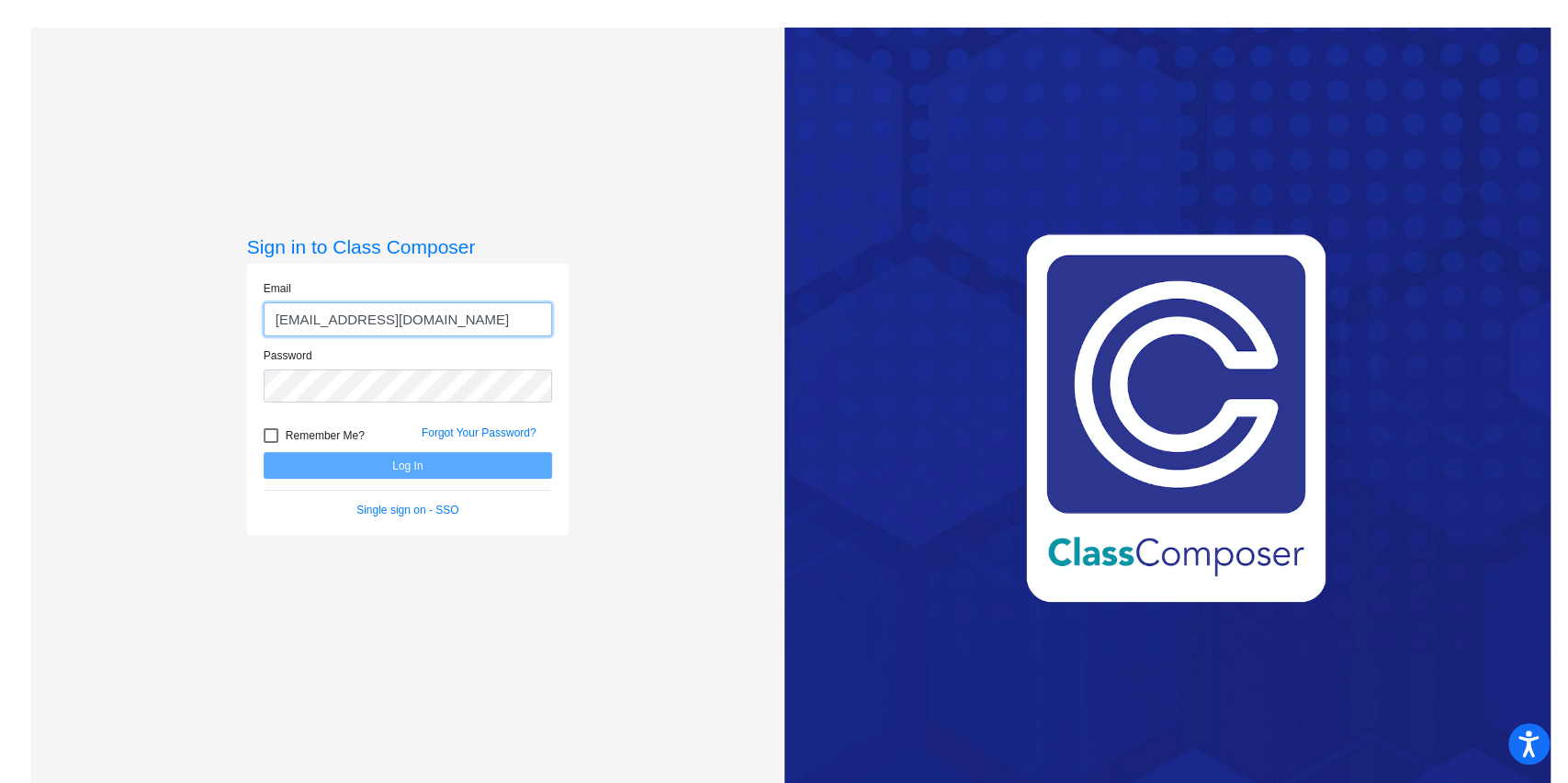 type on "f35991@forsyth.k12.ga.us" 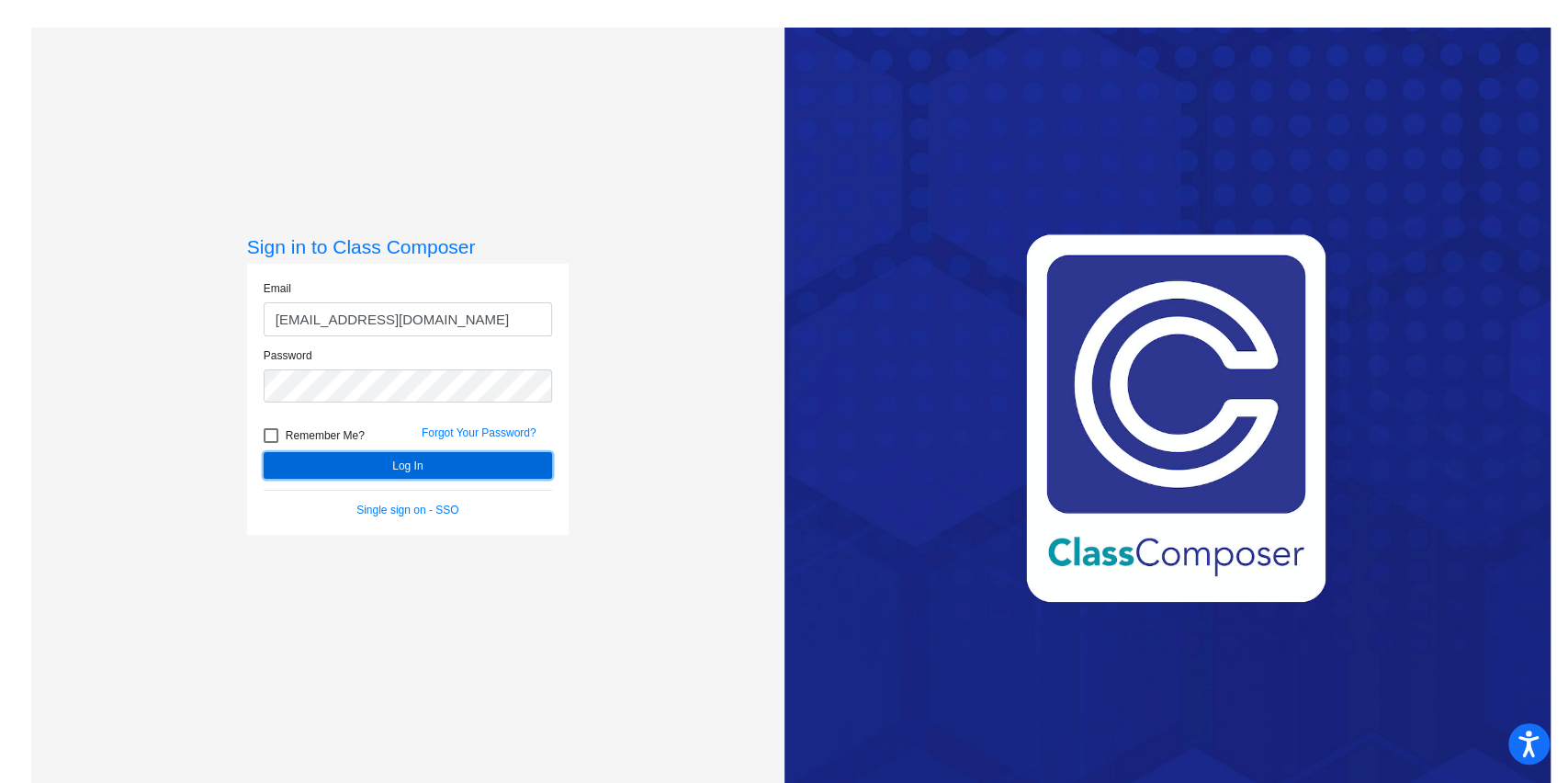click on "Log In" 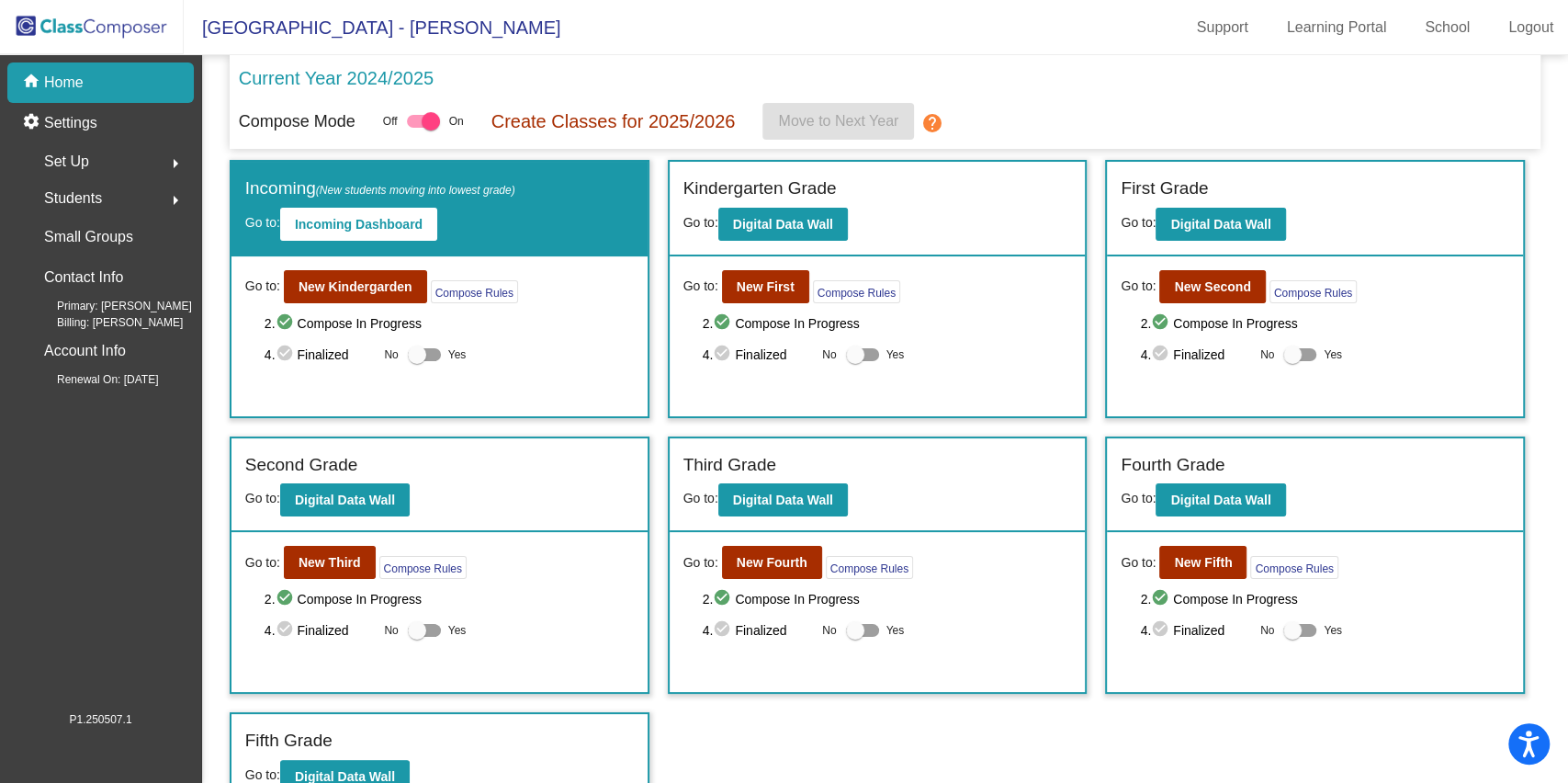 scroll, scrollTop: 23, scrollLeft: 0, axis: vertical 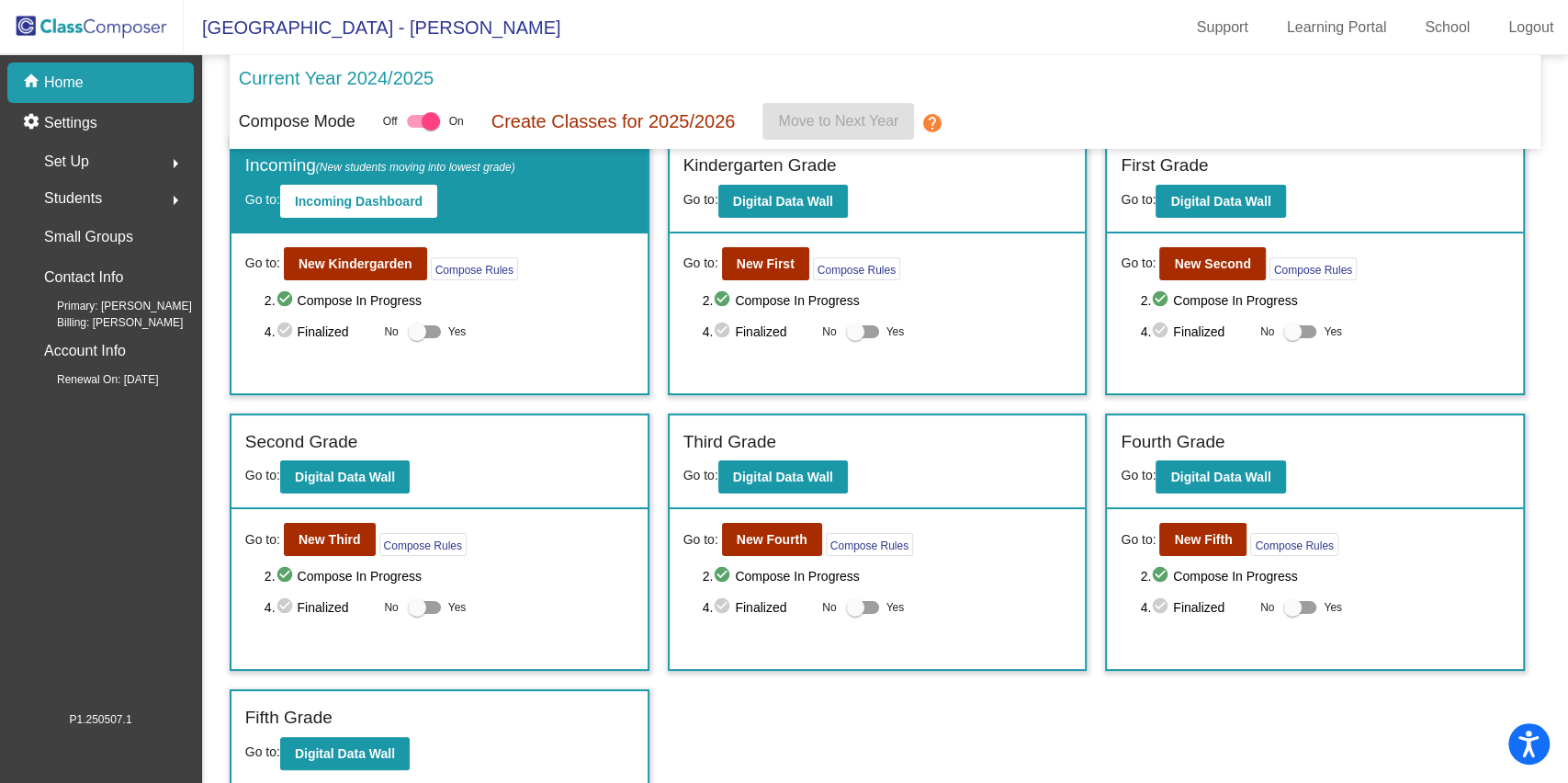 click on "Current Year 2024/2025 Compose Mode Off   On Create Classes for 2025/2026  Move to Next Year  help Incoming   (New students moving into lowest grade) Go to:  Incoming Dashboard Go to:  New Kindergarden  Compose Rules     2.  check_circle  Compose In Progress   4.  check_circle  Finalized  No   Yes Kindergarten Grade Go to:  Digital Data Wall Go to:  New First  Compose Rules     2.  check_circle  Compose In Progress   4.  check_circle  Finalized  No   Yes First Grade Go to:  Digital Data Wall Go to:  New Second  Compose Rules     2.  check_circle  Compose In Progress   4.  check_circle  Finalized  No   Yes Second Grade Go to:  Digital Data Wall Go to:  New Third  Compose Rules     2.  check_circle  Compose In Progress   4.  check_circle  Finalized  No   Yes Third Grade Go to:  Digital Data Wall Go to:  New Fourth  Compose Rules     2.  check_circle  Compose In Progress   4.  check_circle  Finalized  No   Yes Fourth Grade Go to:  Digital Data Wall Go to:  New Fifth  Compose Rules     2.   4.  No" 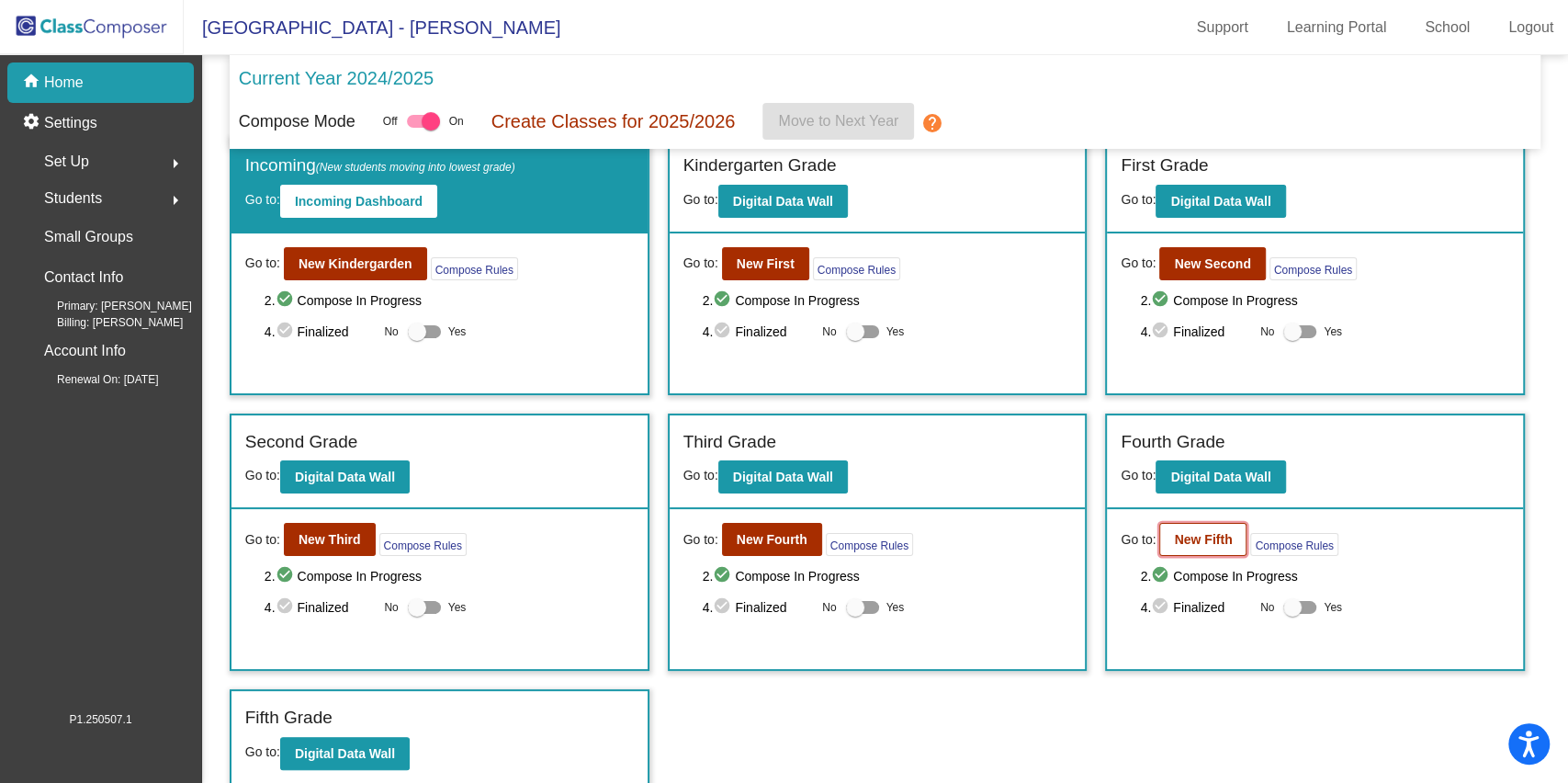 click on "New Fifth" 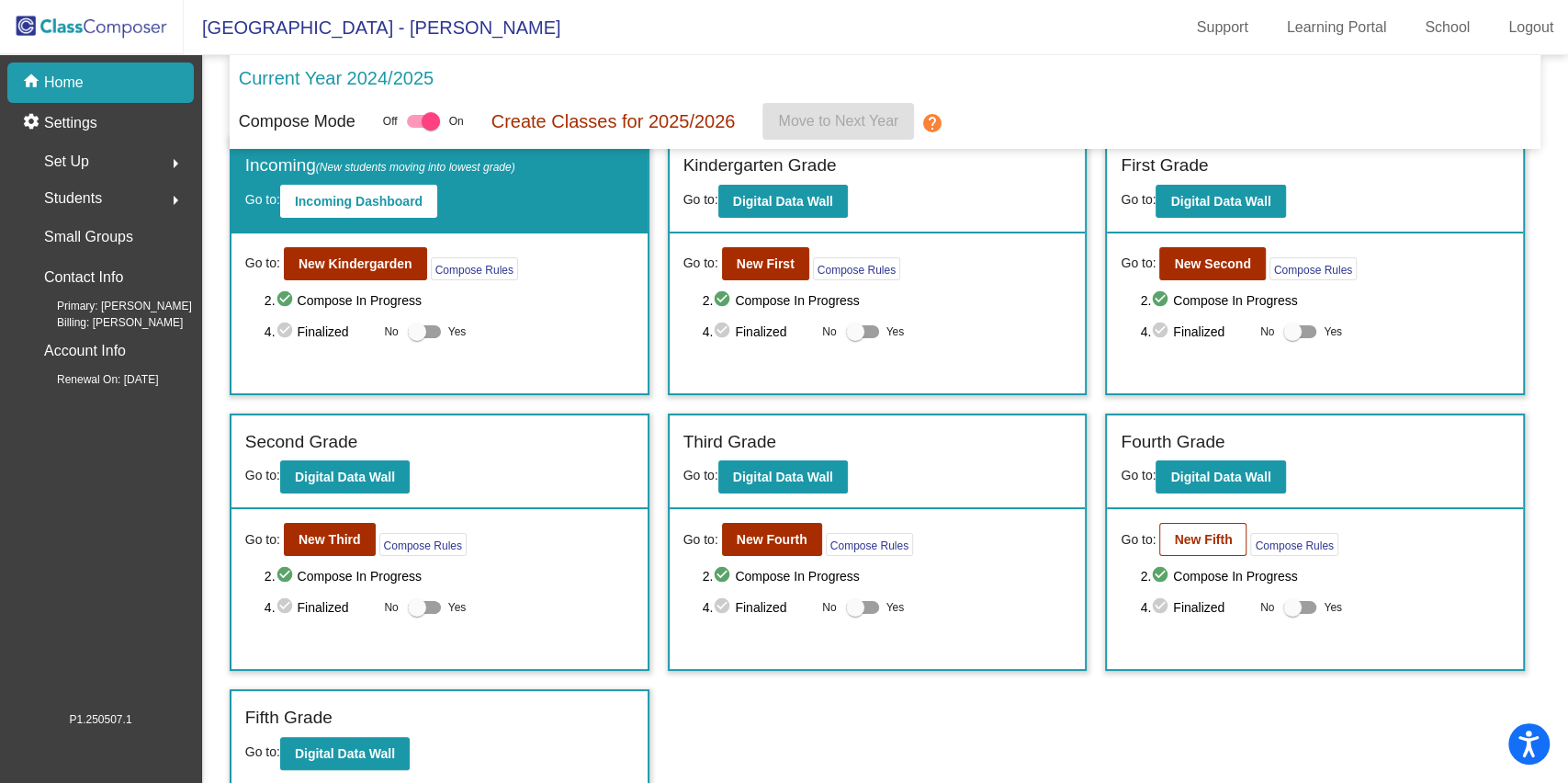 scroll, scrollTop: 0, scrollLeft: 0, axis: both 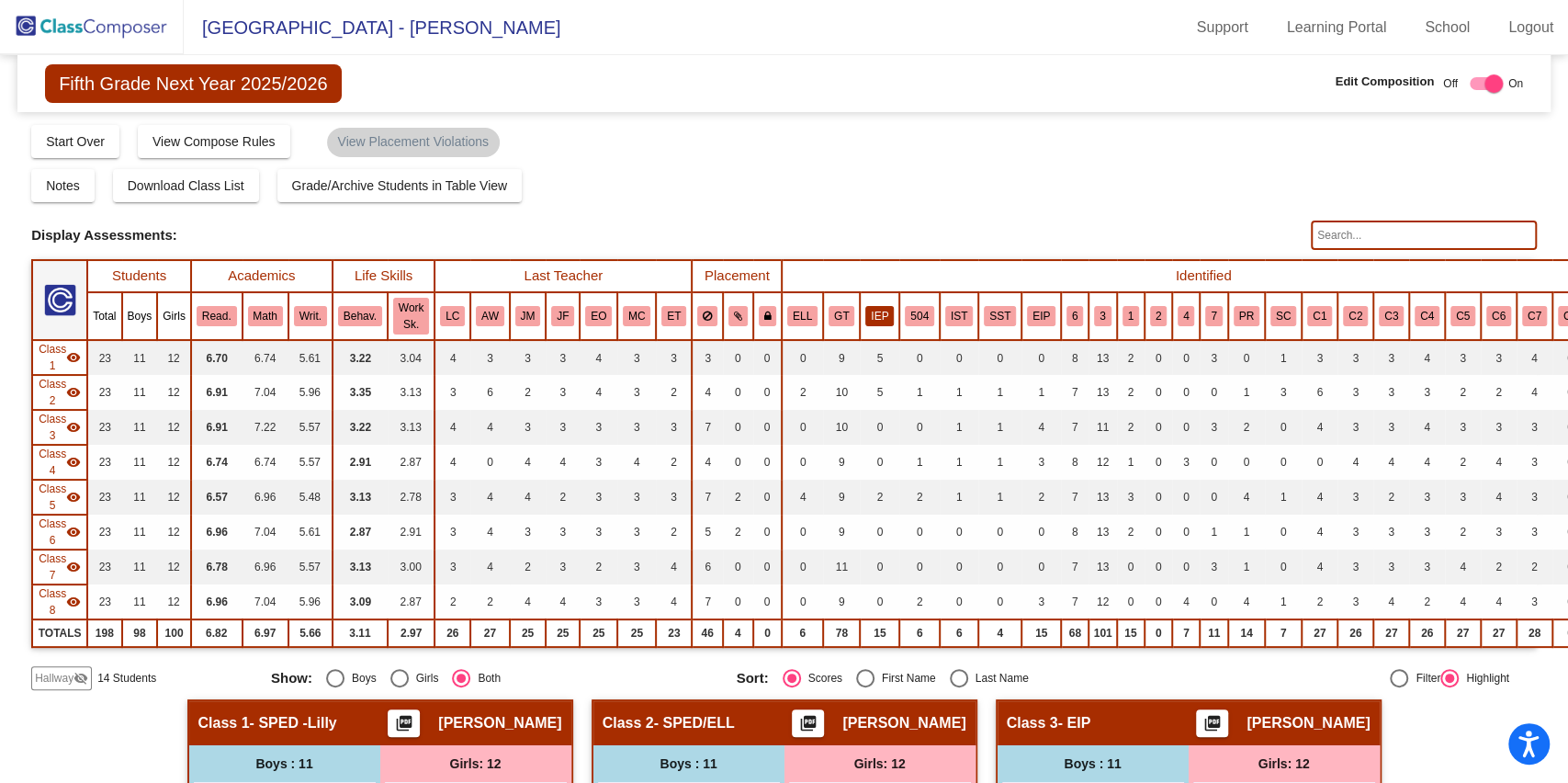 click on "IEP" 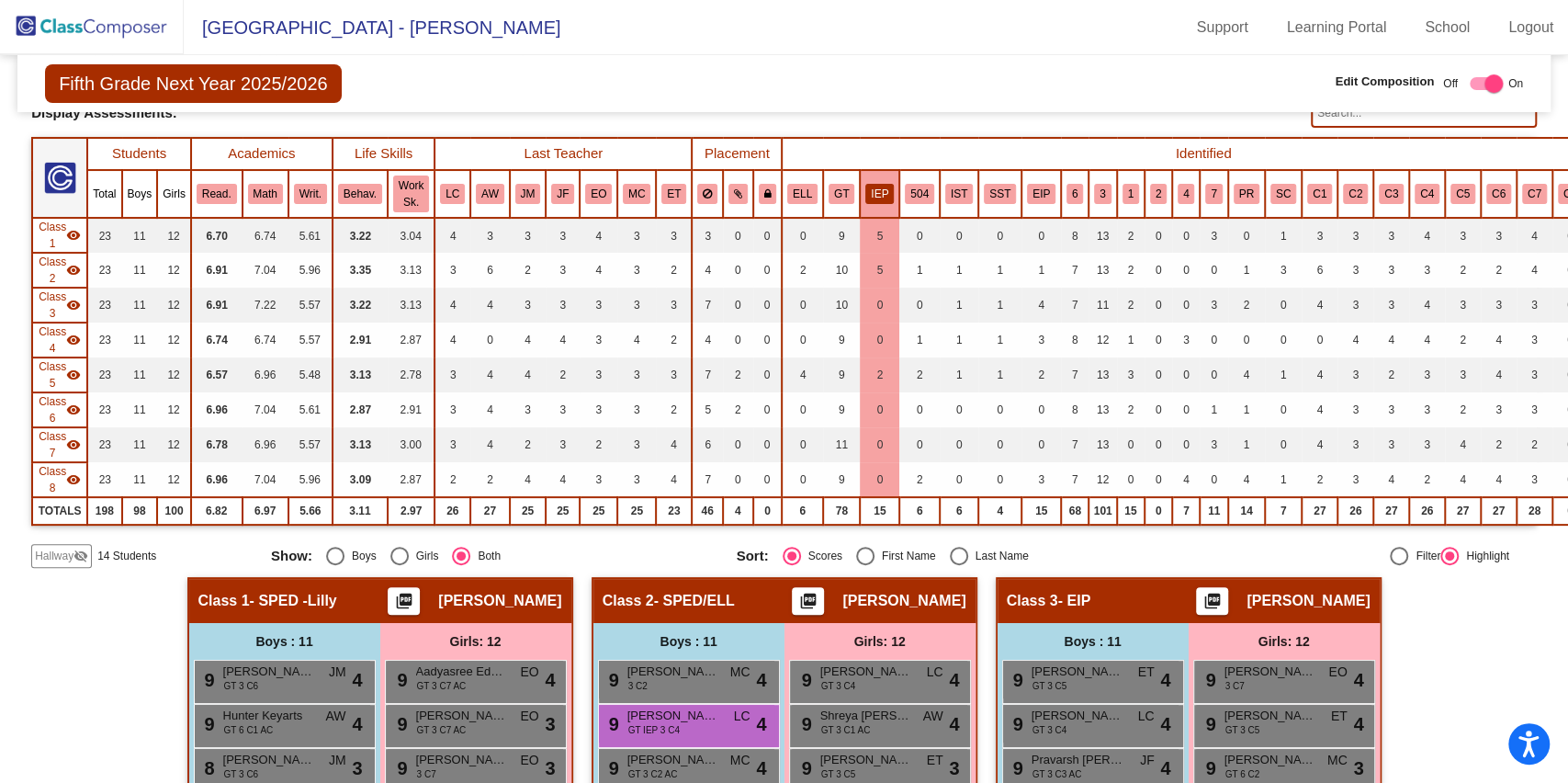 scroll, scrollTop: 0, scrollLeft: 0, axis: both 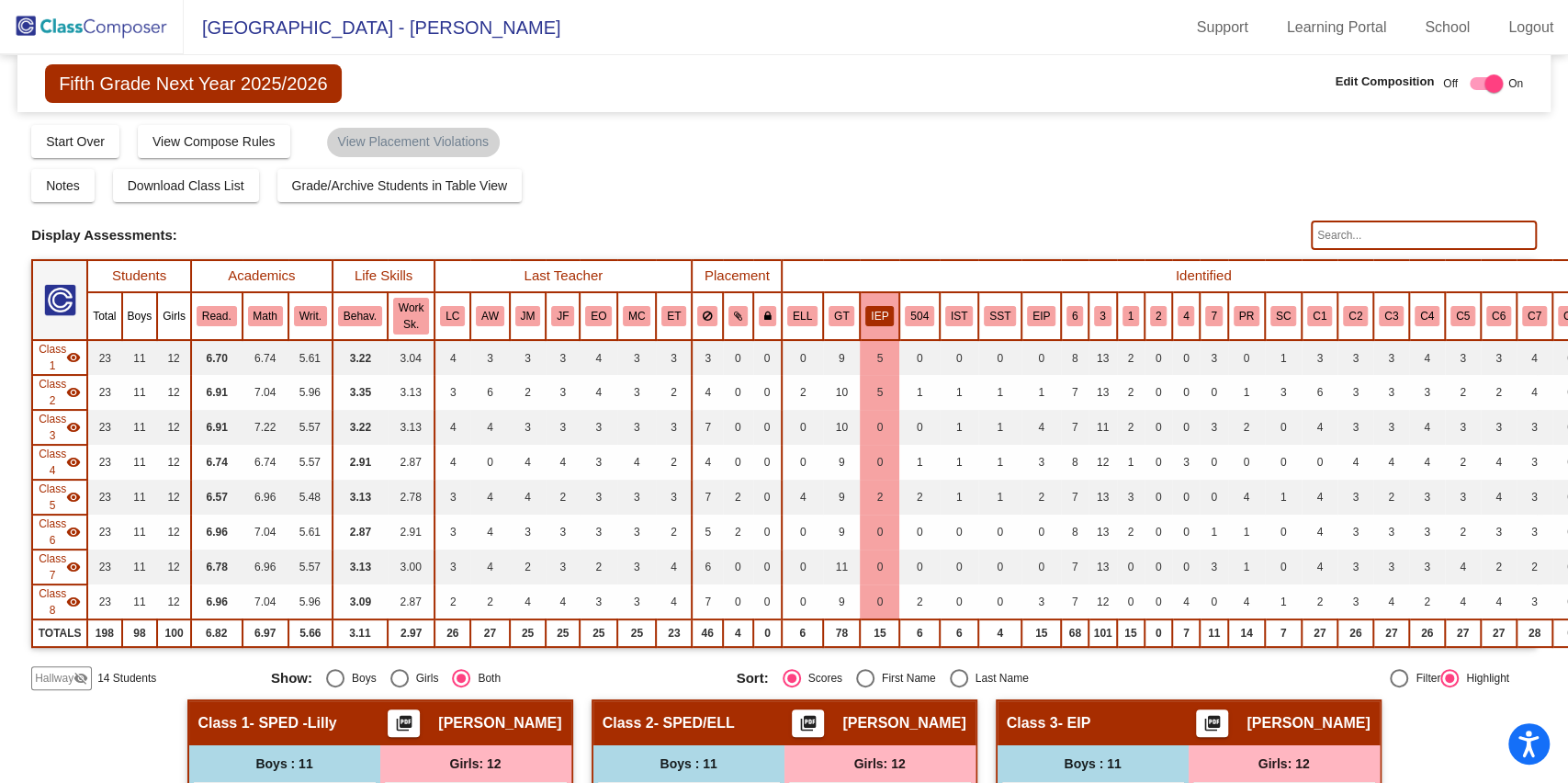 click on "IEP" 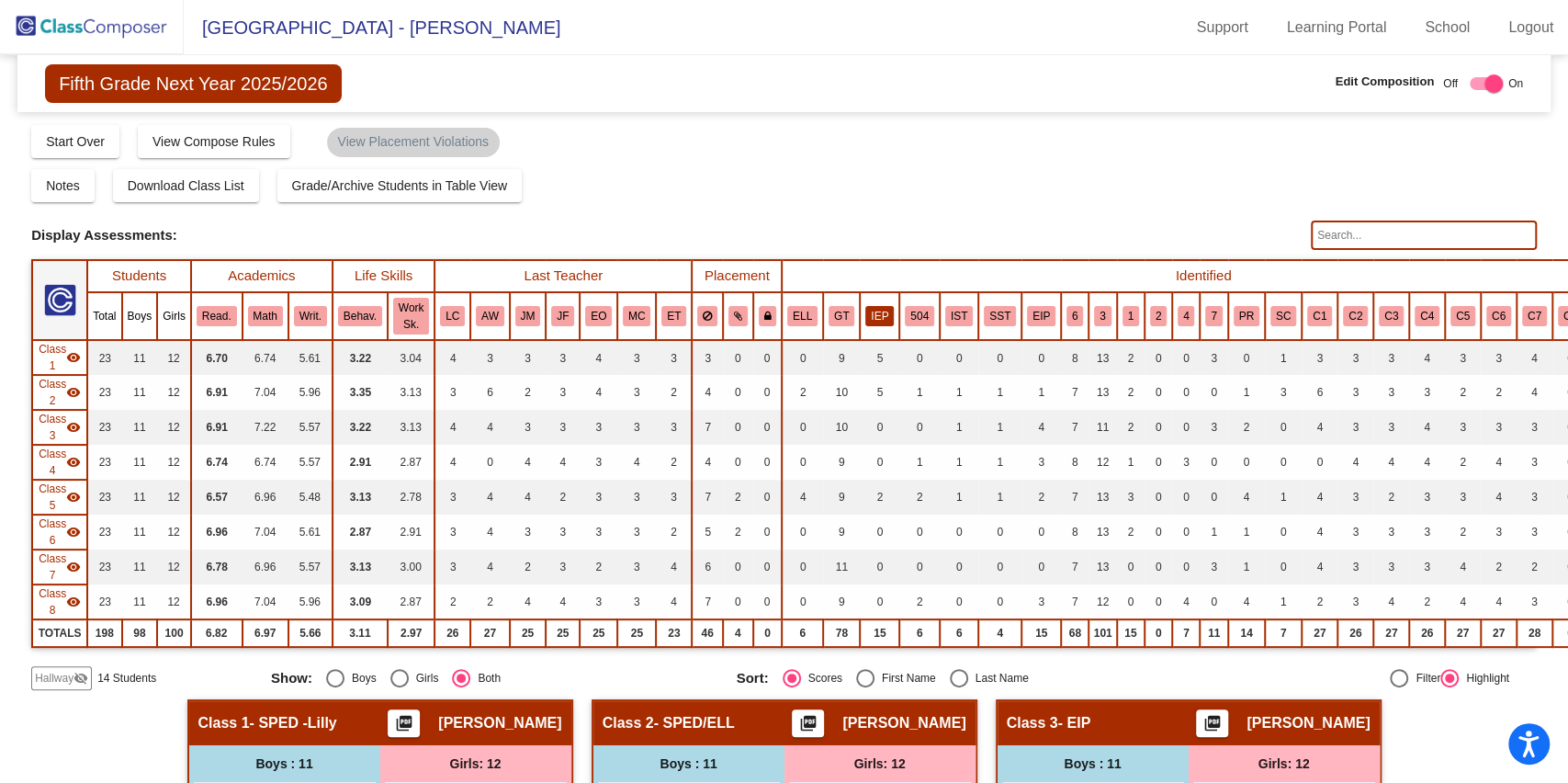 click on "IEP" 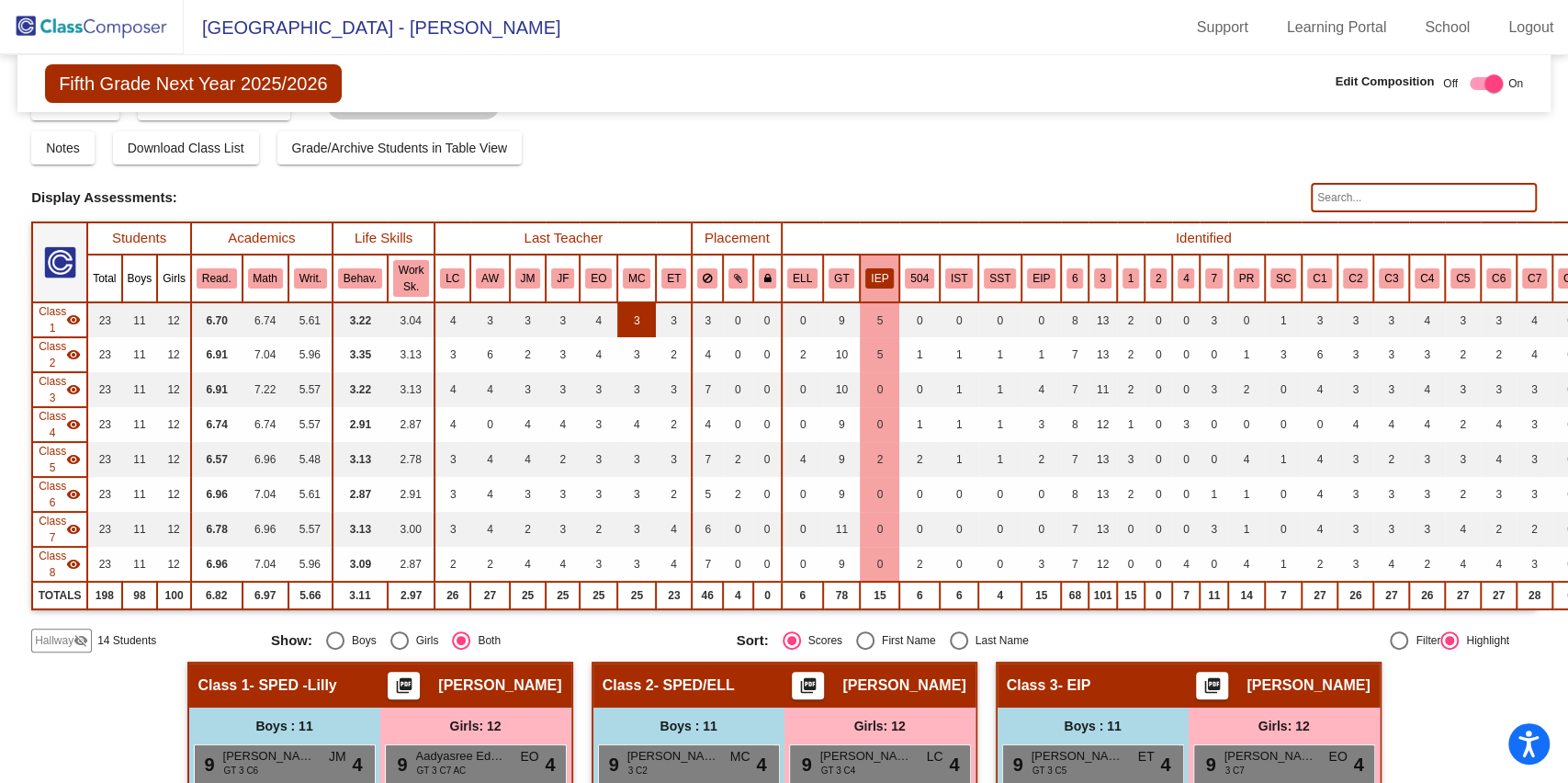 scroll, scrollTop: 0, scrollLeft: 0, axis: both 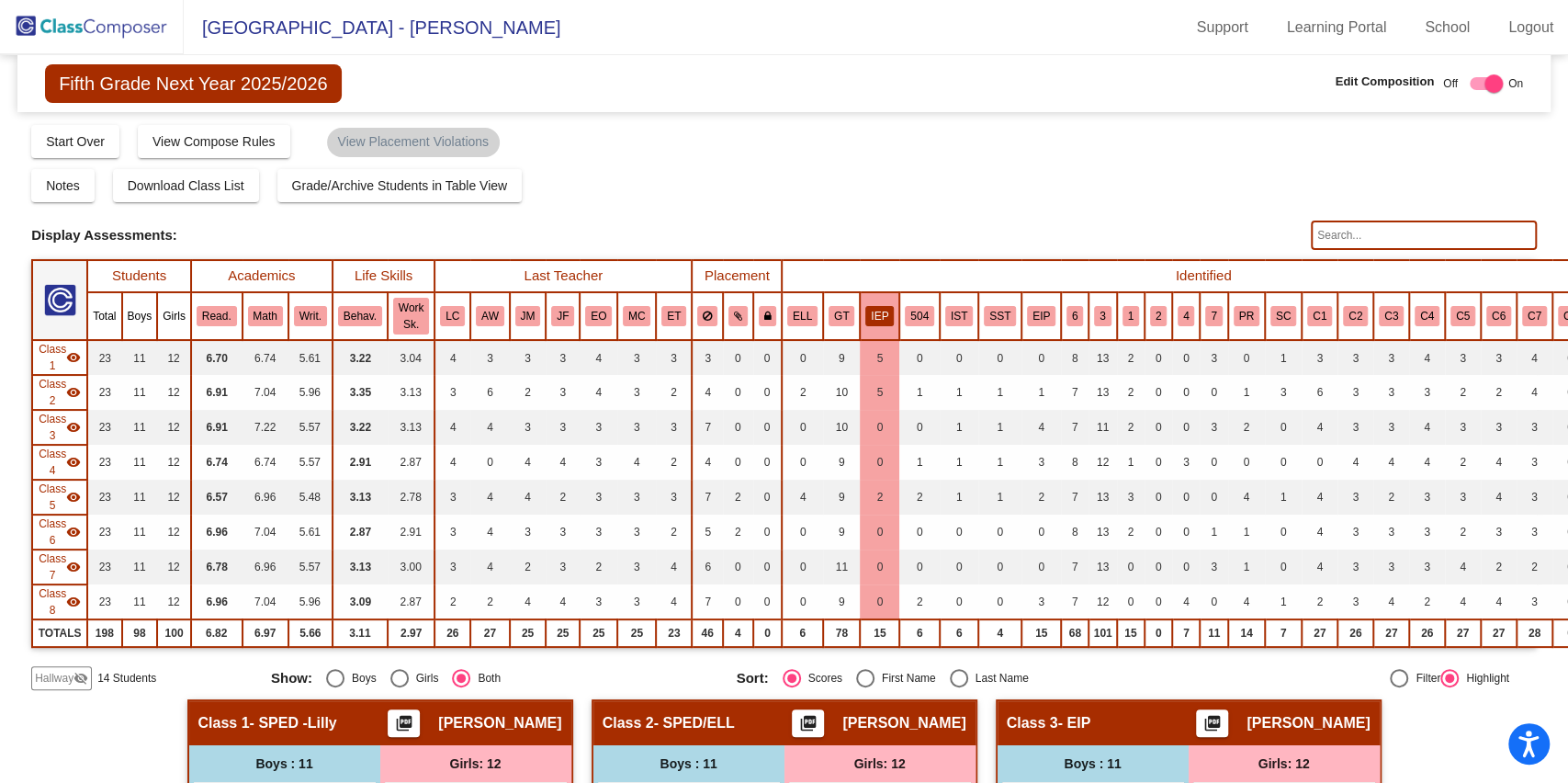 click on "IEP" 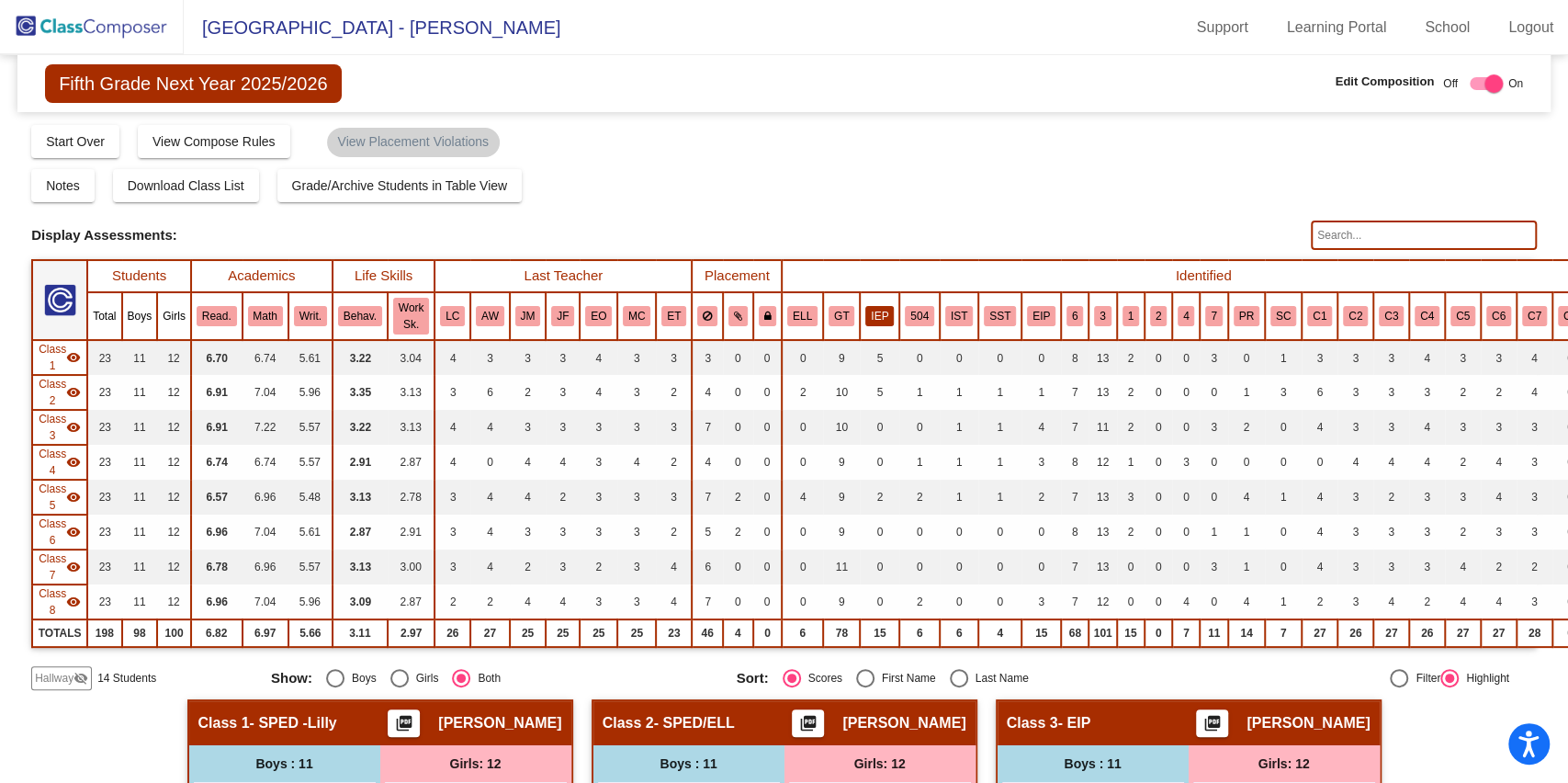 click on "IEP" 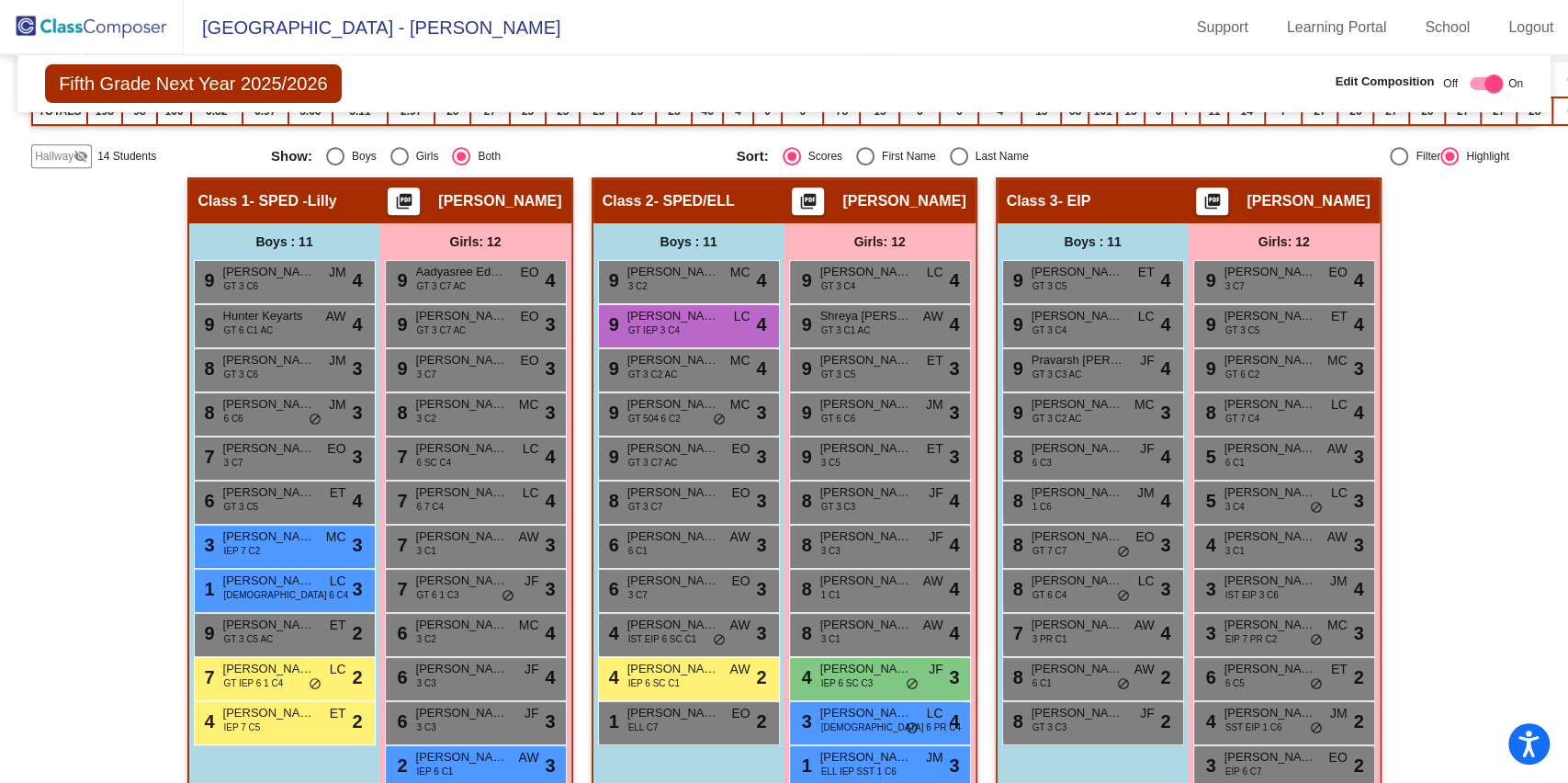 scroll, scrollTop: 0, scrollLeft: 0, axis: both 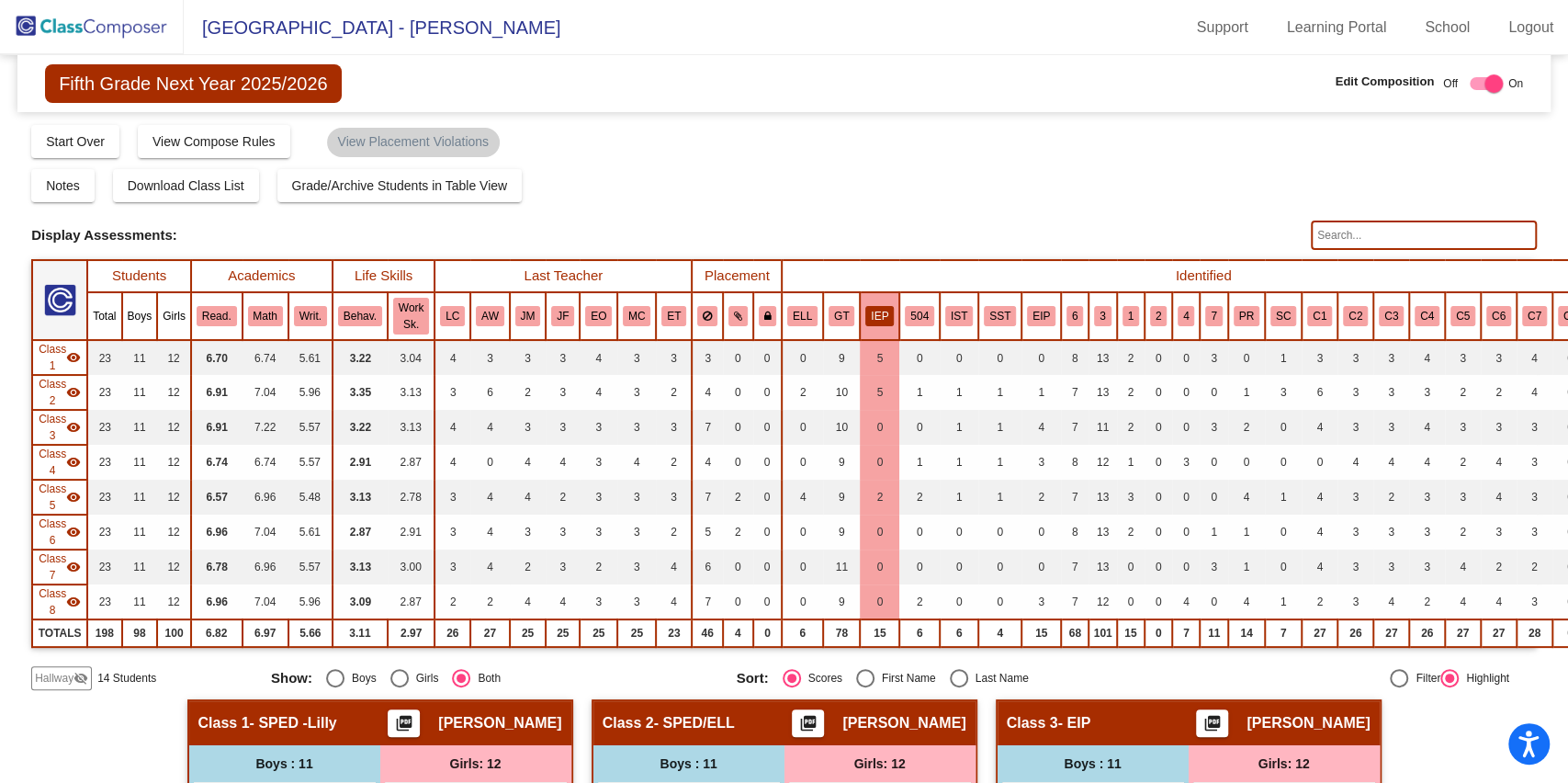 click on "IEP" 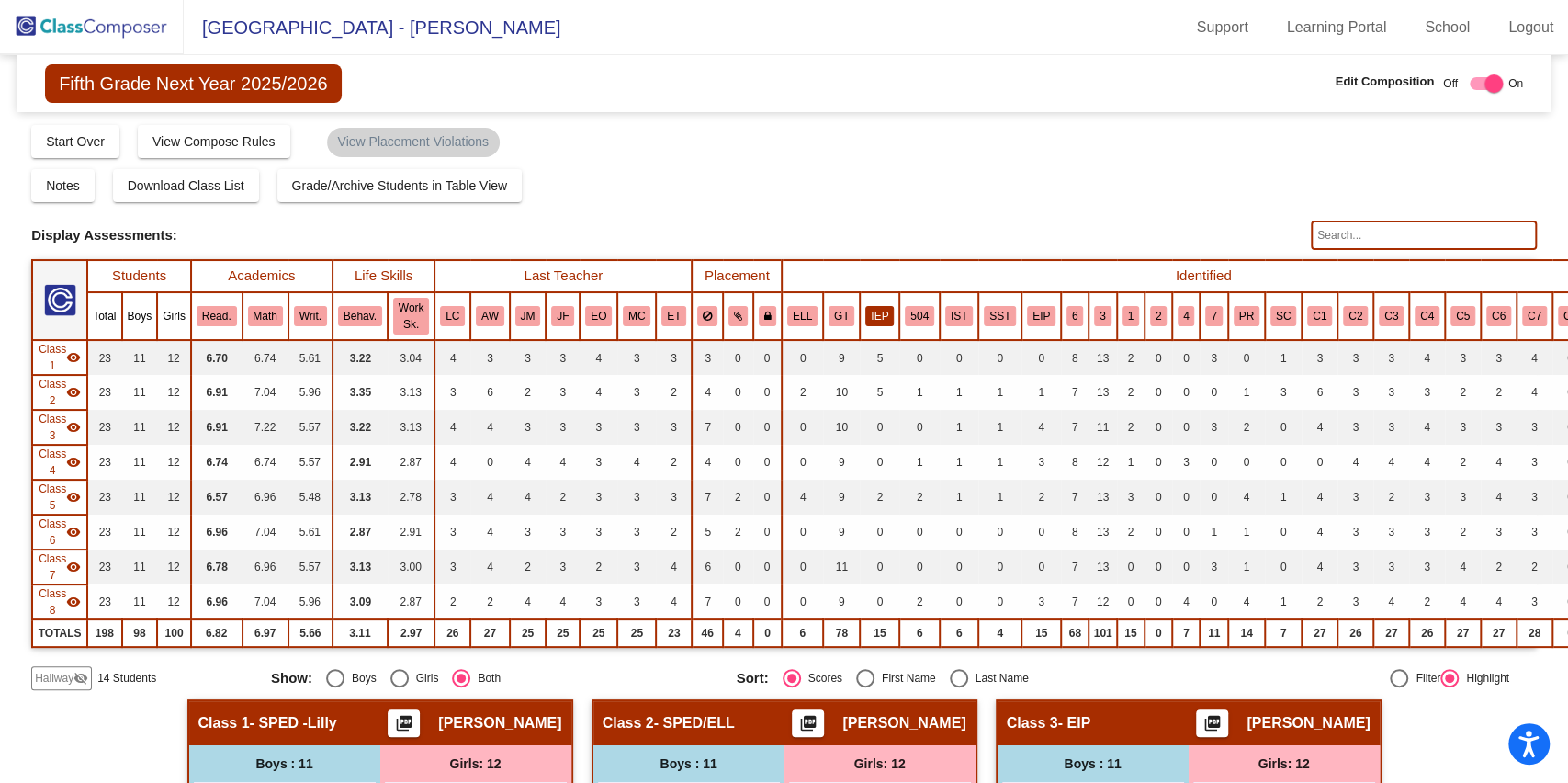click on "IEP" 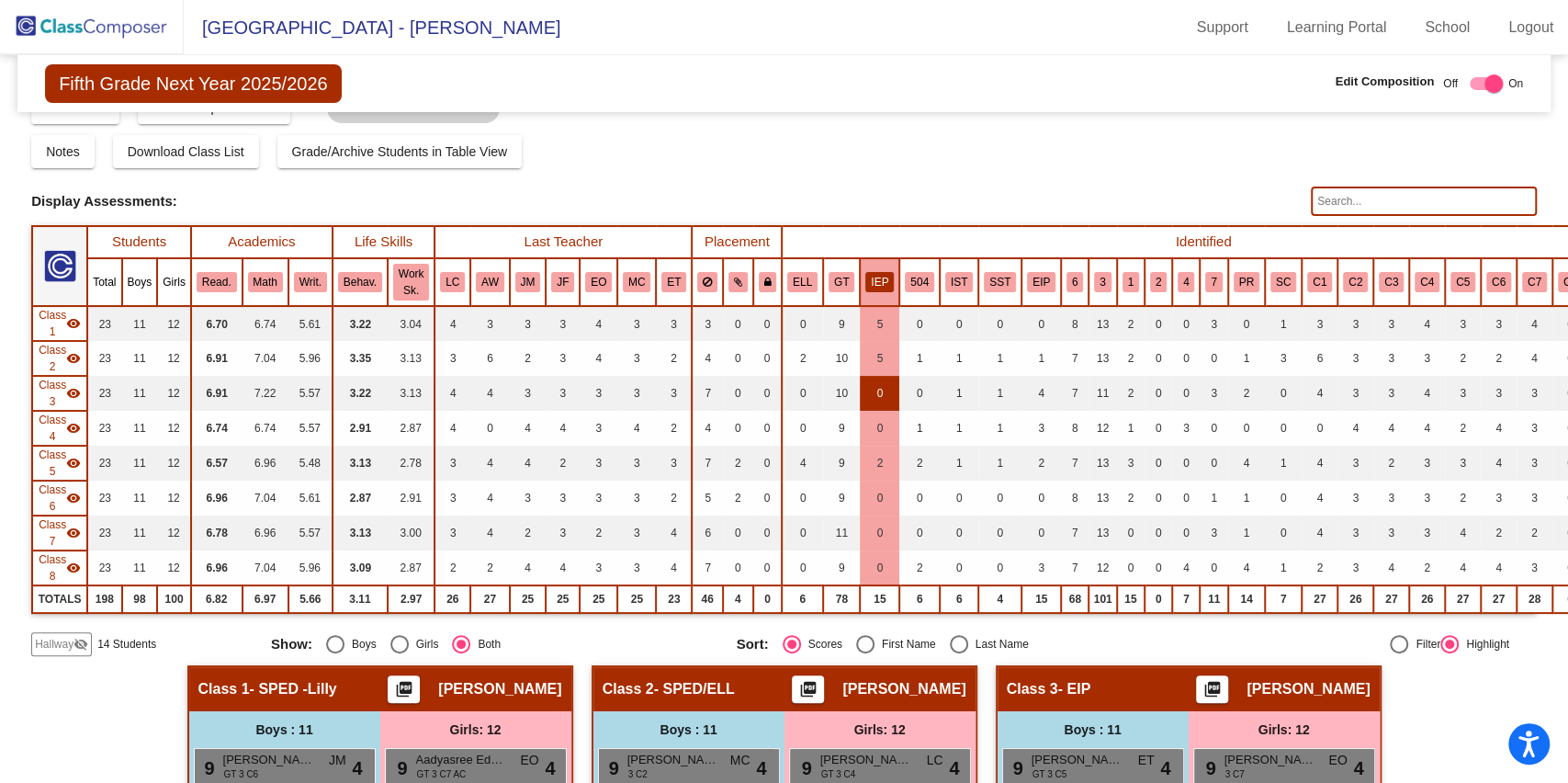 scroll, scrollTop: 7, scrollLeft: 0, axis: vertical 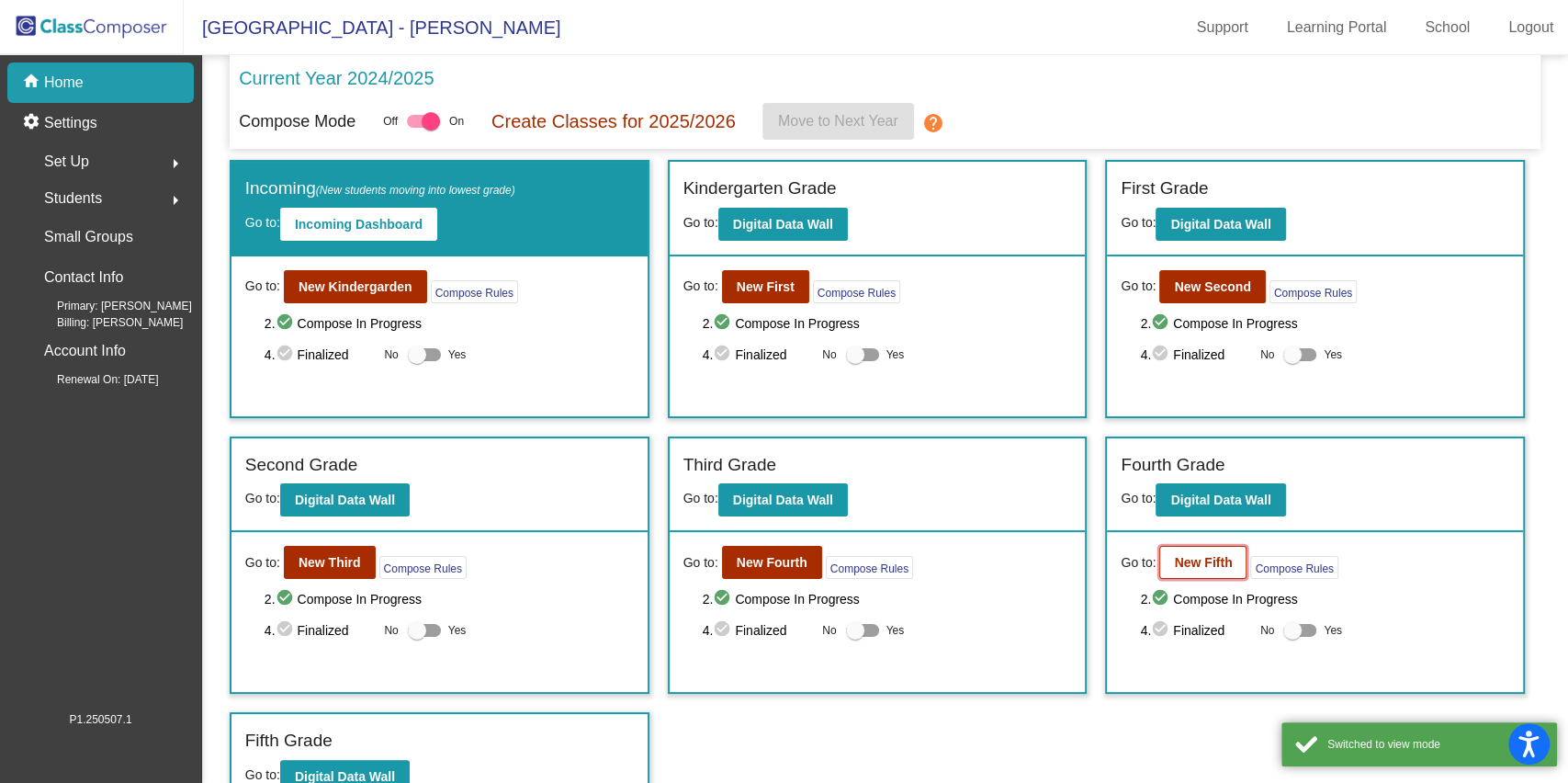 click on "New Fifth" 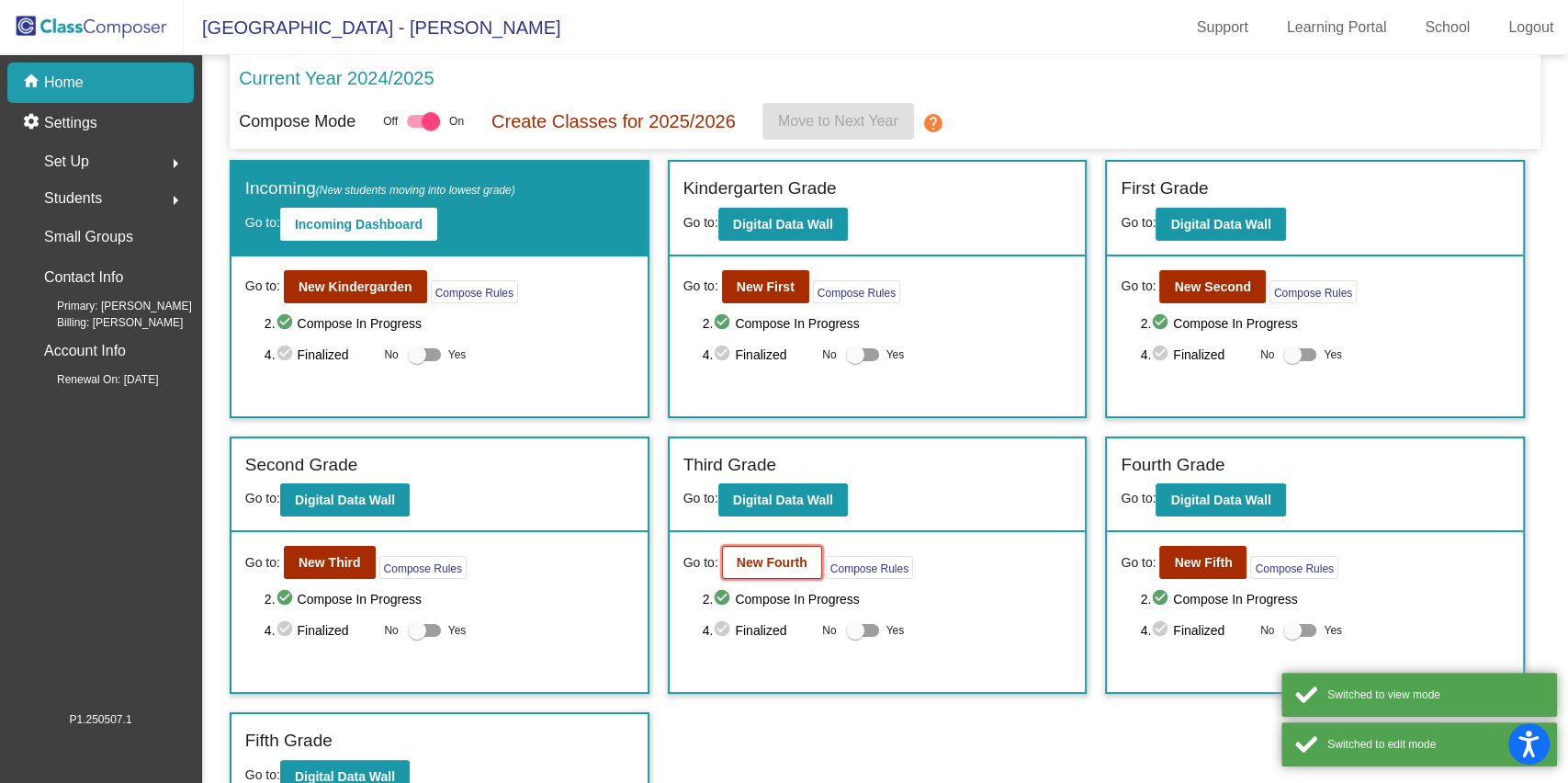 click on "New Fourth" 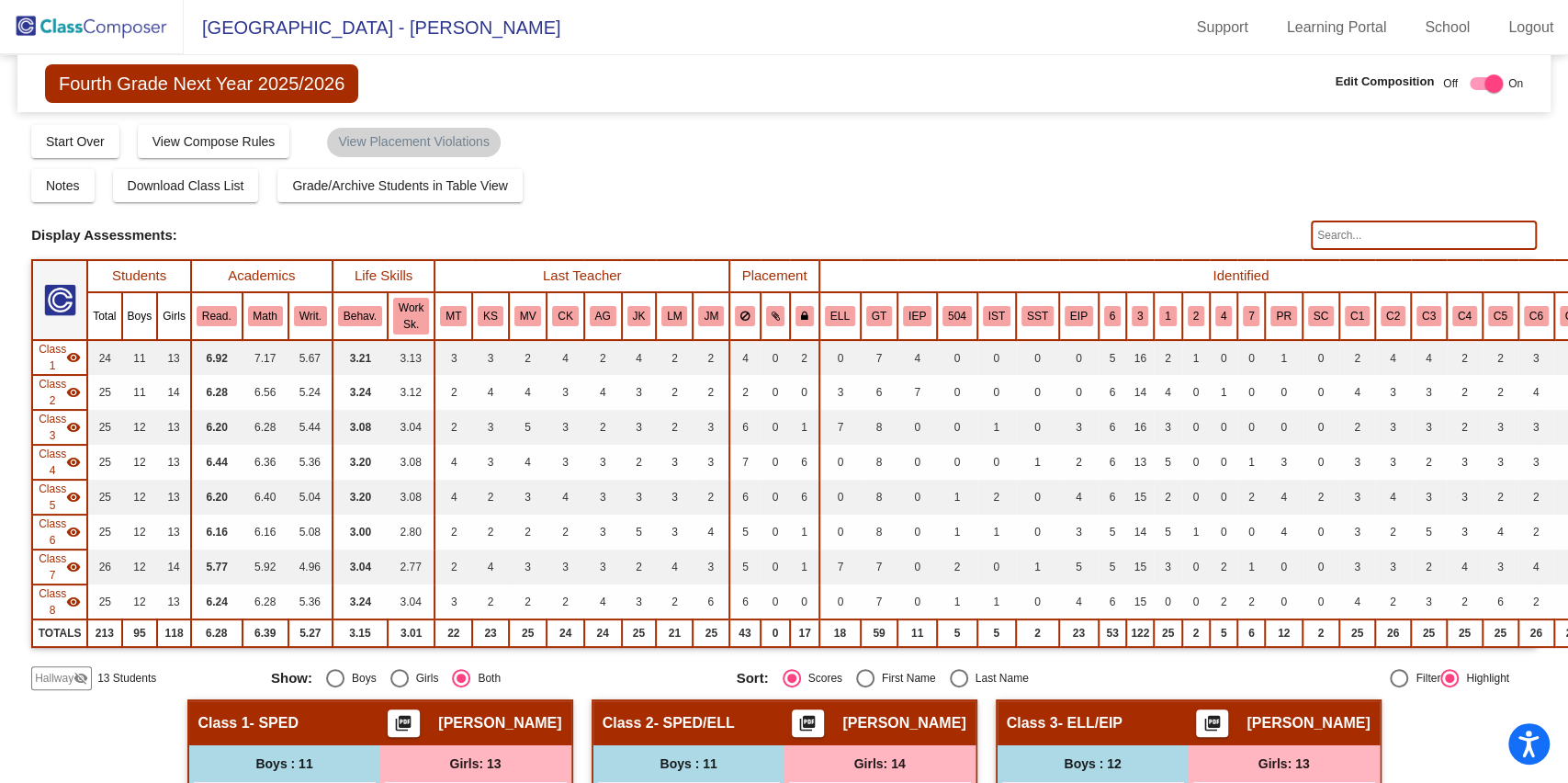click on "Compose   Start Over   Submit Classes  Compose has been submitted  Check for Incomplete Scores  View Compose Rules   View Placement Violations" 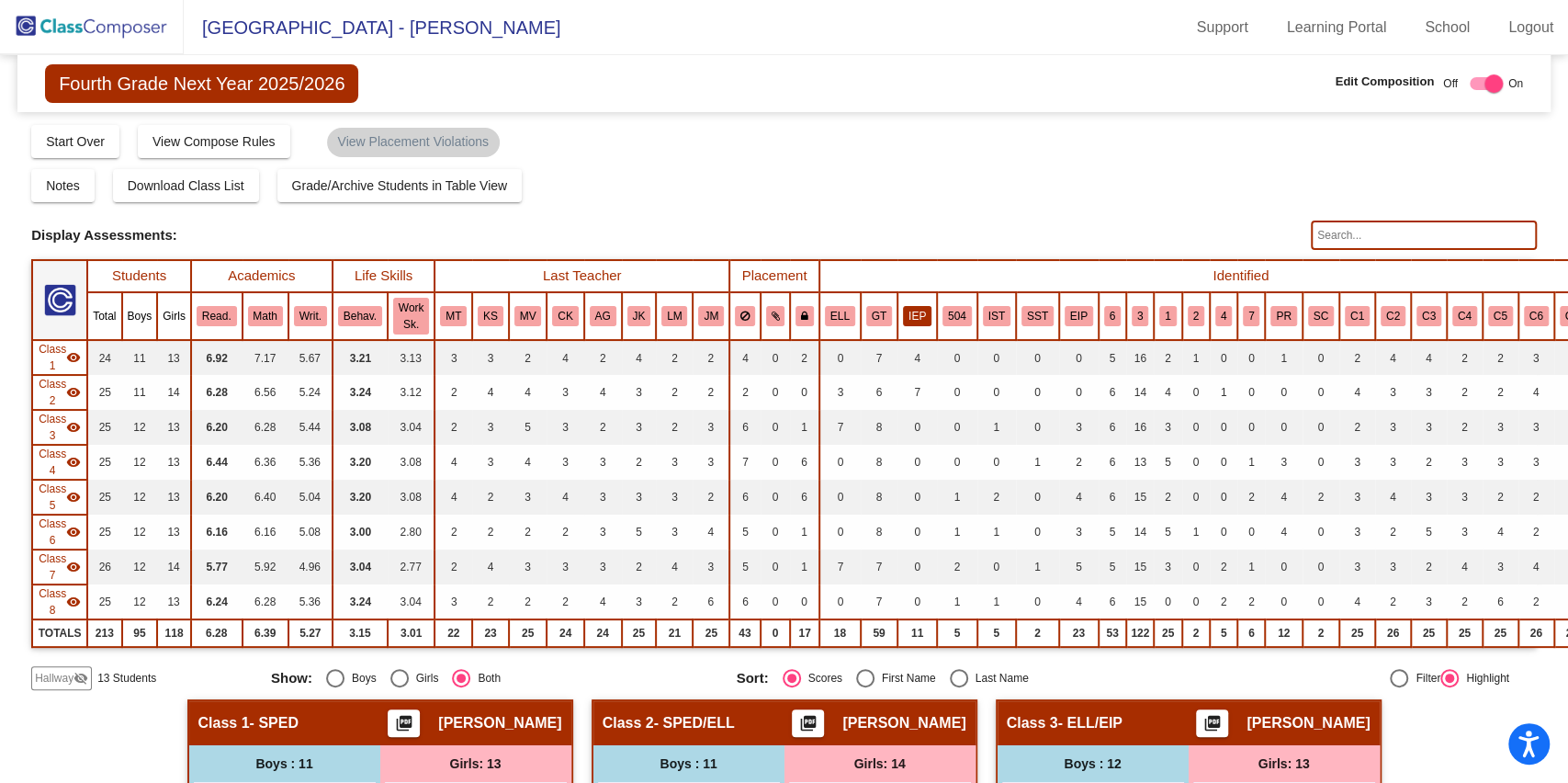 click on "IEP" 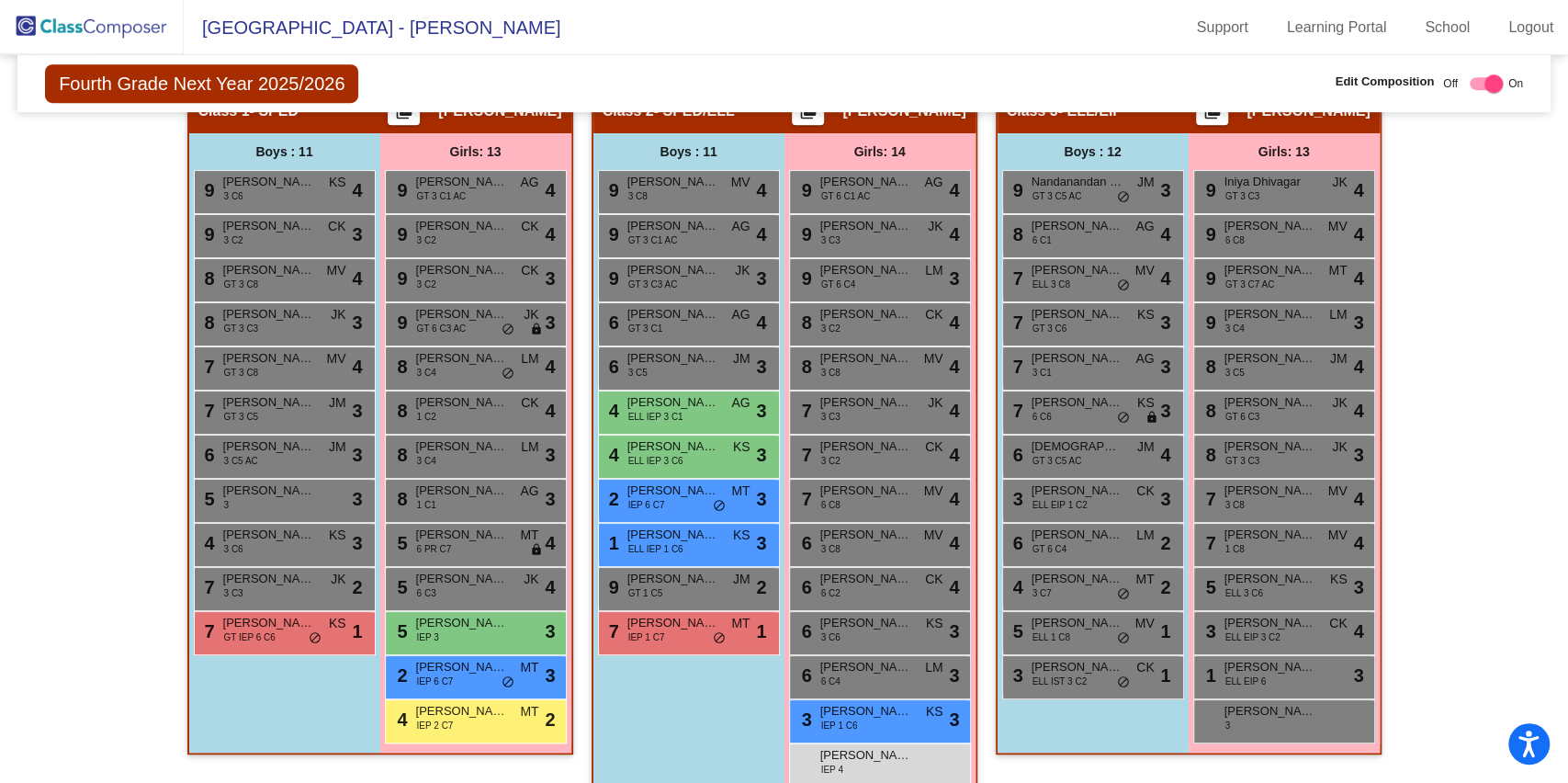 scroll, scrollTop: 490, scrollLeft: 0, axis: vertical 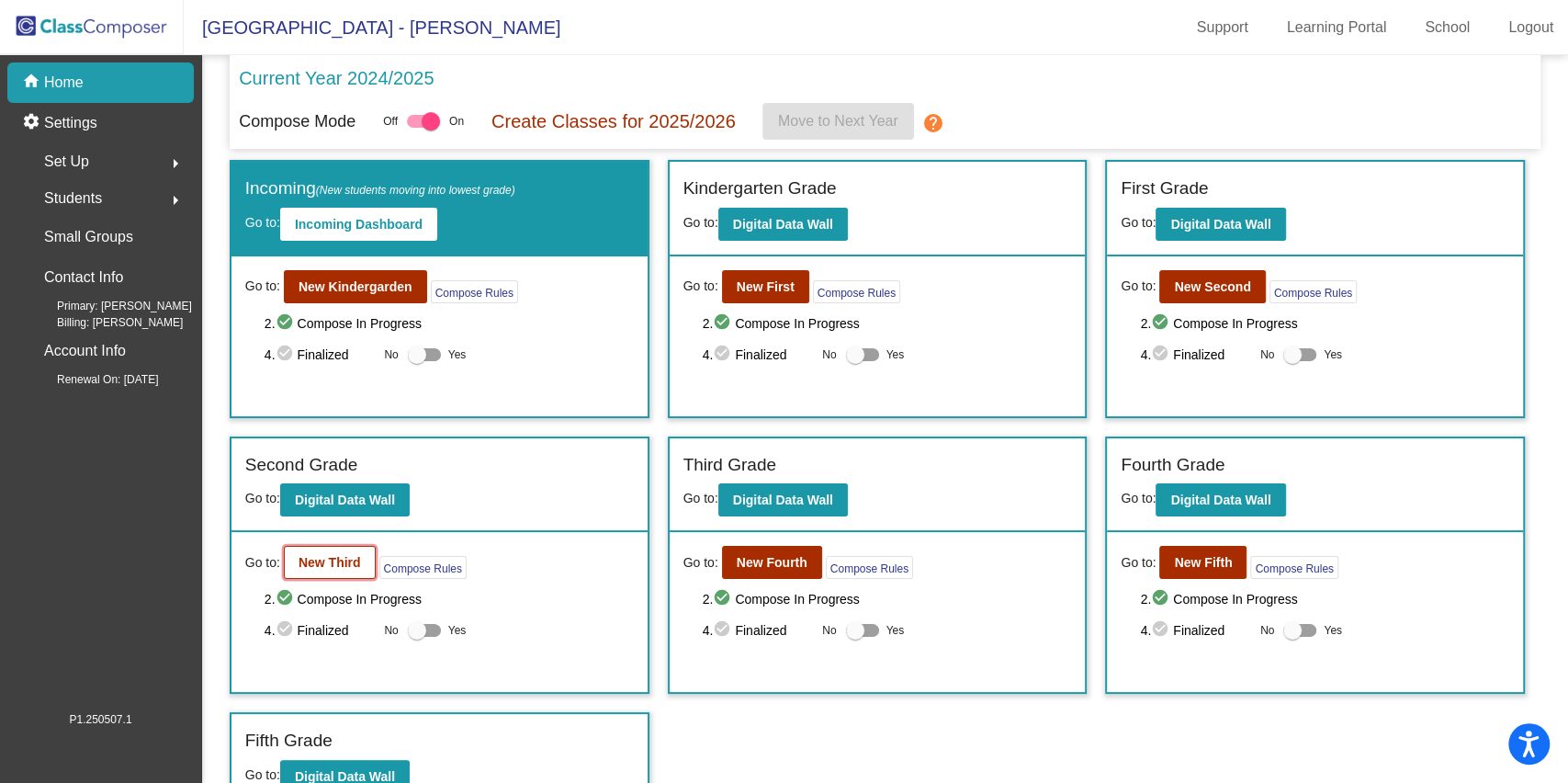 click on "New Third" 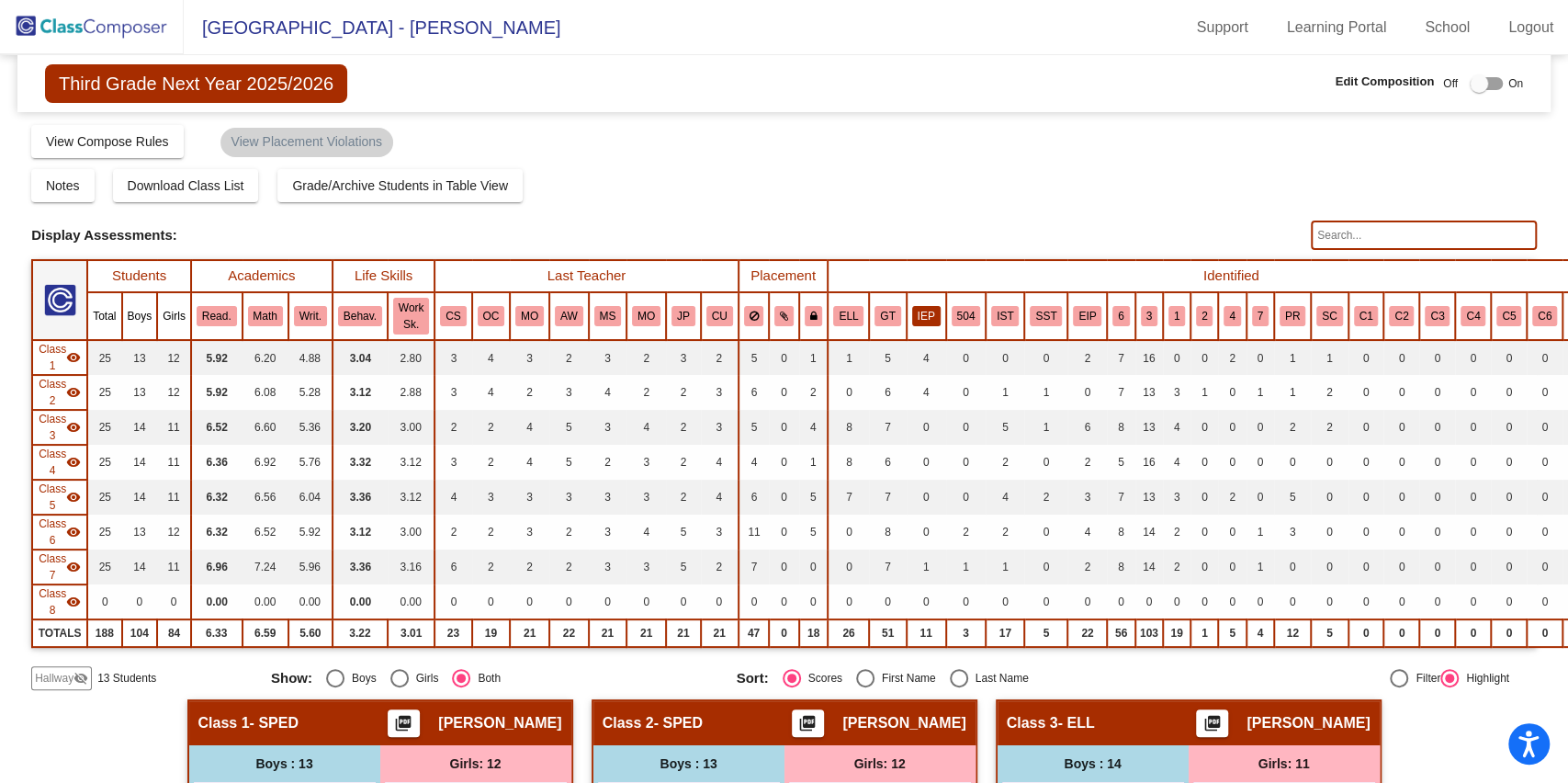 click on "IEP" 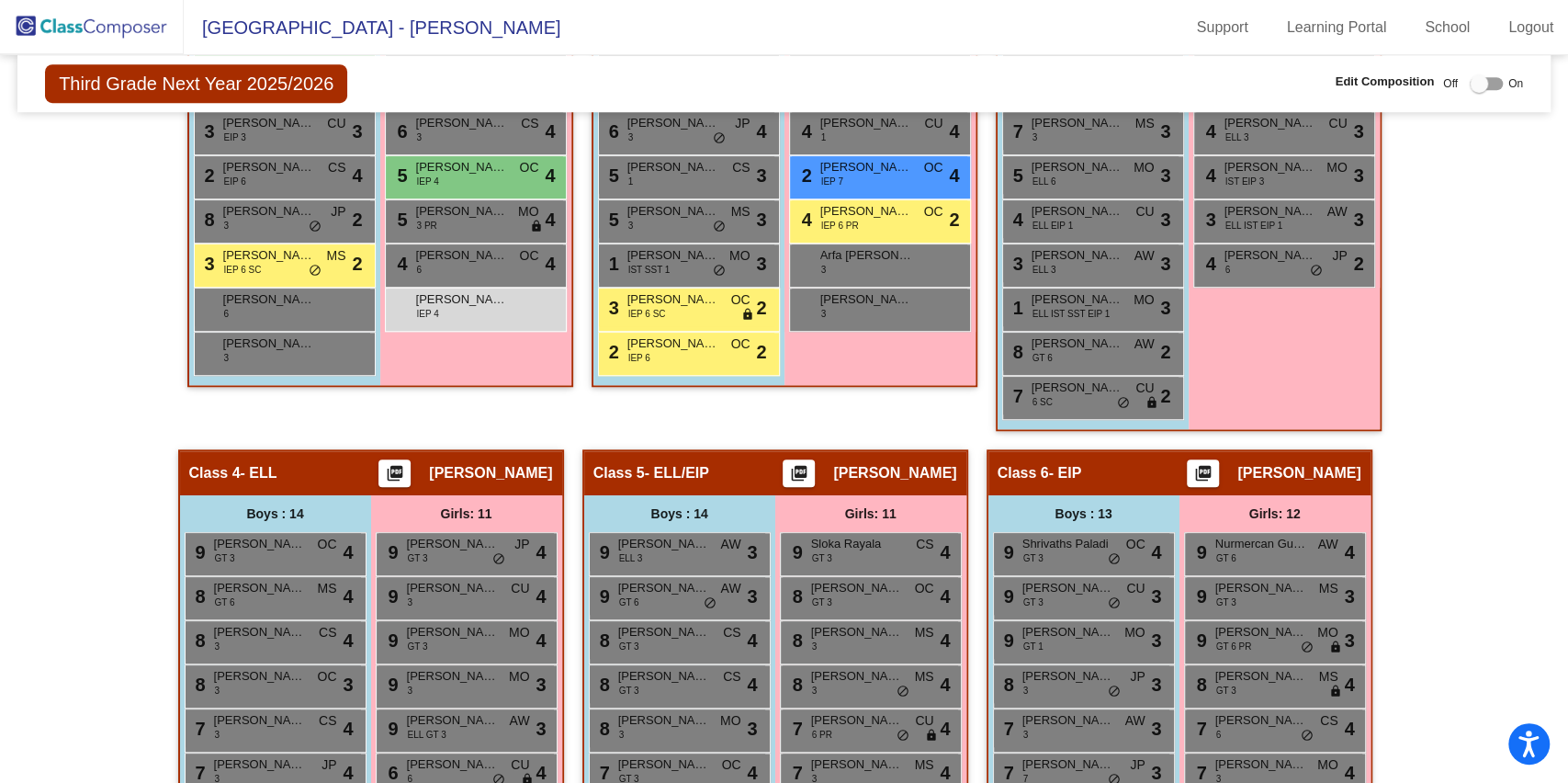 scroll, scrollTop: 857, scrollLeft: 0, axis: vertical 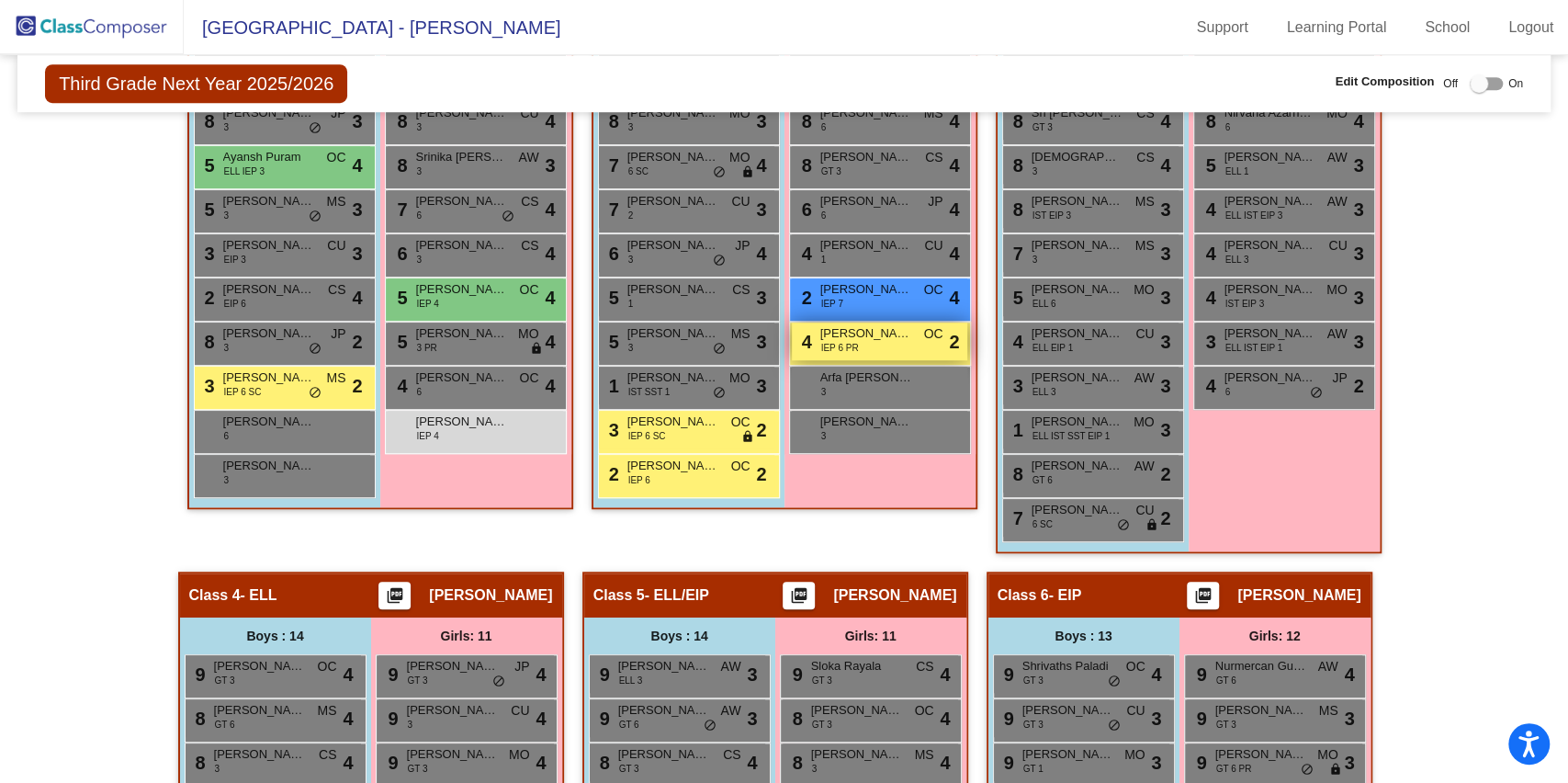click on "Ella Traylor" at bounding box center [866, 334] 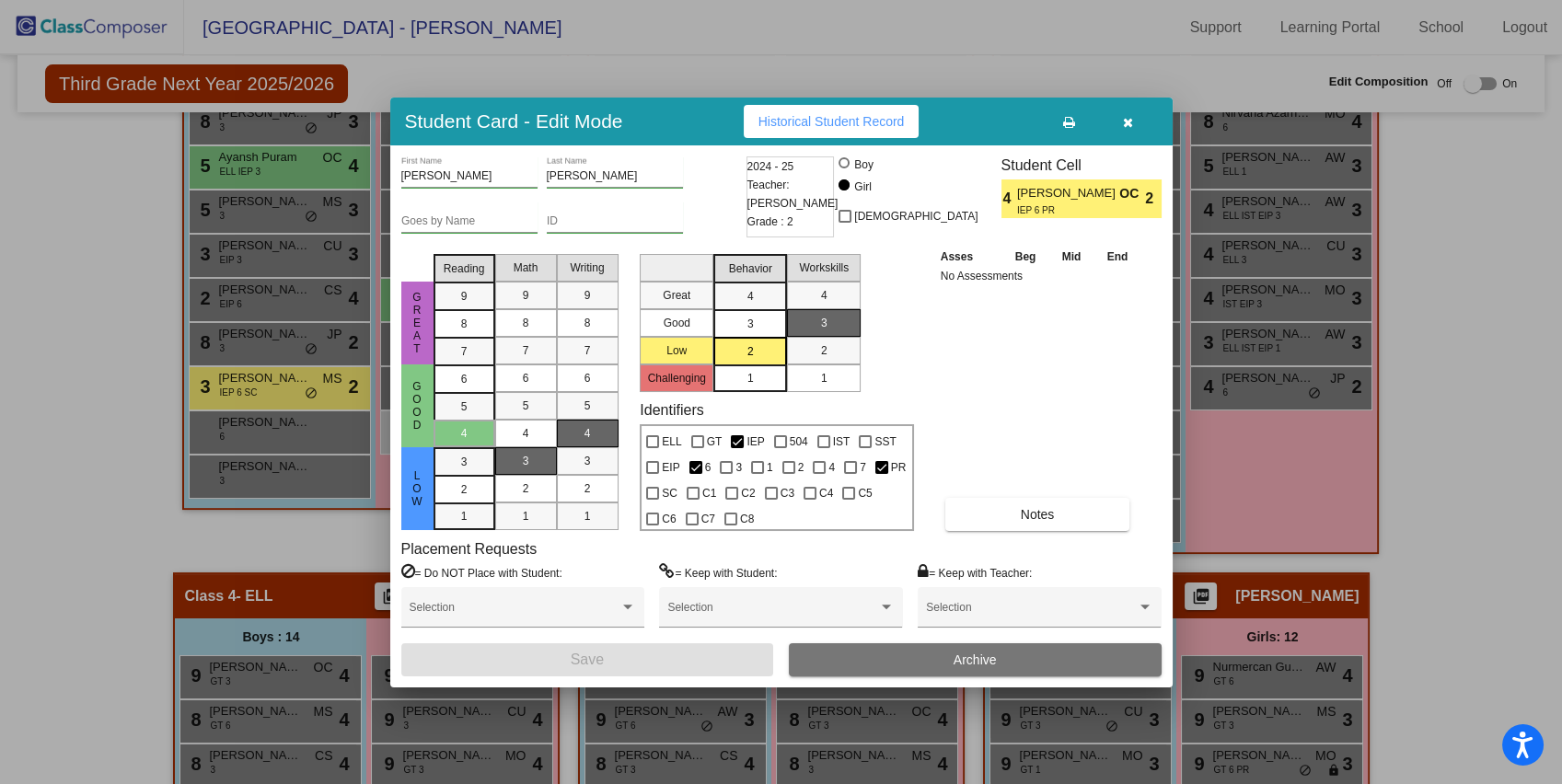 click at bounding box center (1128, 122) 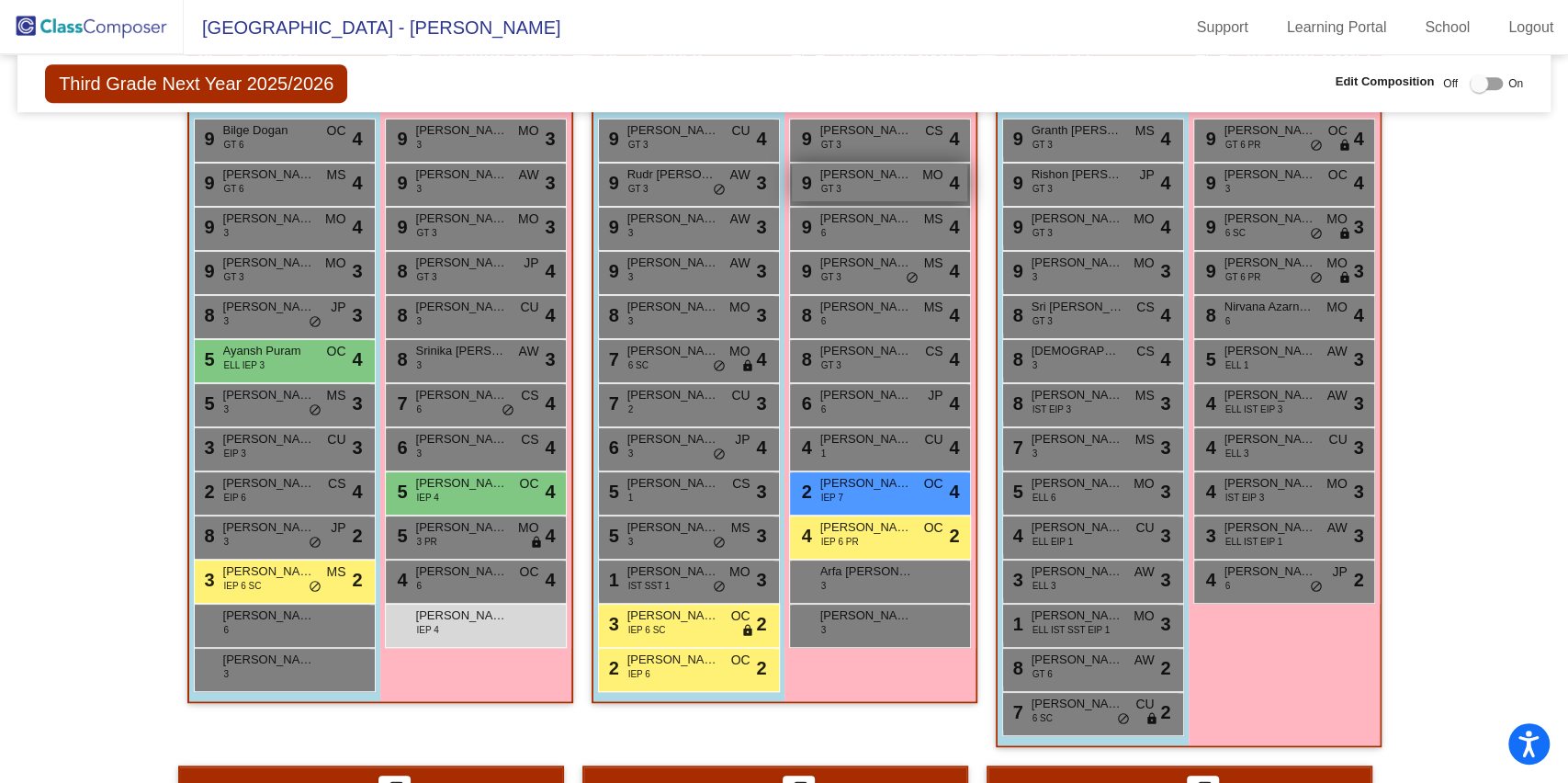 click on "9 Aadhya Vissapragada GT 3 MO lock do_not_disturb_alt 4" at bounding box center [879, 182] 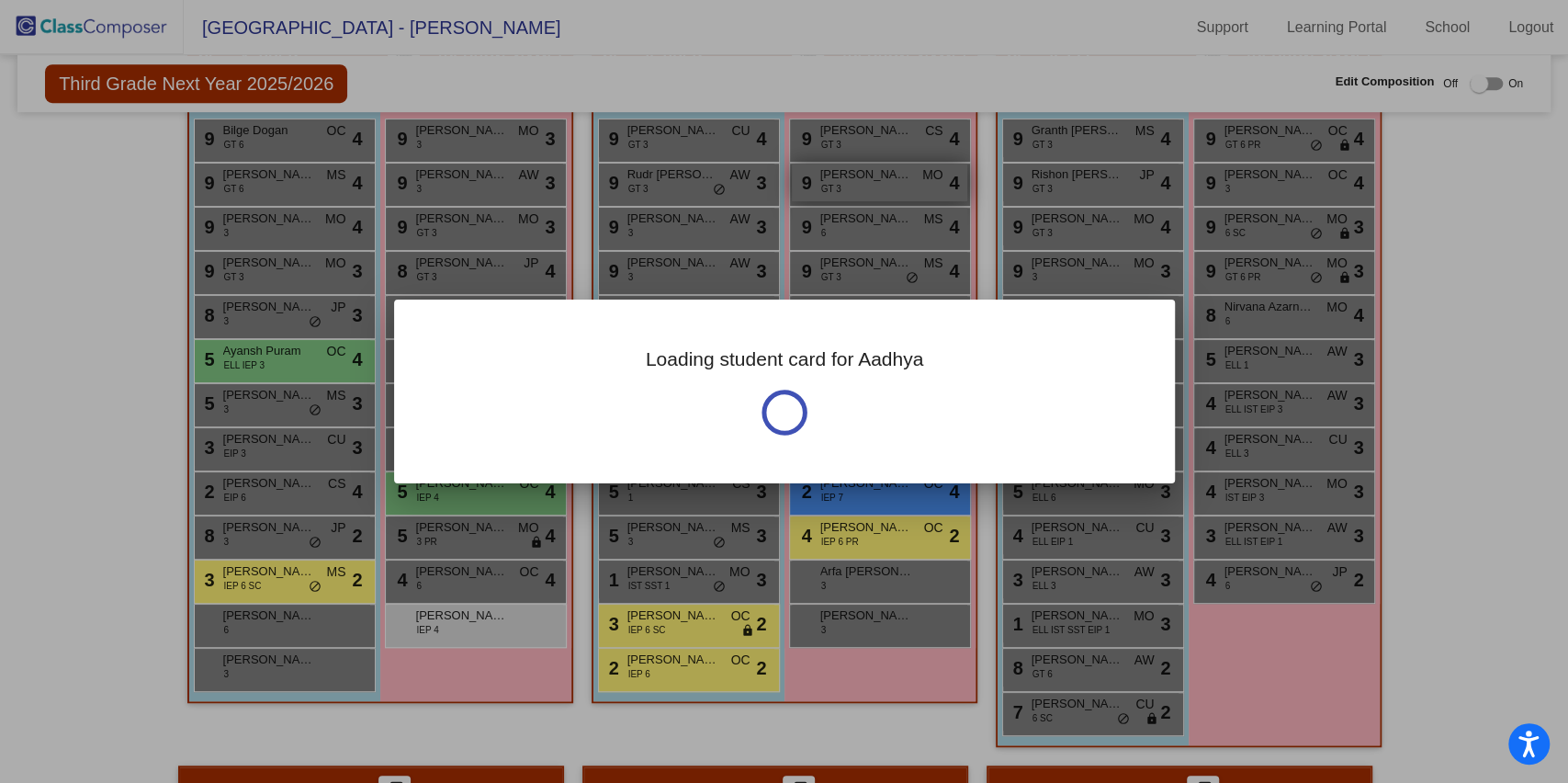 scroll, scrollTop: 612, scrollLeft: 0, axis: vertical 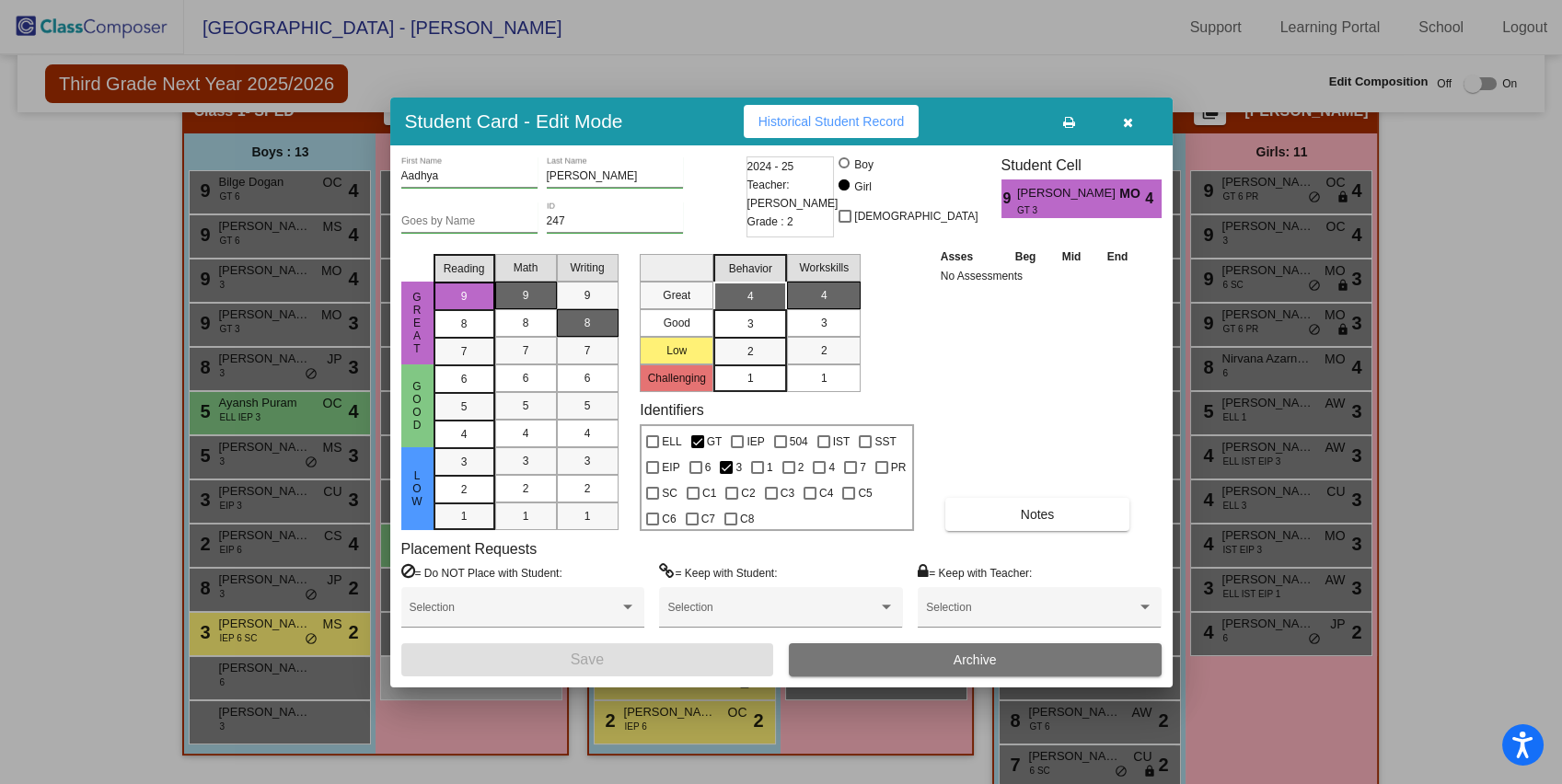 click at bounding box center [1128, 122] 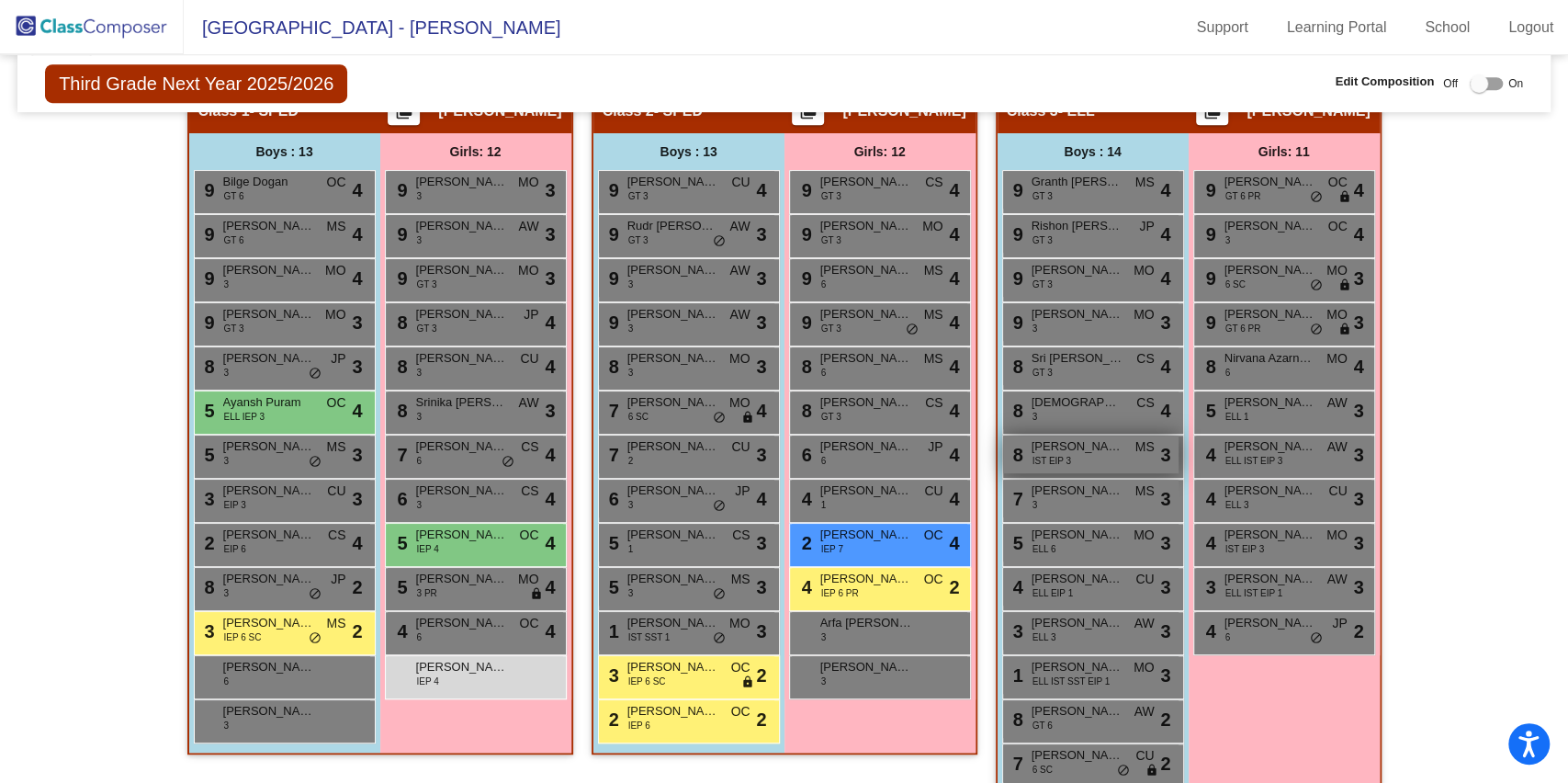 scroll, scrollTop: 122, scrollLeft: 0, axis: vertical 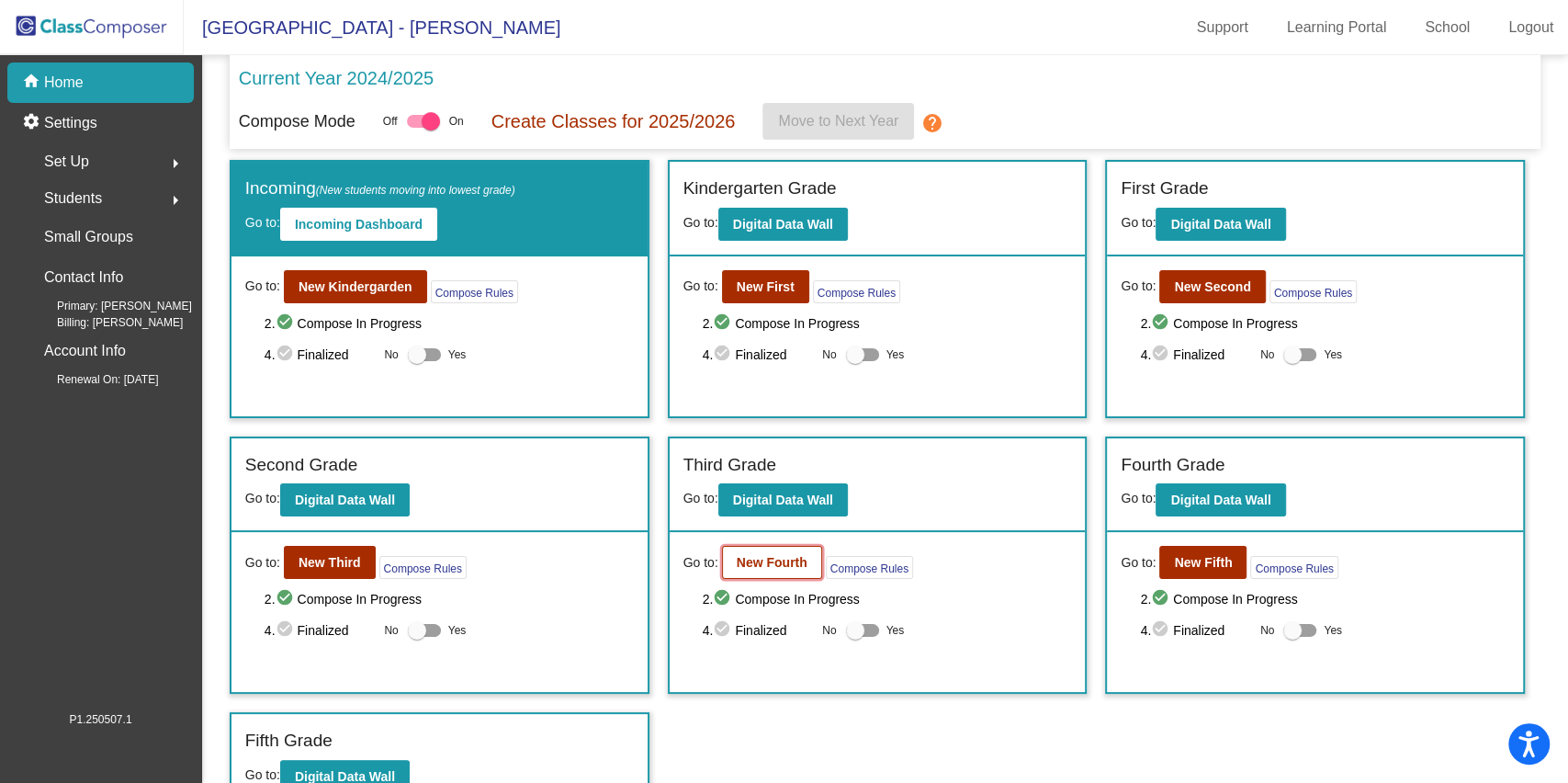 click on "New Fourth" 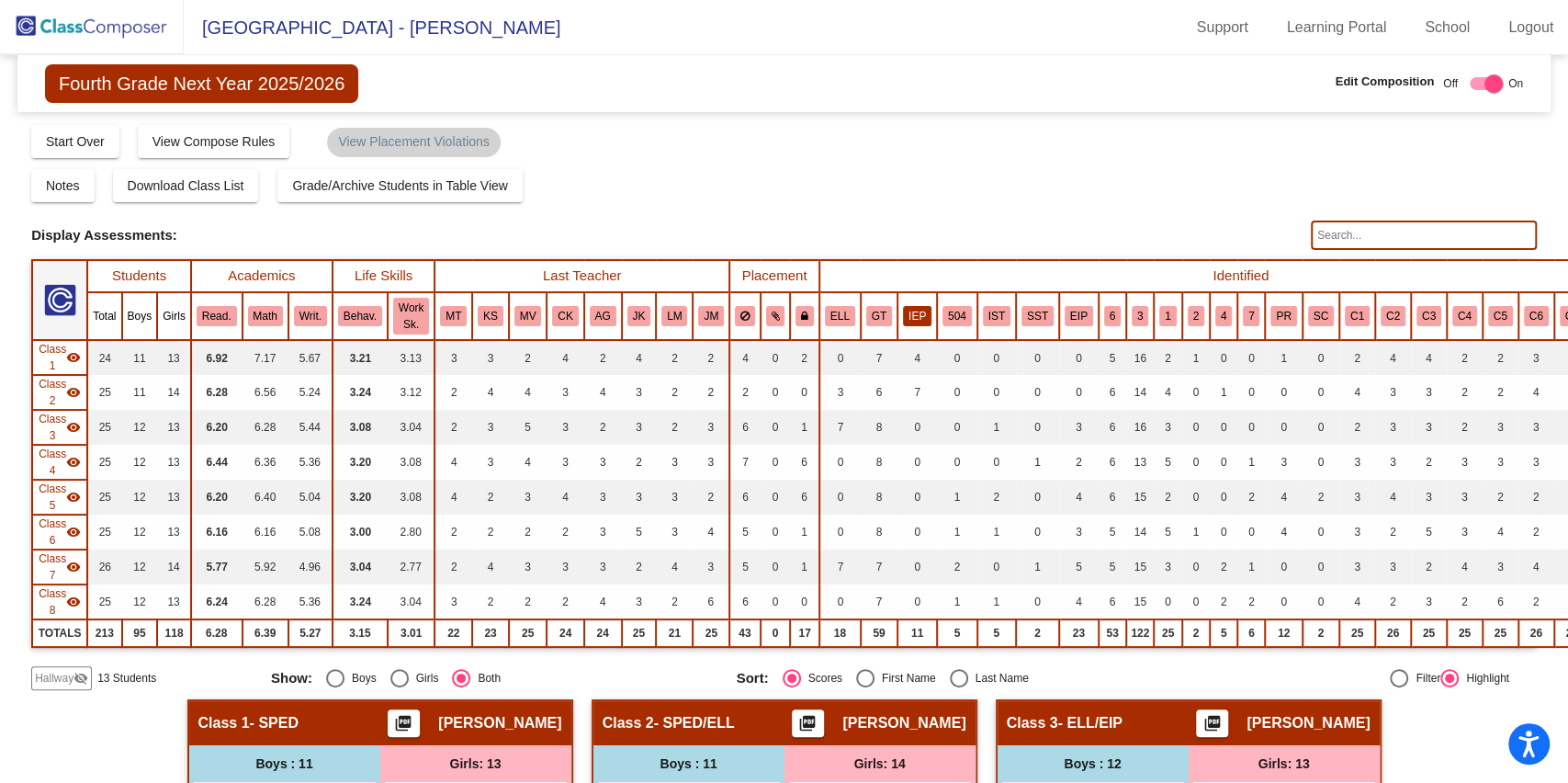 click on "IEP" 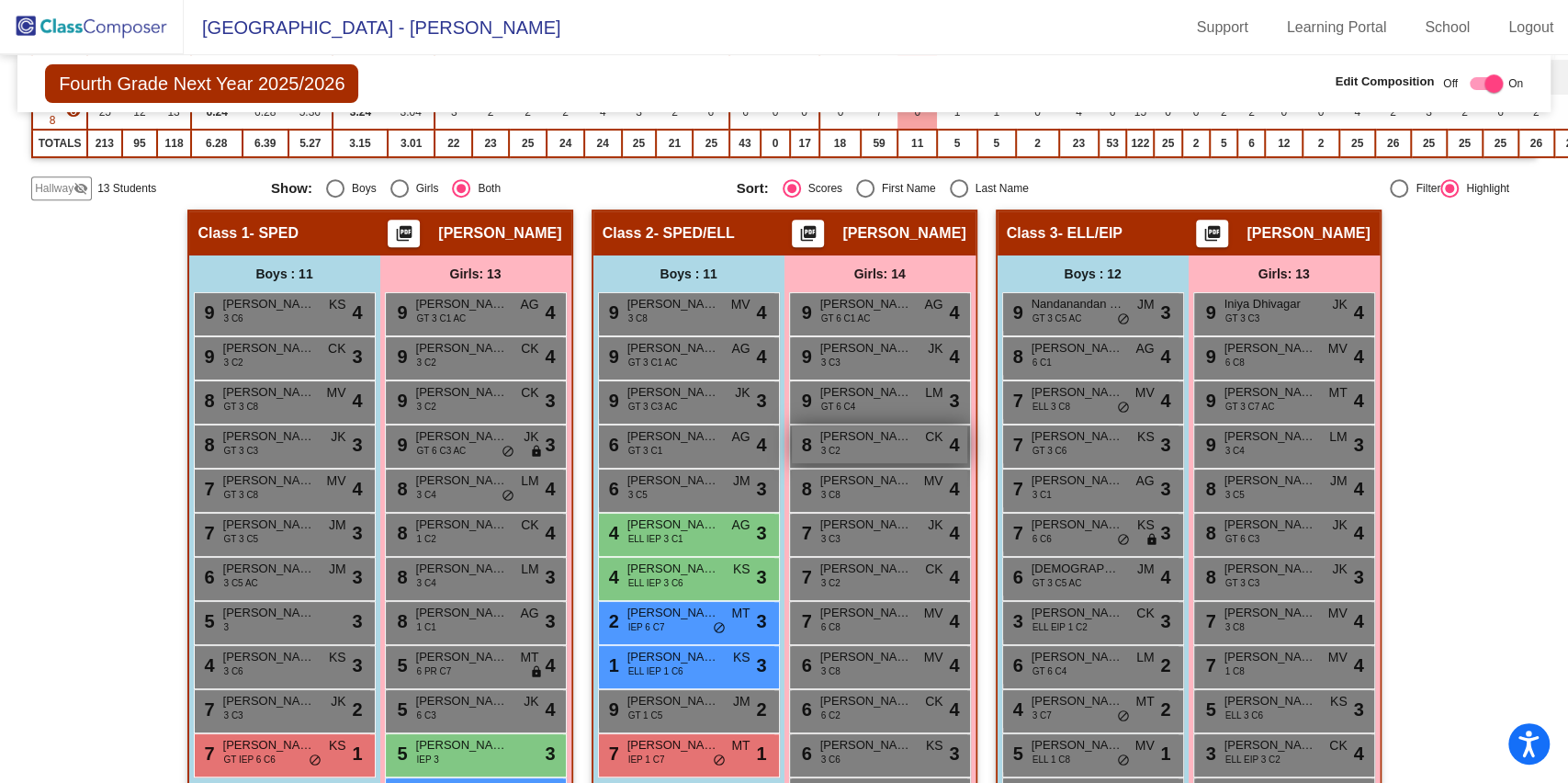 scroll, scrollTop: 612, scrollLeft: 0, axis: vertical 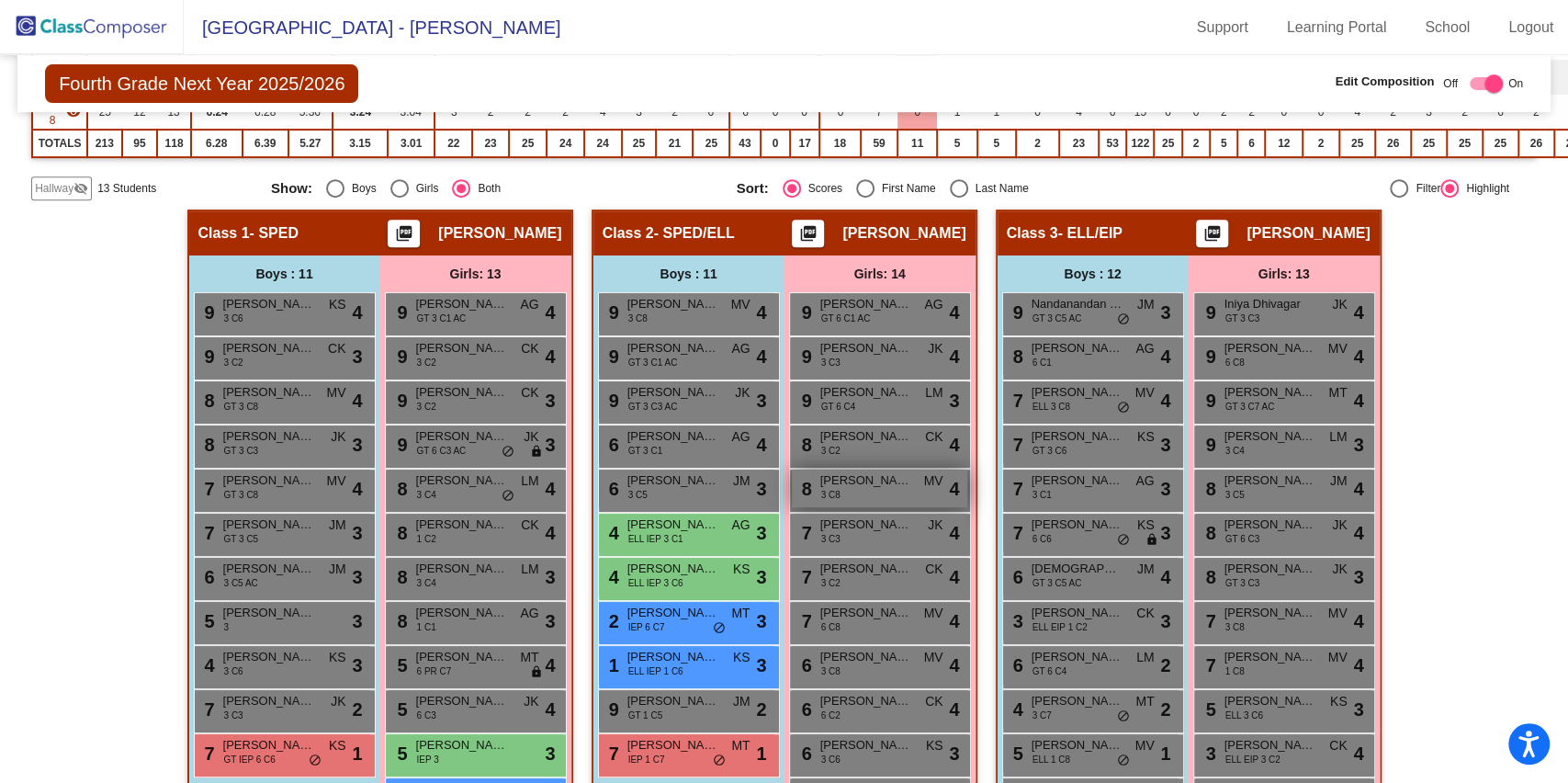 click on "Fourth Grade Next Year 2025/2026  Edit Composition Off   On  Incoming   Digital Data Wall    Display Scores for Years:   2023 - 2024   2024 - 2025  Grade/Archive Students in Table View   Download   New Small Group   Saved Small Group   Compose   Start Over   Submit Classes  Compose has been submitted  Check for Incomplete Scores  View Compose Rules   View Placement Violations  Notes   Download Class List   Import Students   Grade/Archive Students in Table View   New Small Group   Saved Small Group  Display Scores for Years:   2023 - 2024   2024 - 2025 Display Assessments: Students Academics Life Skills  Last Teacher  Placement  Identified  Total Boys Girls  Read.   Math   Writ.   Behav.   Work Sk.   MT   KS   MV   CK   AG   JK   LM   JM   ELL   GT   IEP   504   IST   SST   EIP   6   3   1   2   4   7   PR   SC   C1   C2   C3   C4   C5   C6   C7   C8   AC  Hallway  visibility_off  13 1 12                 0   0   0   0   0   0   0   0   2   0   0   1   0   0   0   0   0   2   8   4   1   0   0   0   0  24" 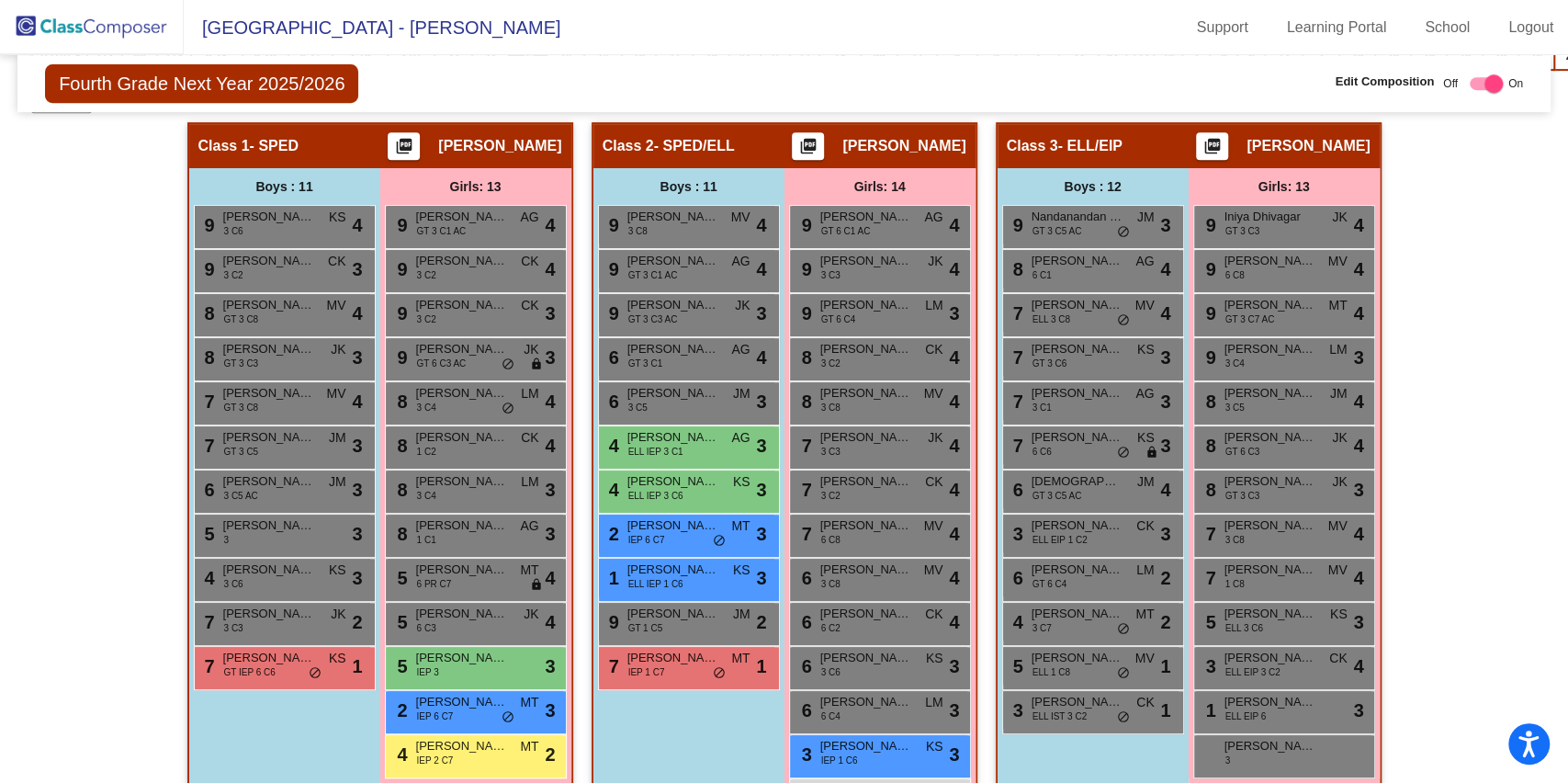 scroll, scrollTop: 368, scrollLeft: 0, axis: vertical 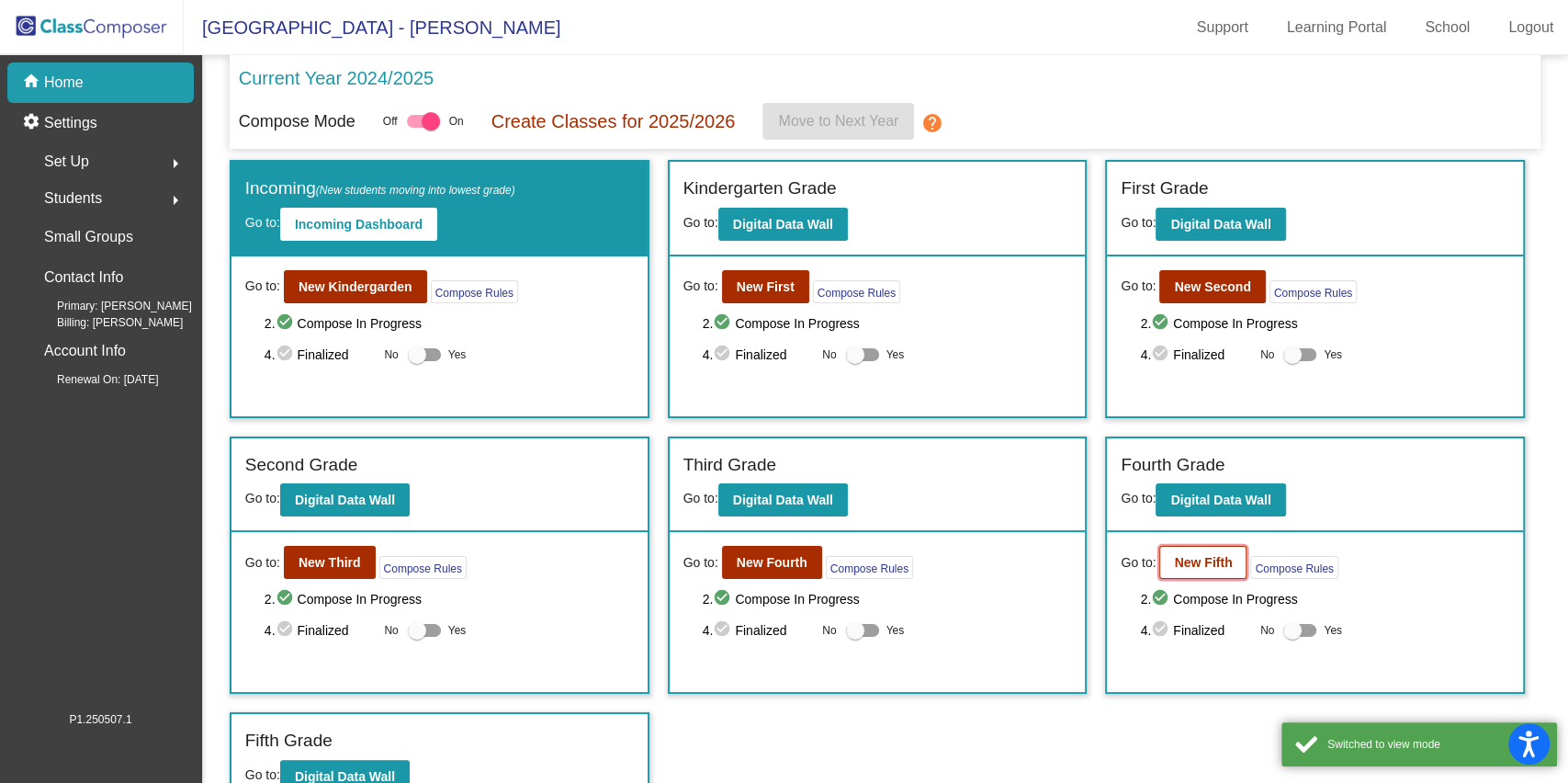click on "New Fifth" 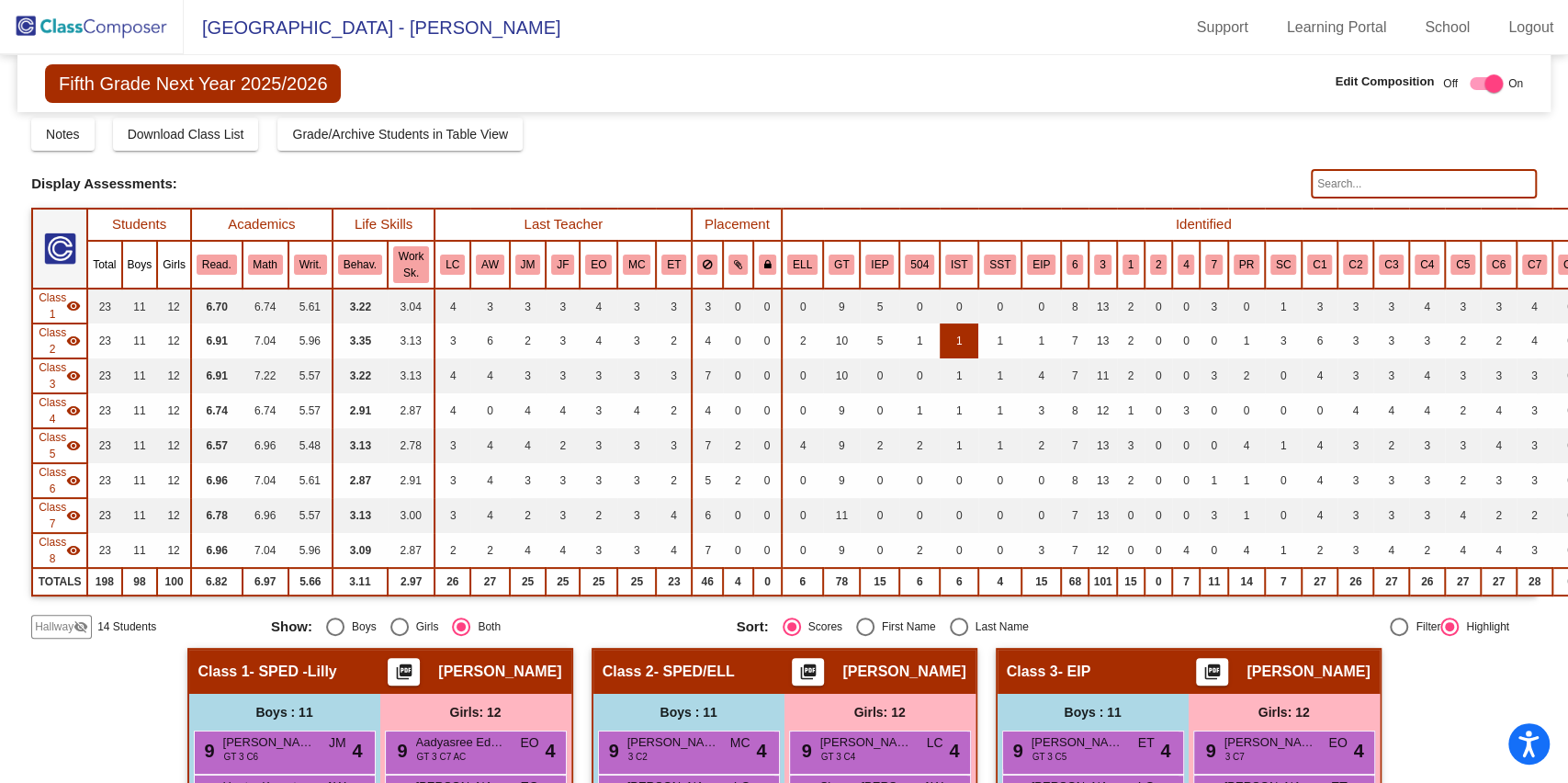 scroll, scrollTop: 0, scrollLeft: 0, axis: both 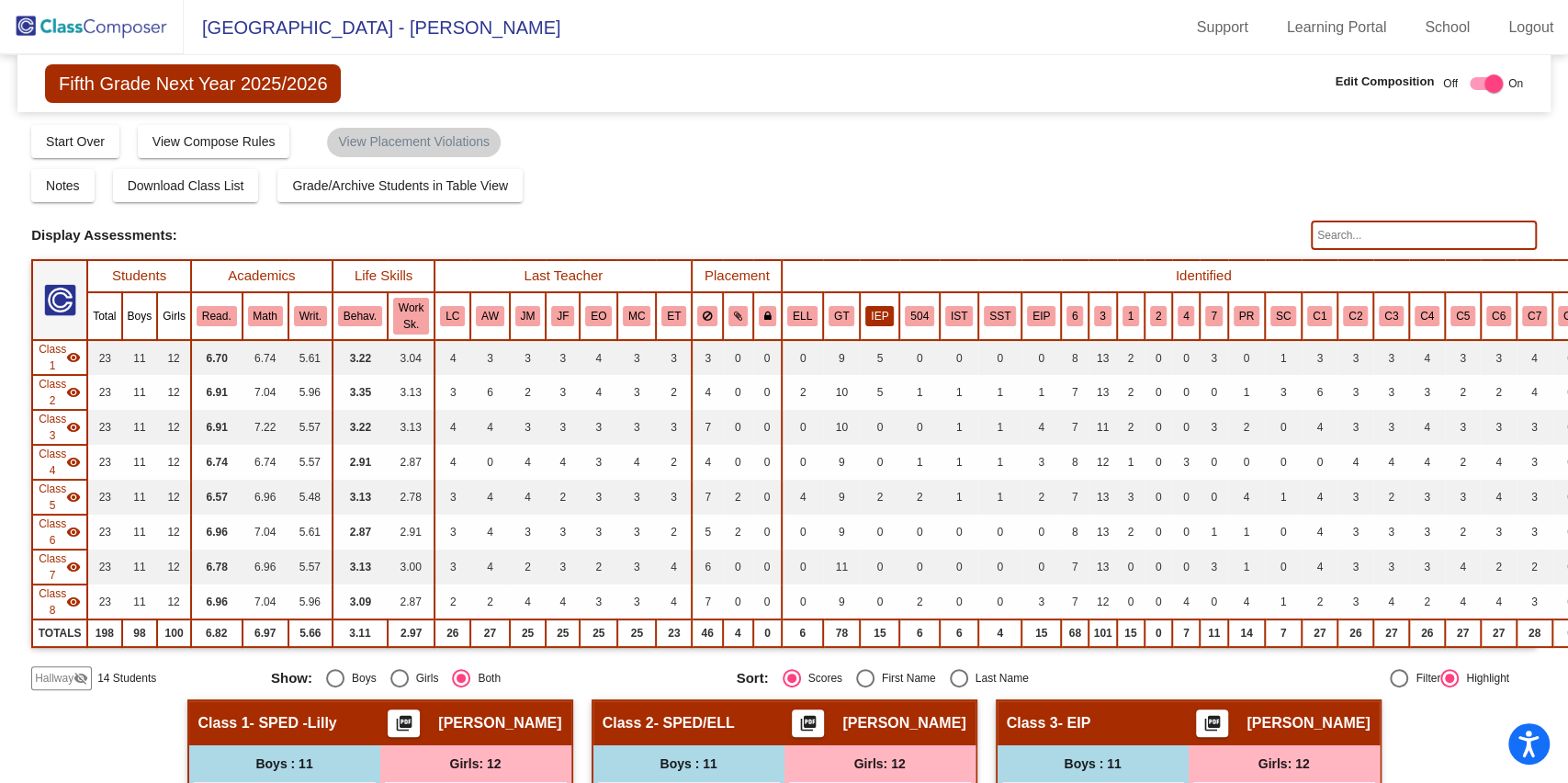 click on "IEP" 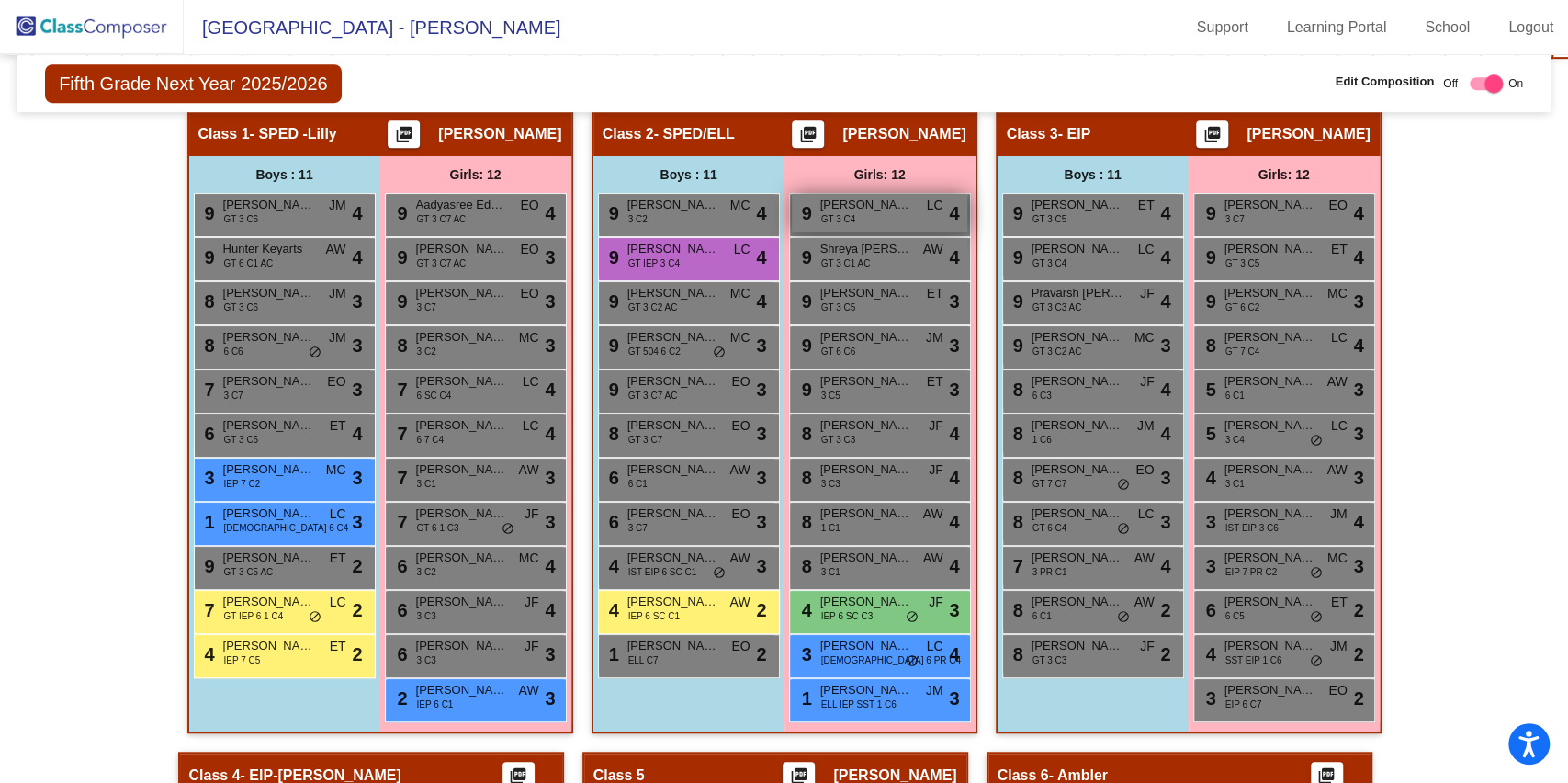 scroll, scrollTop: 612, scrollLeft: 0, axis: vertical 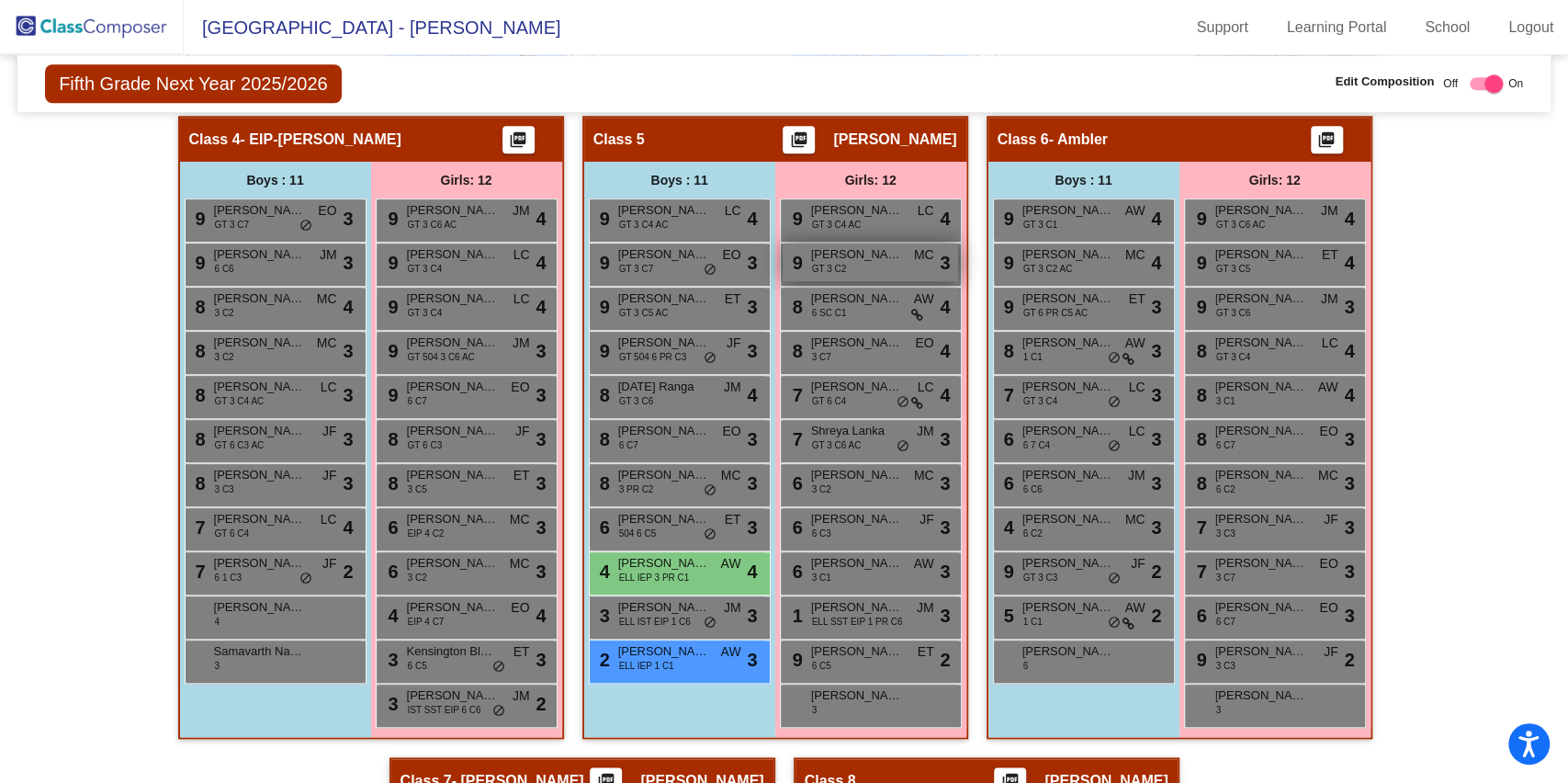 click on "9 Ira Thakur GT 3 C2 MC lock do_not_disturb_alt 3" at bounding box center [870, 262] 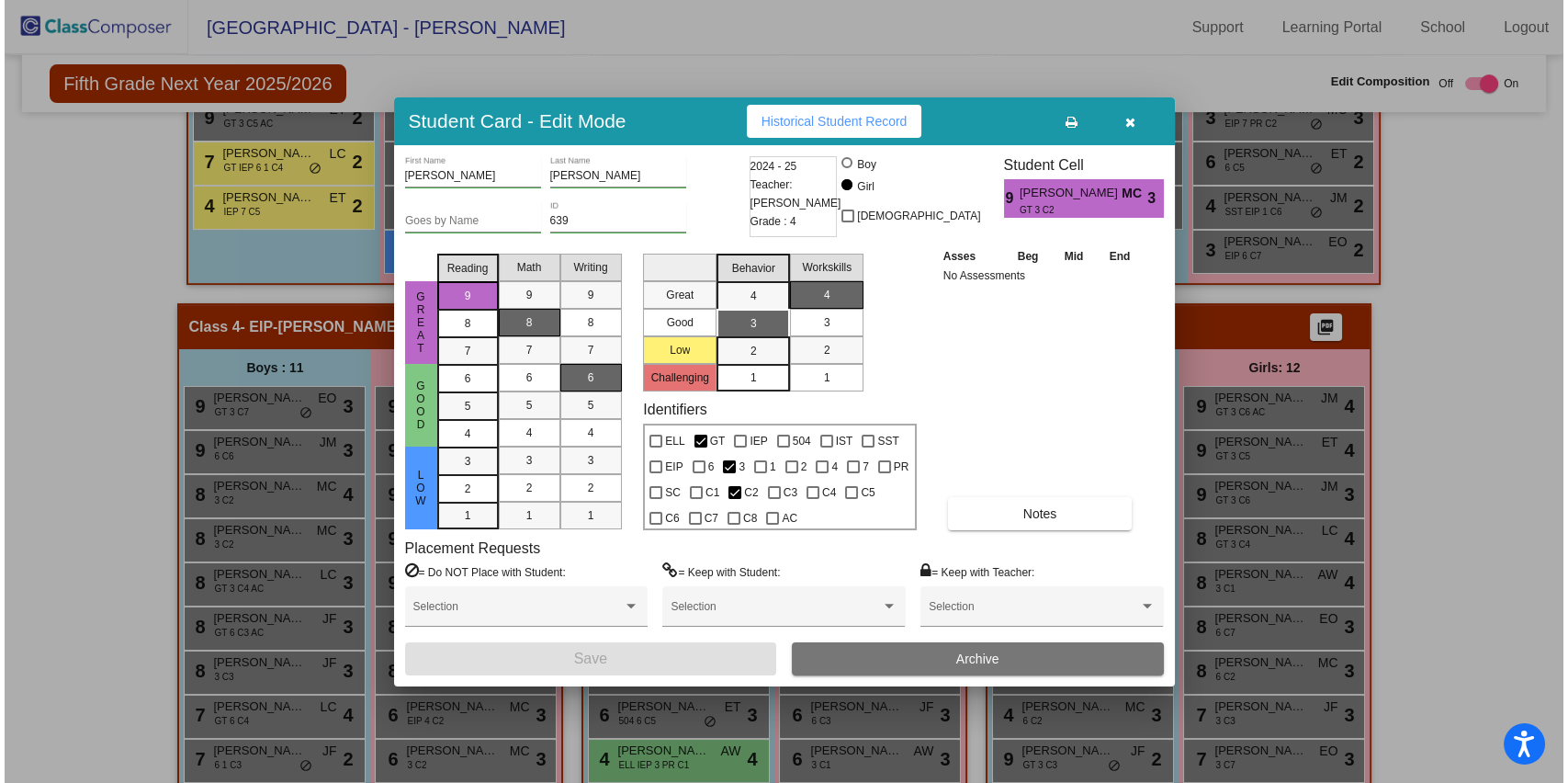 scroll, scrollTop: 980, scrollLeft: 0, axis: vertical 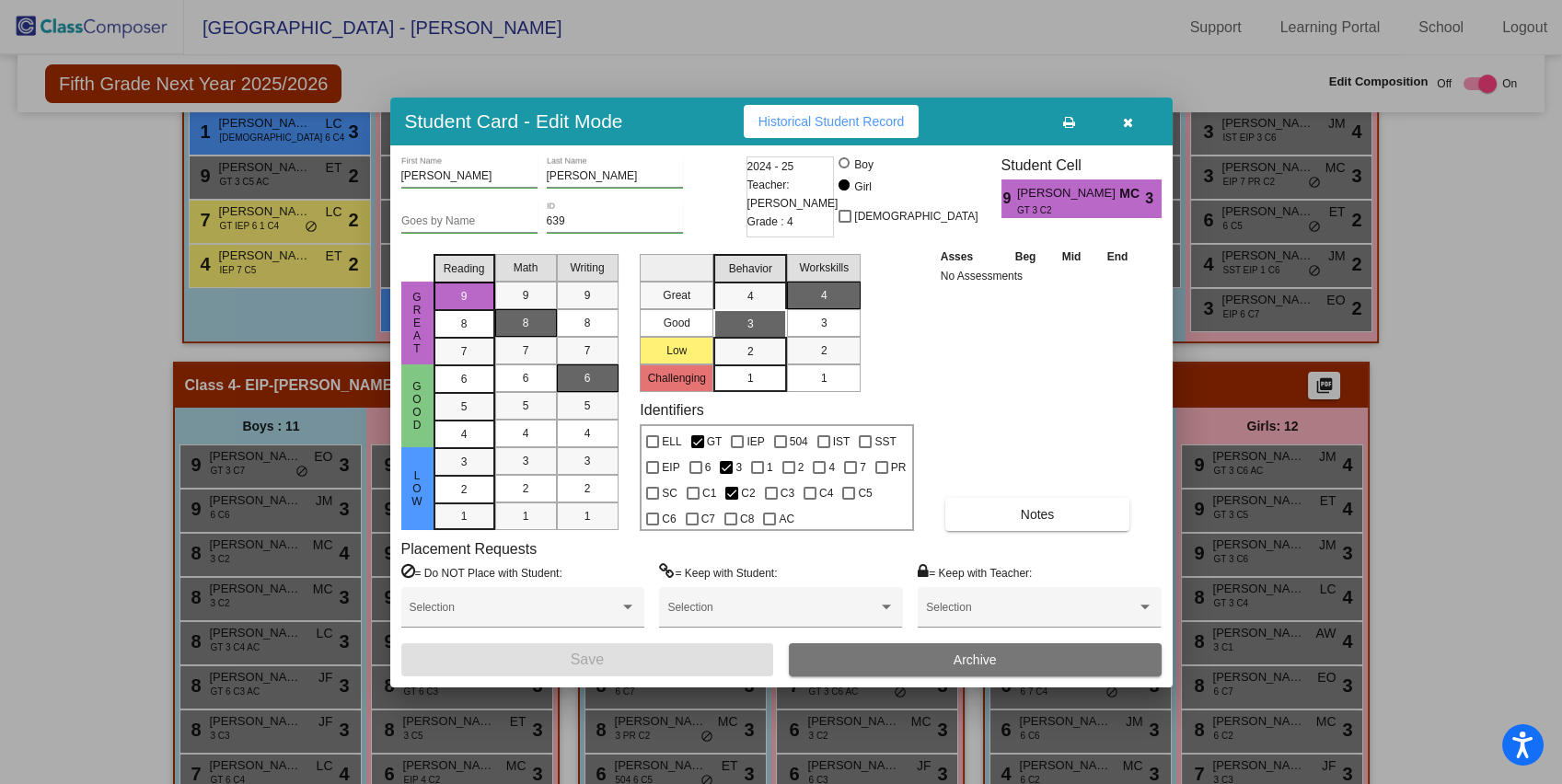 click at bounding box center [1128, 121] 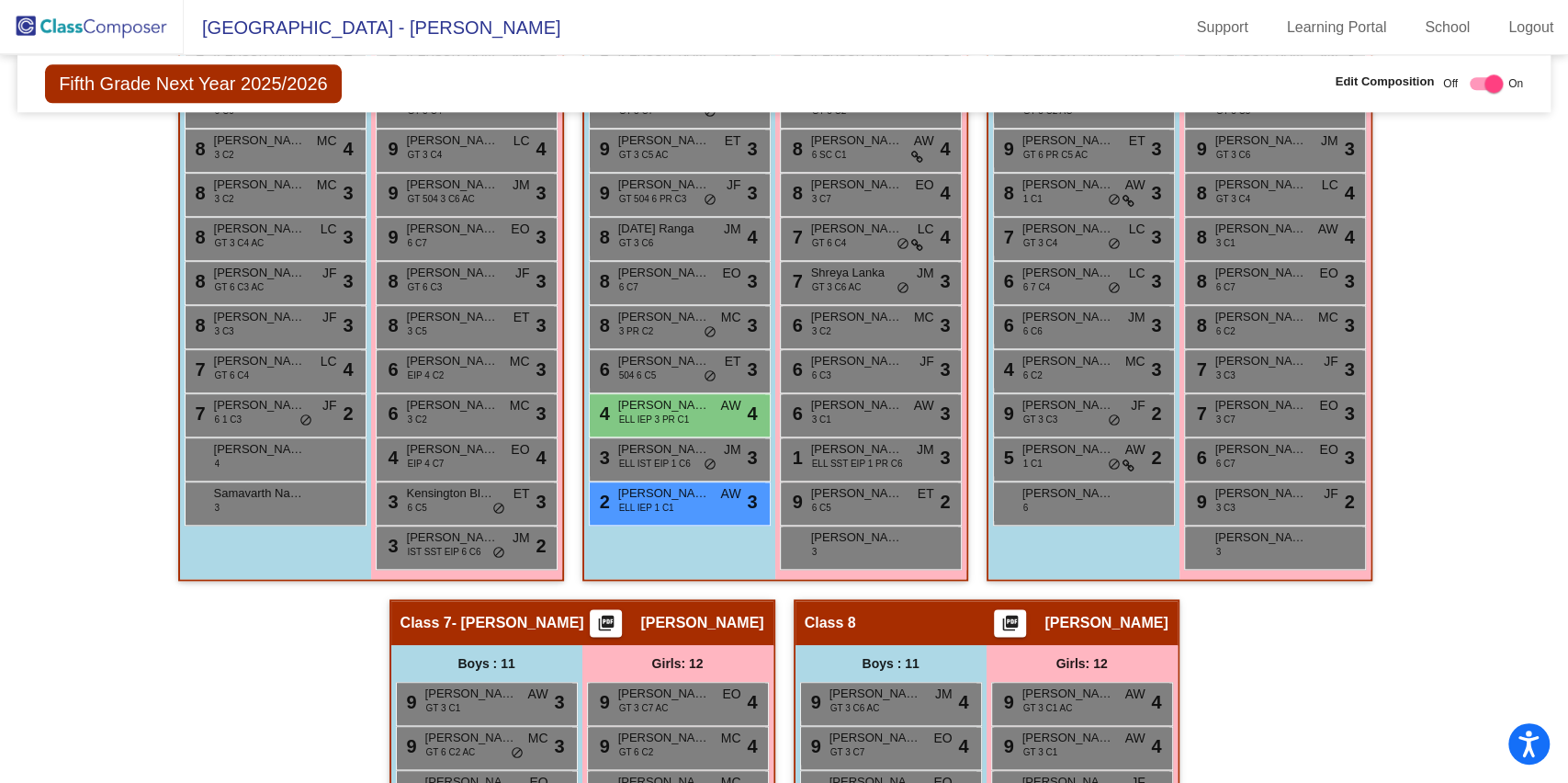 scroll, scrollTop: 1347, scrollLeft: 0, axis: vertical 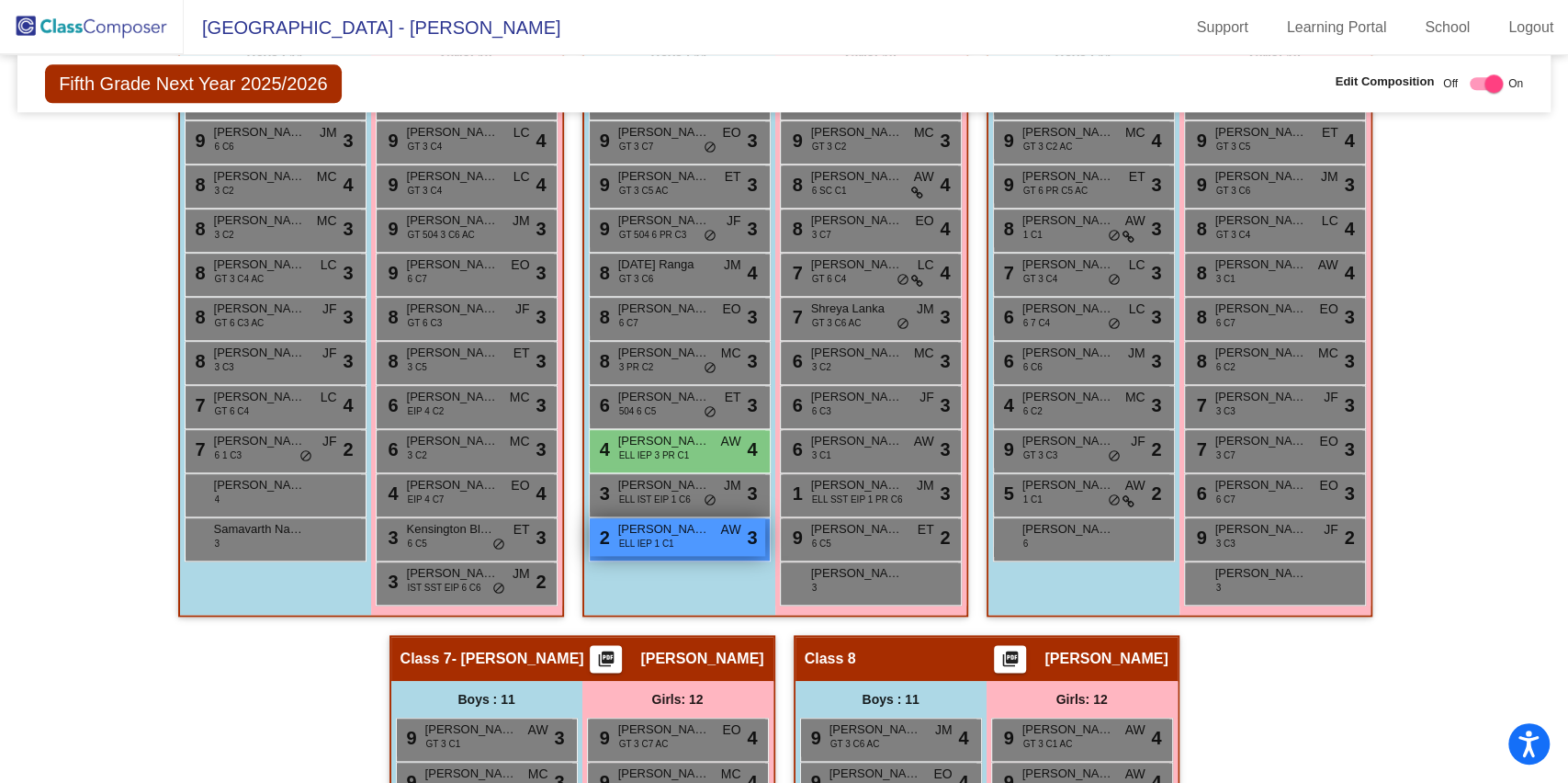 click on "Iker Romero-Baez" at bounding box center [664, 529] 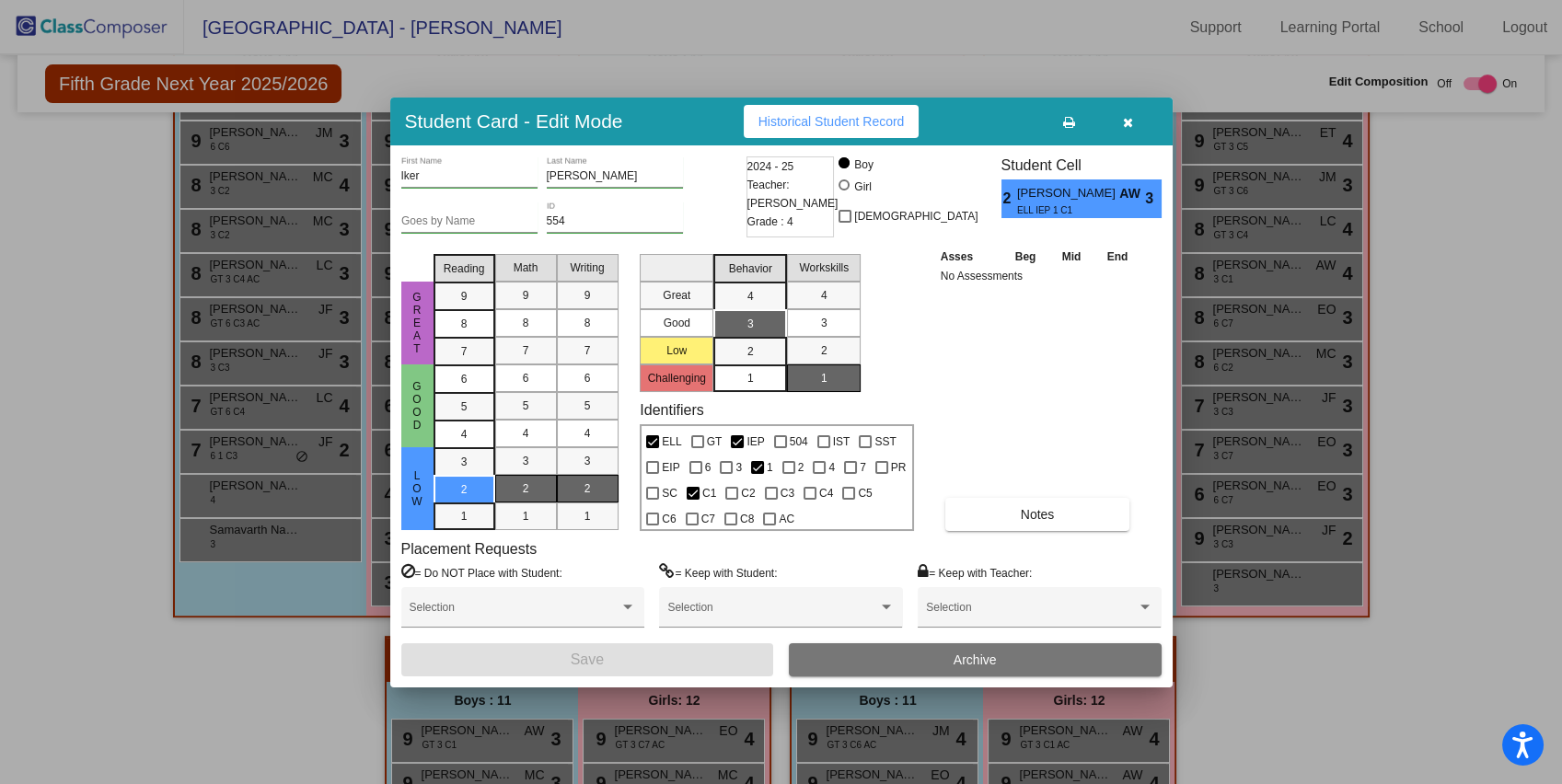 click at bounding box center [781, 392] 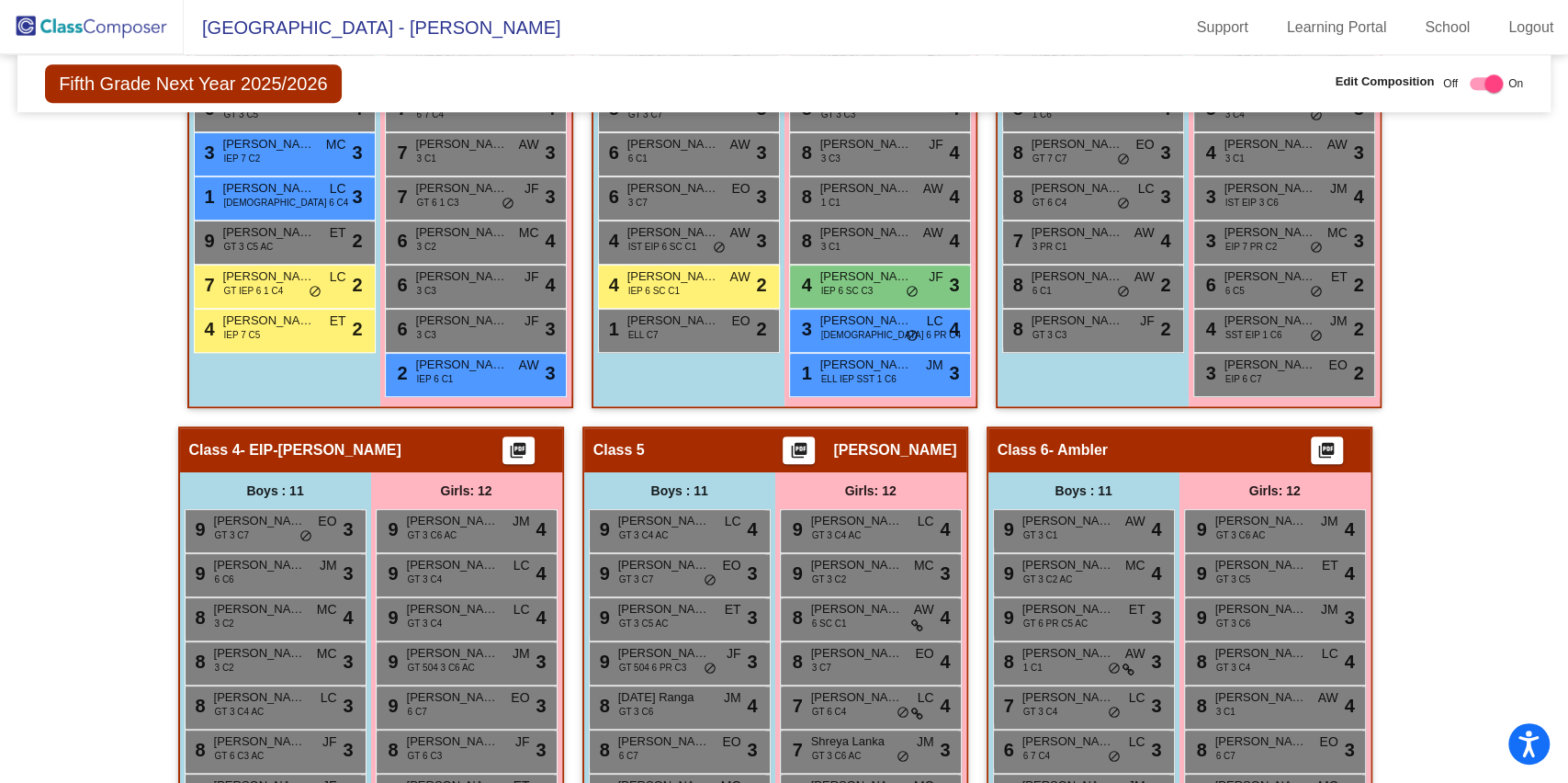 scroll, scrollTop: 857, scrollLeft: 0, axis: vertical 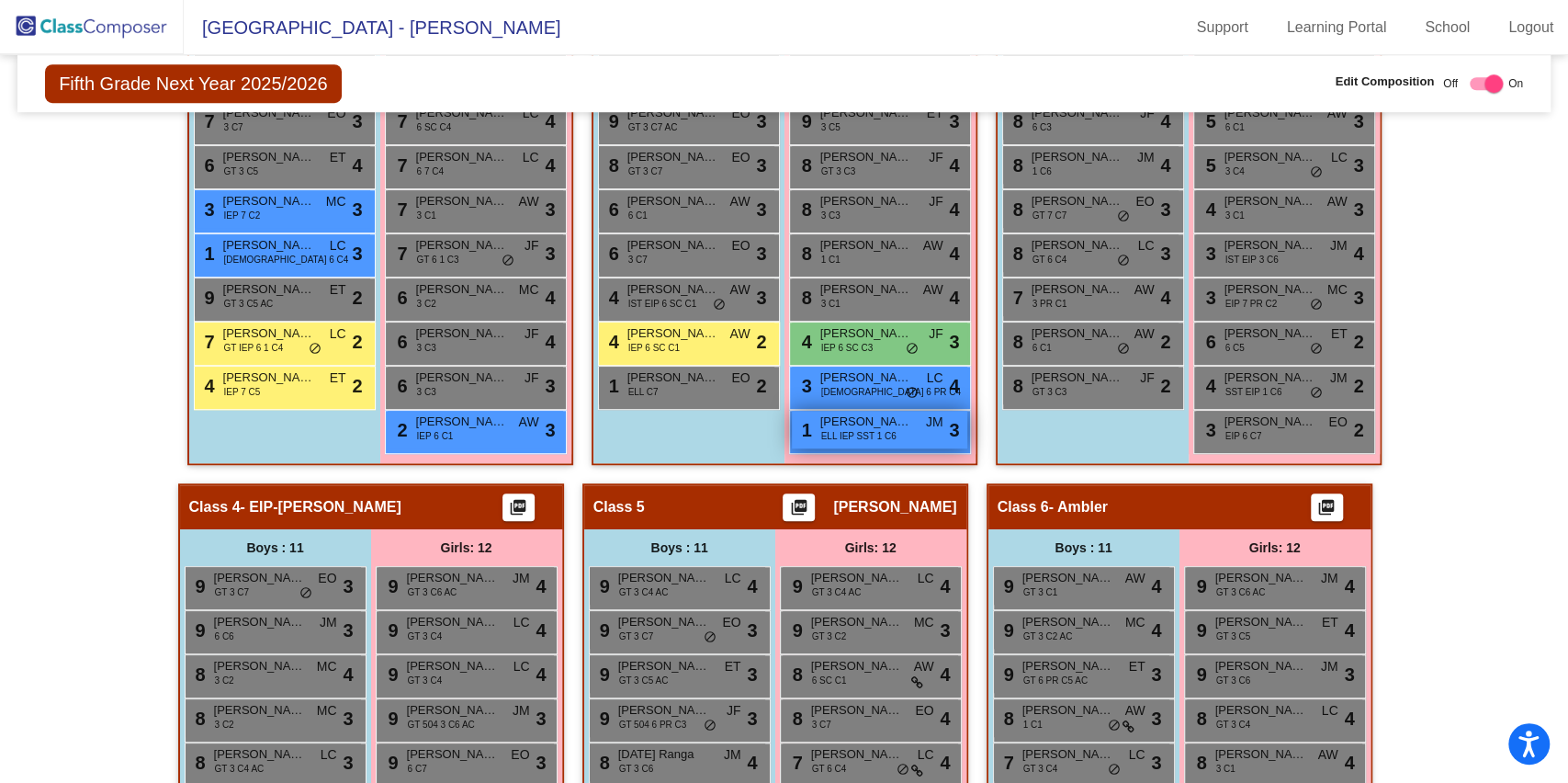 click on "ELL IEP SST 1 C6" at bounding box center [859, 436] 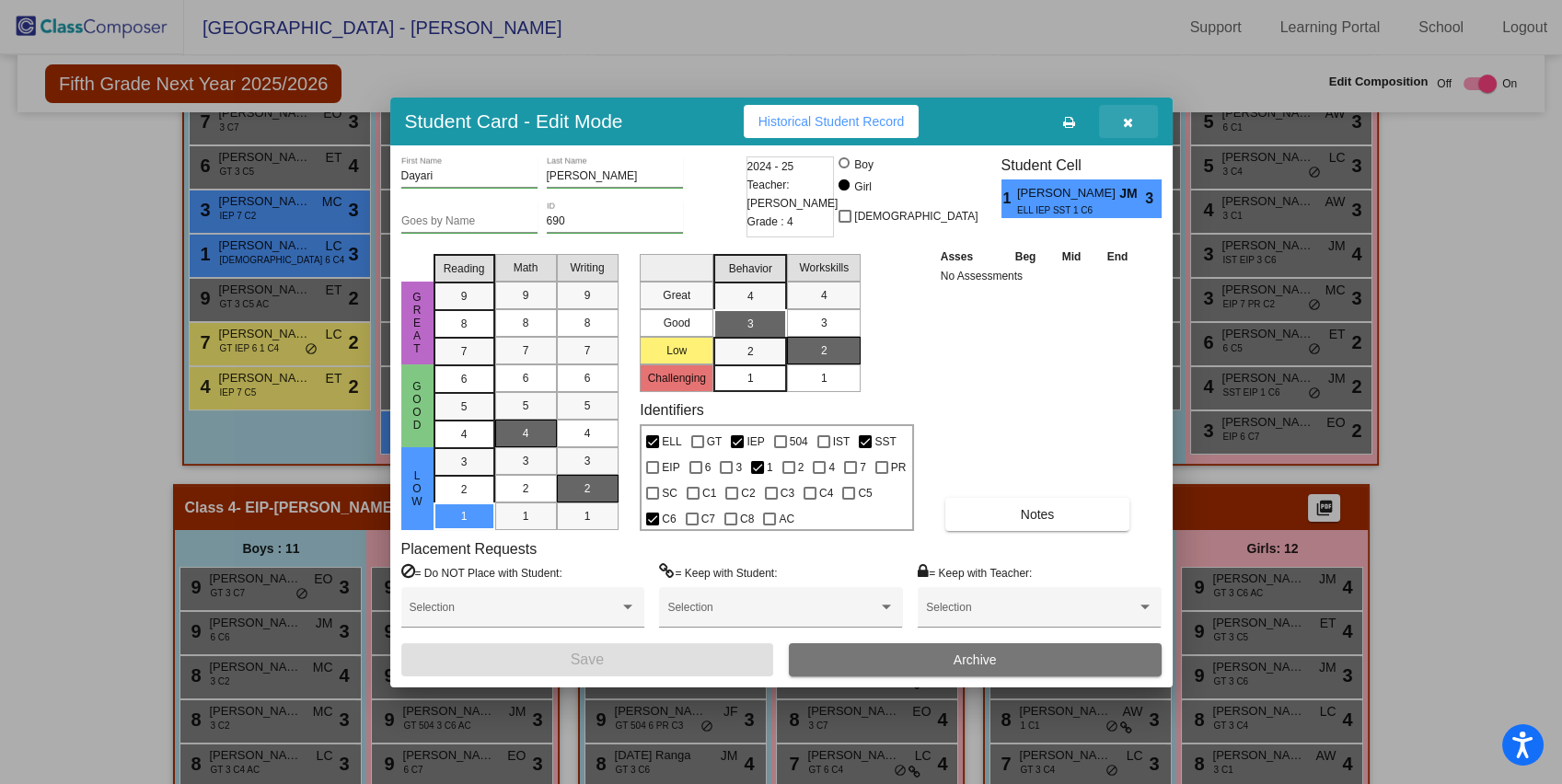 click at bounding box center (1128, 121) 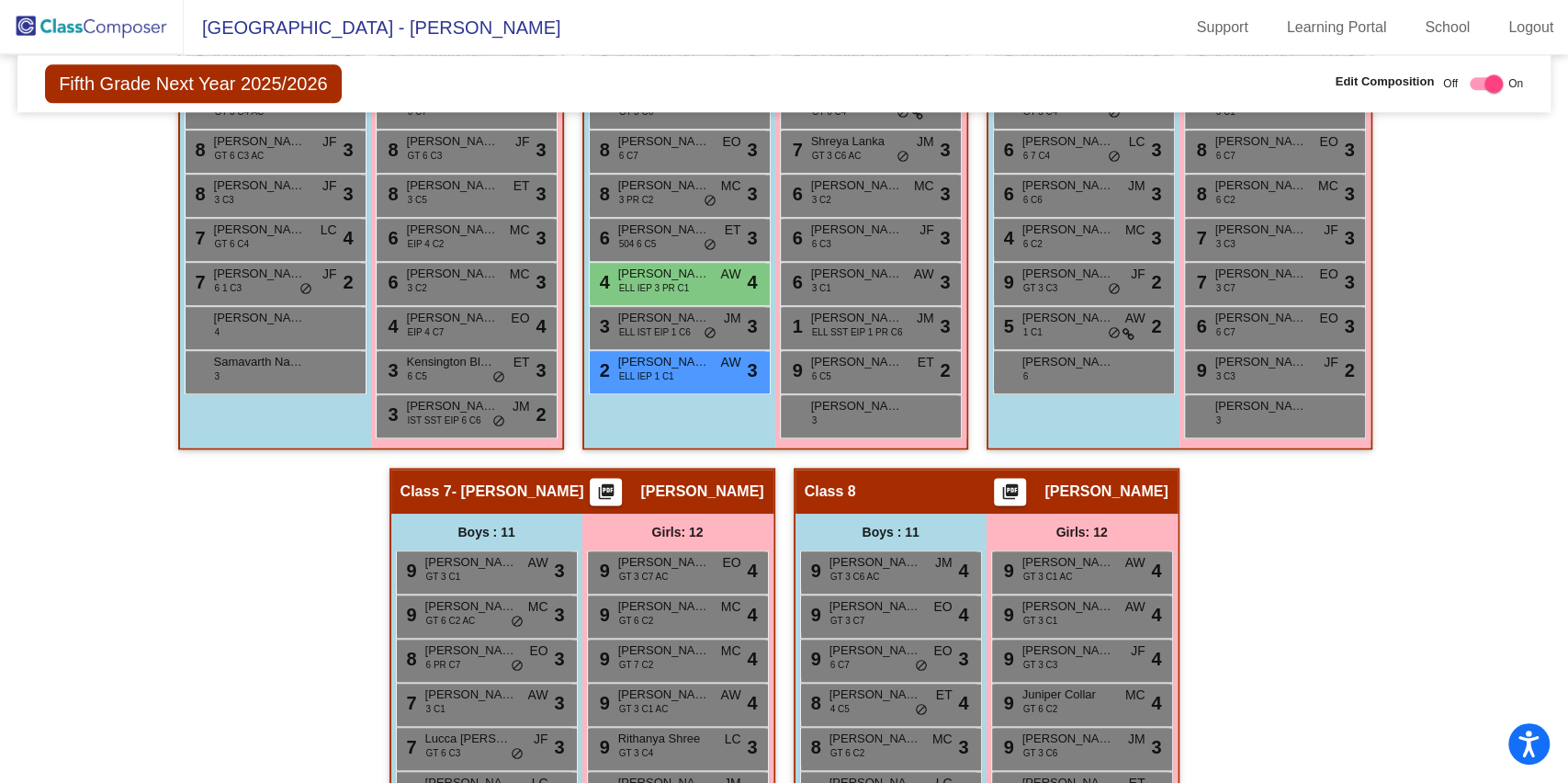 scroll, scrollTop: 1225, scrollLeft: 0, axis: vertical 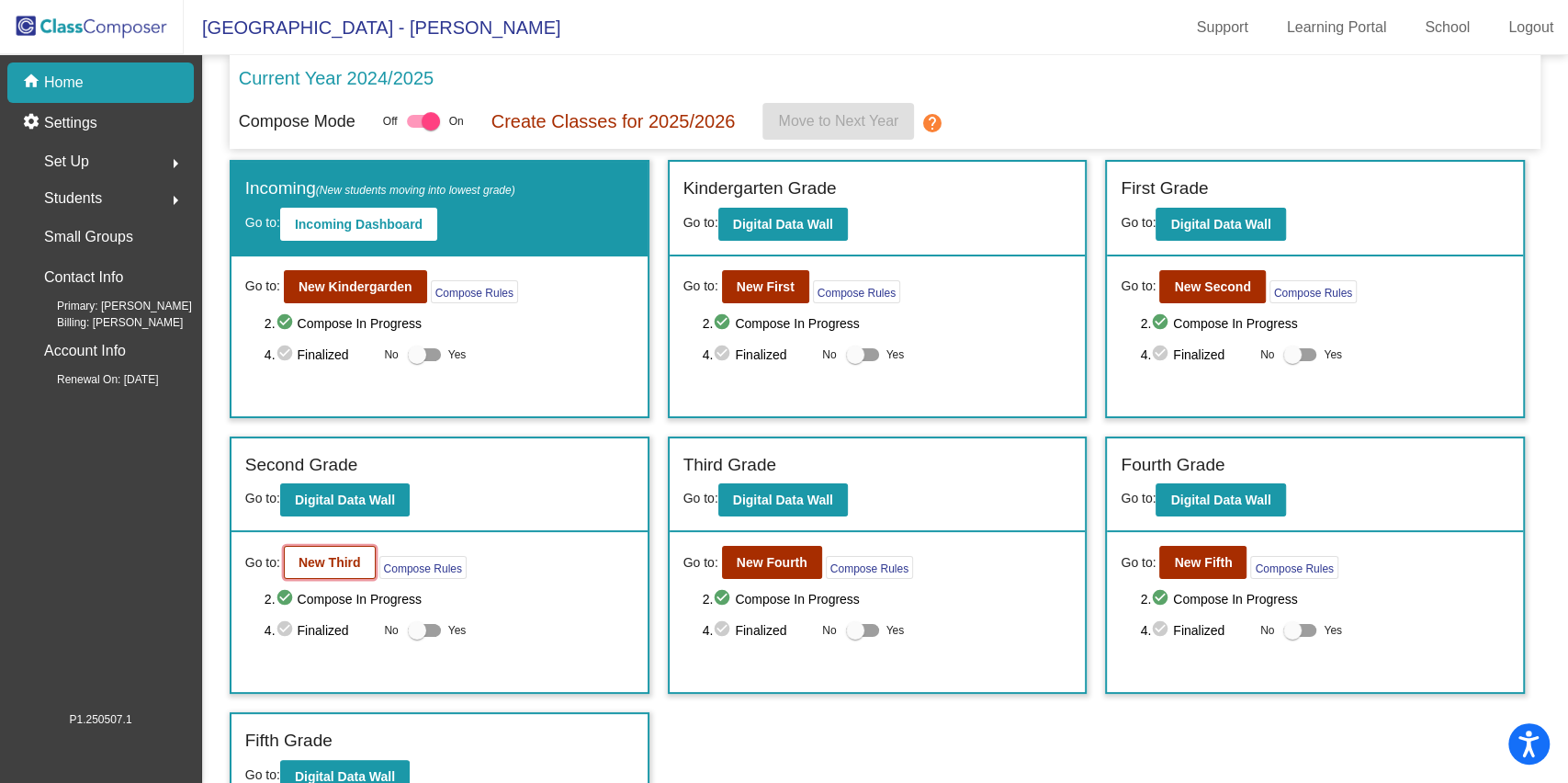click on "New Third" 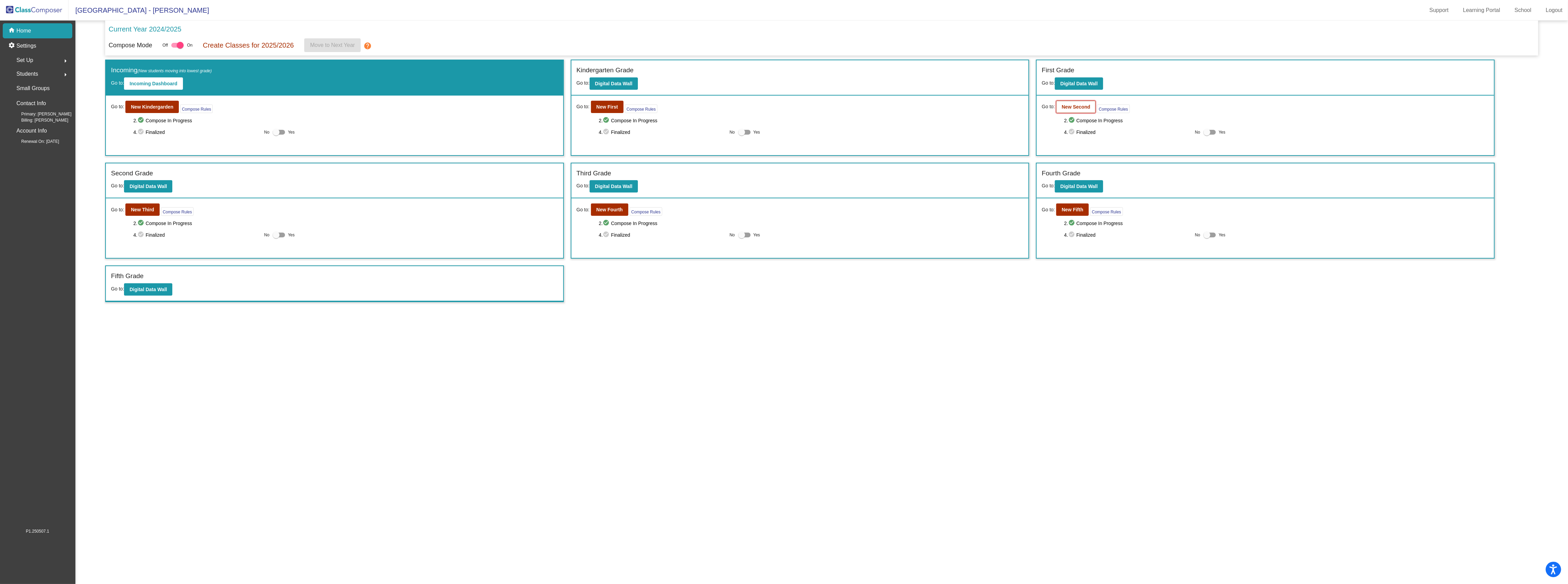click on "New Second" 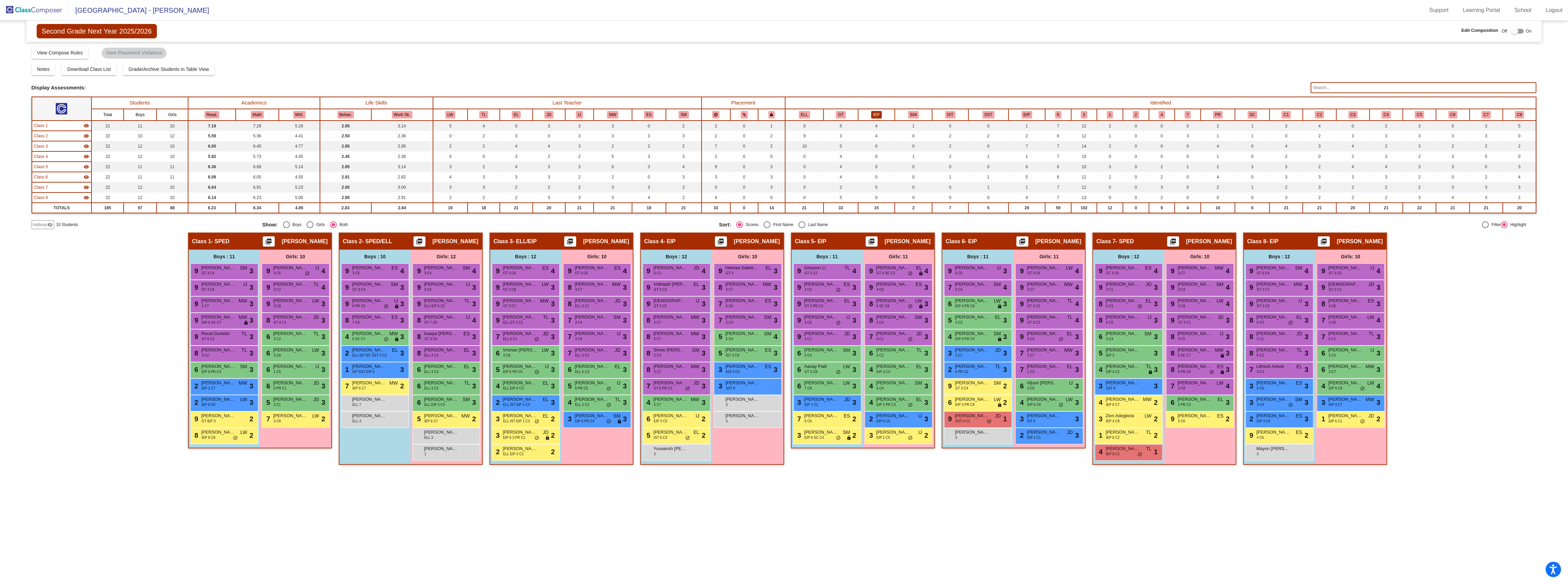 click on "IEP" 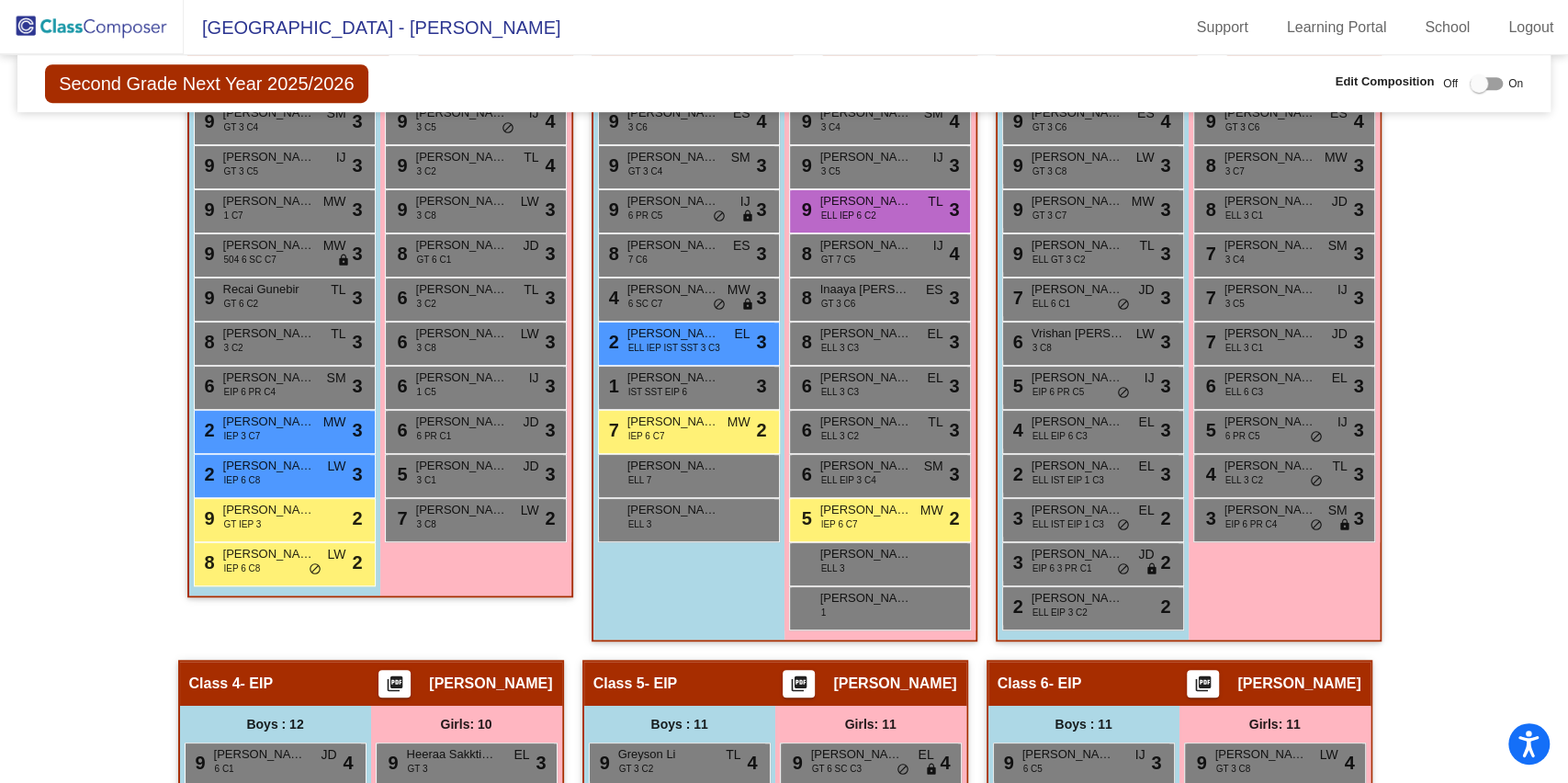 scroll, scrollTop: 735, scrollLeft: 0, axis: vertical 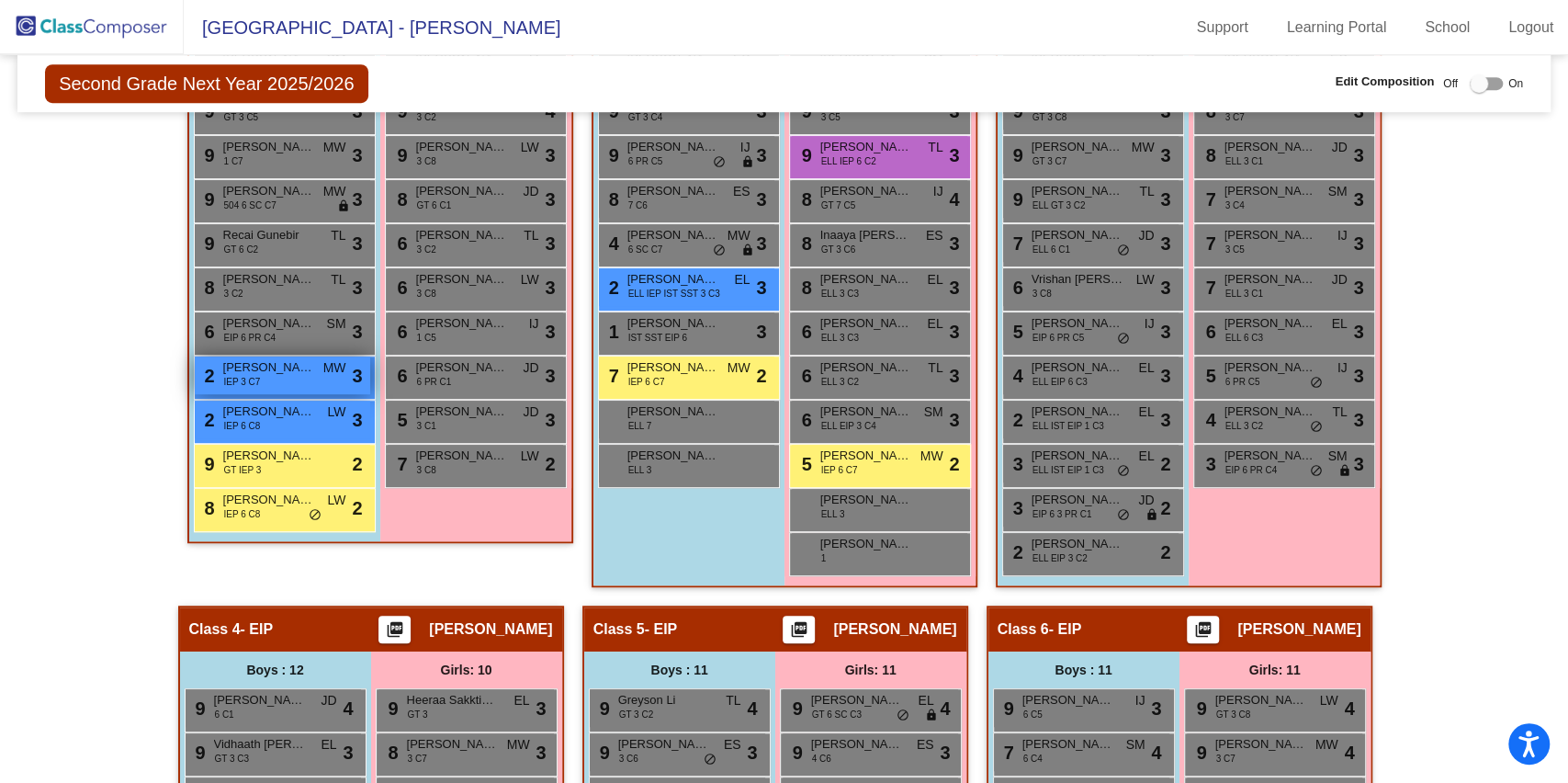 click on "2 Aakarsh Padhiary IEP 3 C7 MW lock do_not_disturb_alt 3" at bounding box center [282, 375] 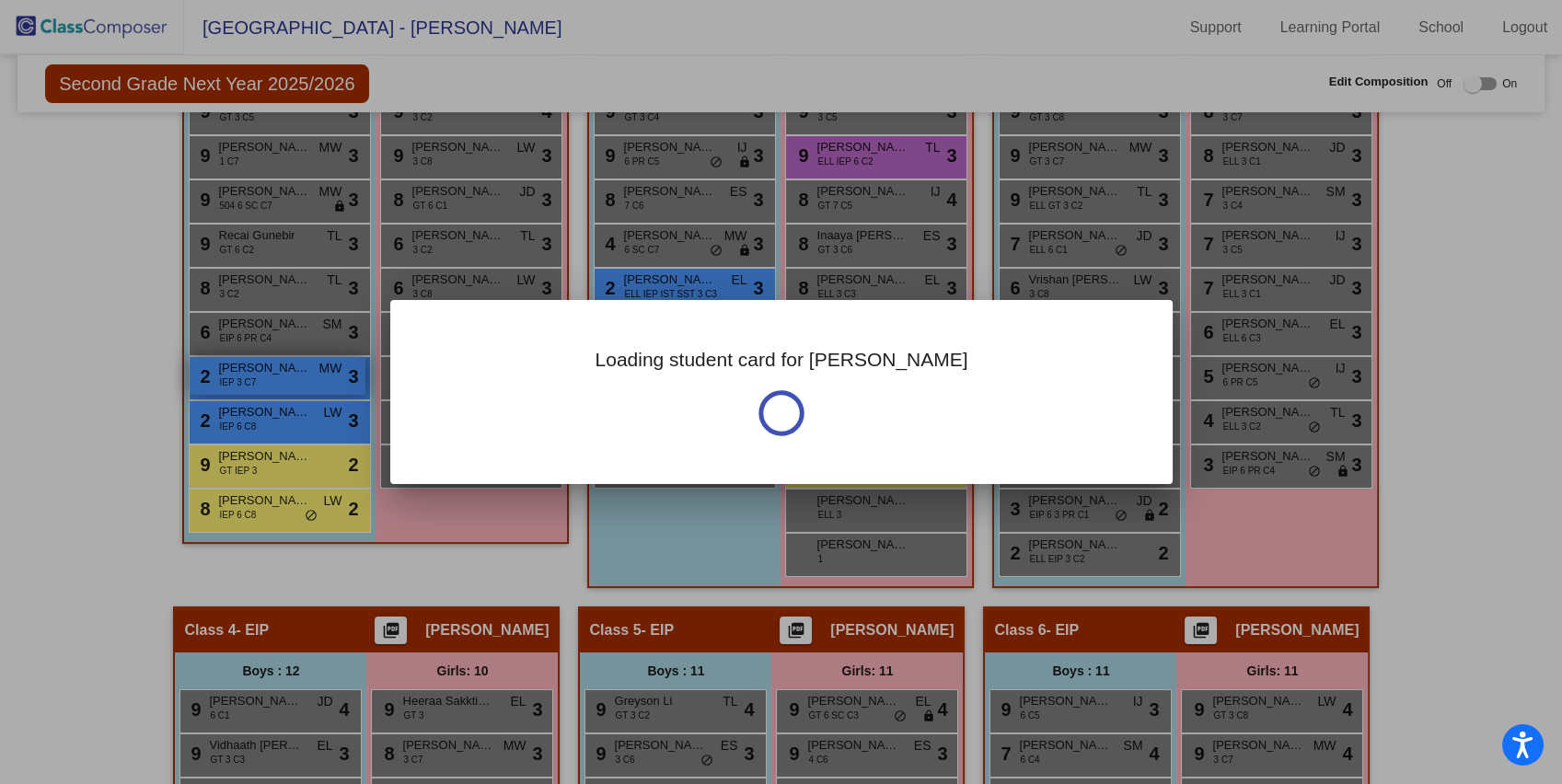 click at bounding box center (781, 392) 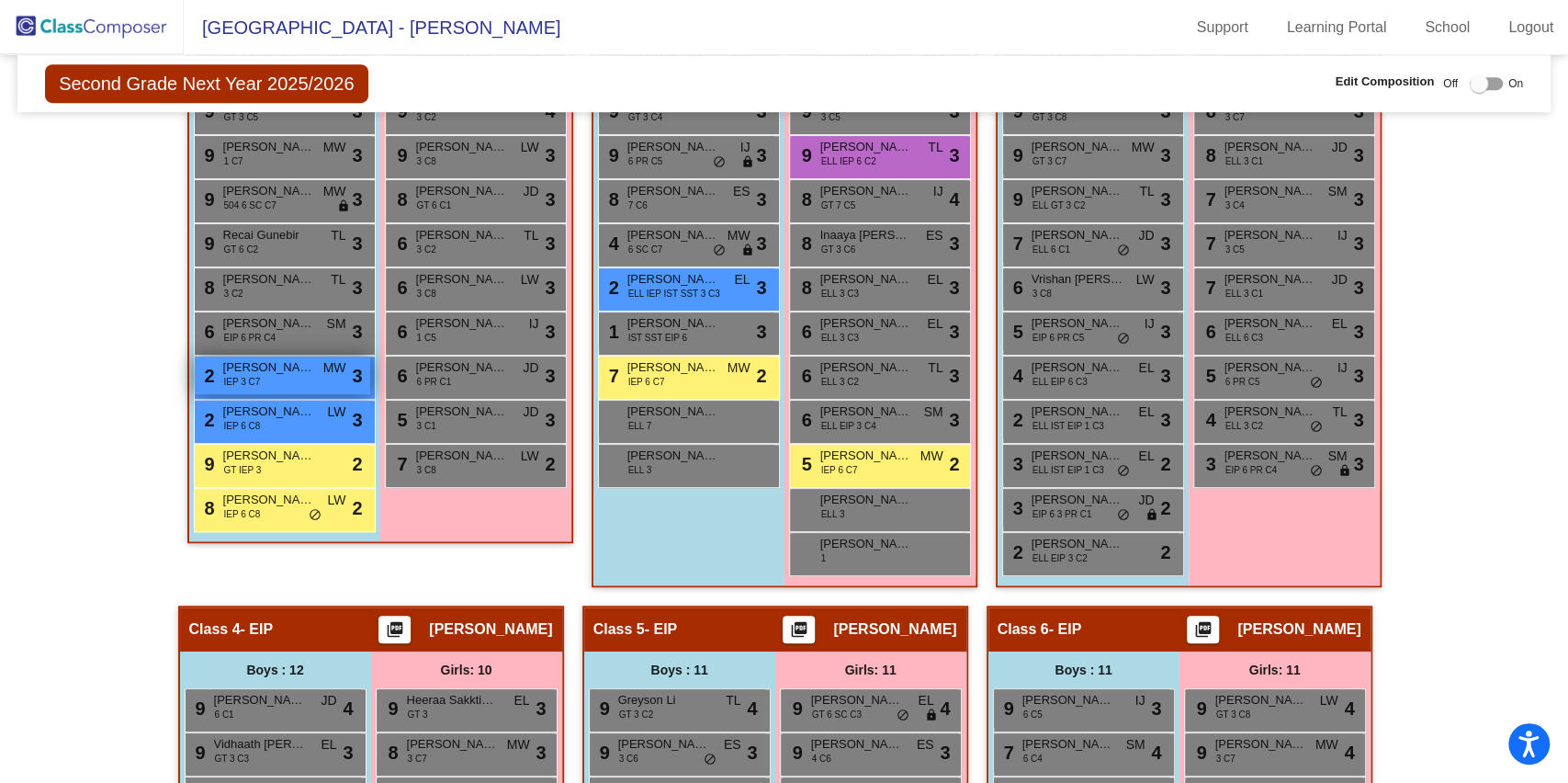 click on "2 Aakarsh Padhiary IEP 3 C7 MW lock do_not_disturb_alt 3" at bounding box center (282, 375) 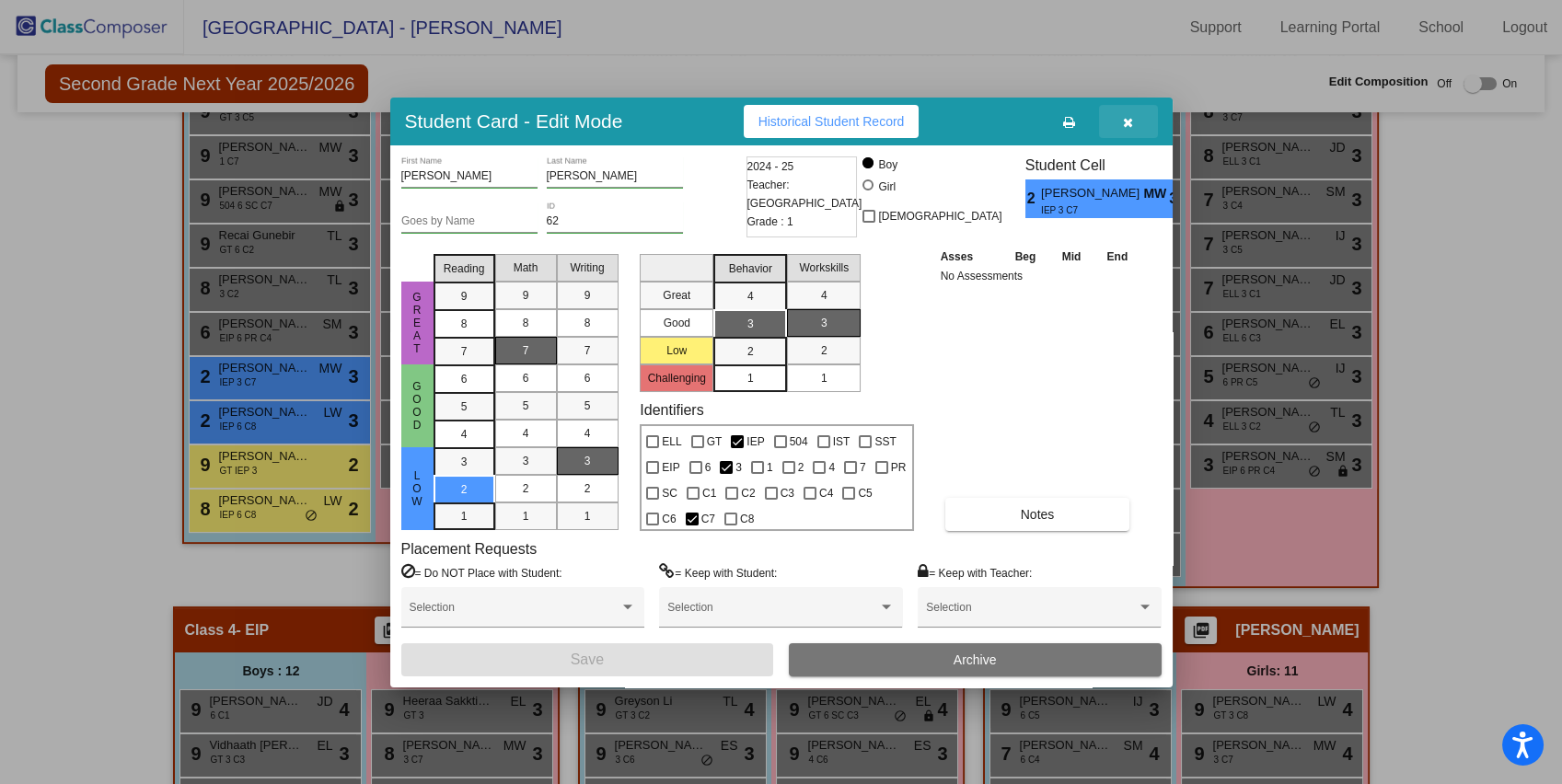 click at bounding box center [1128, 121] 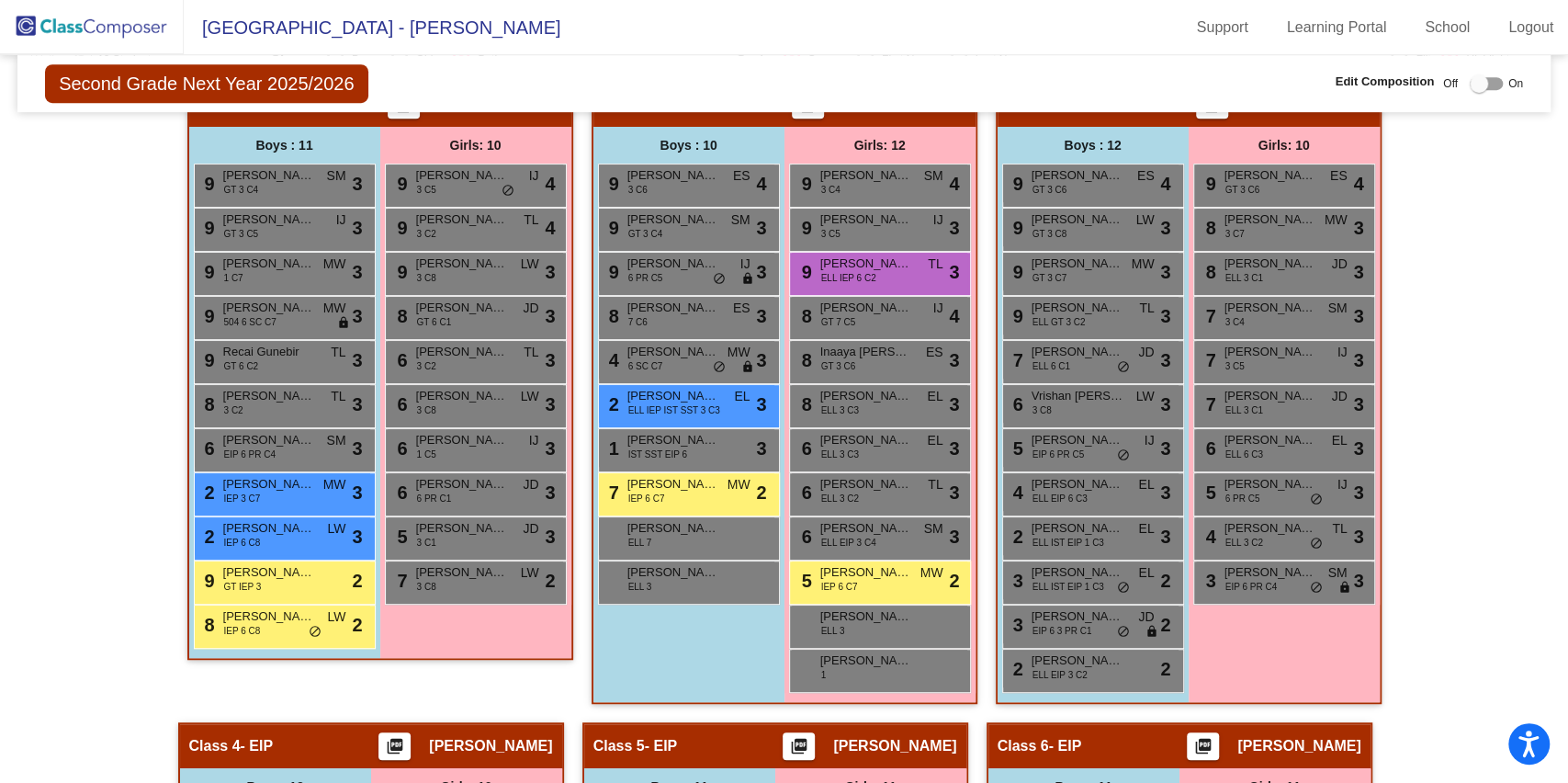scroll, scrollTop: 496, scrollLeft: 0, axis: vertical 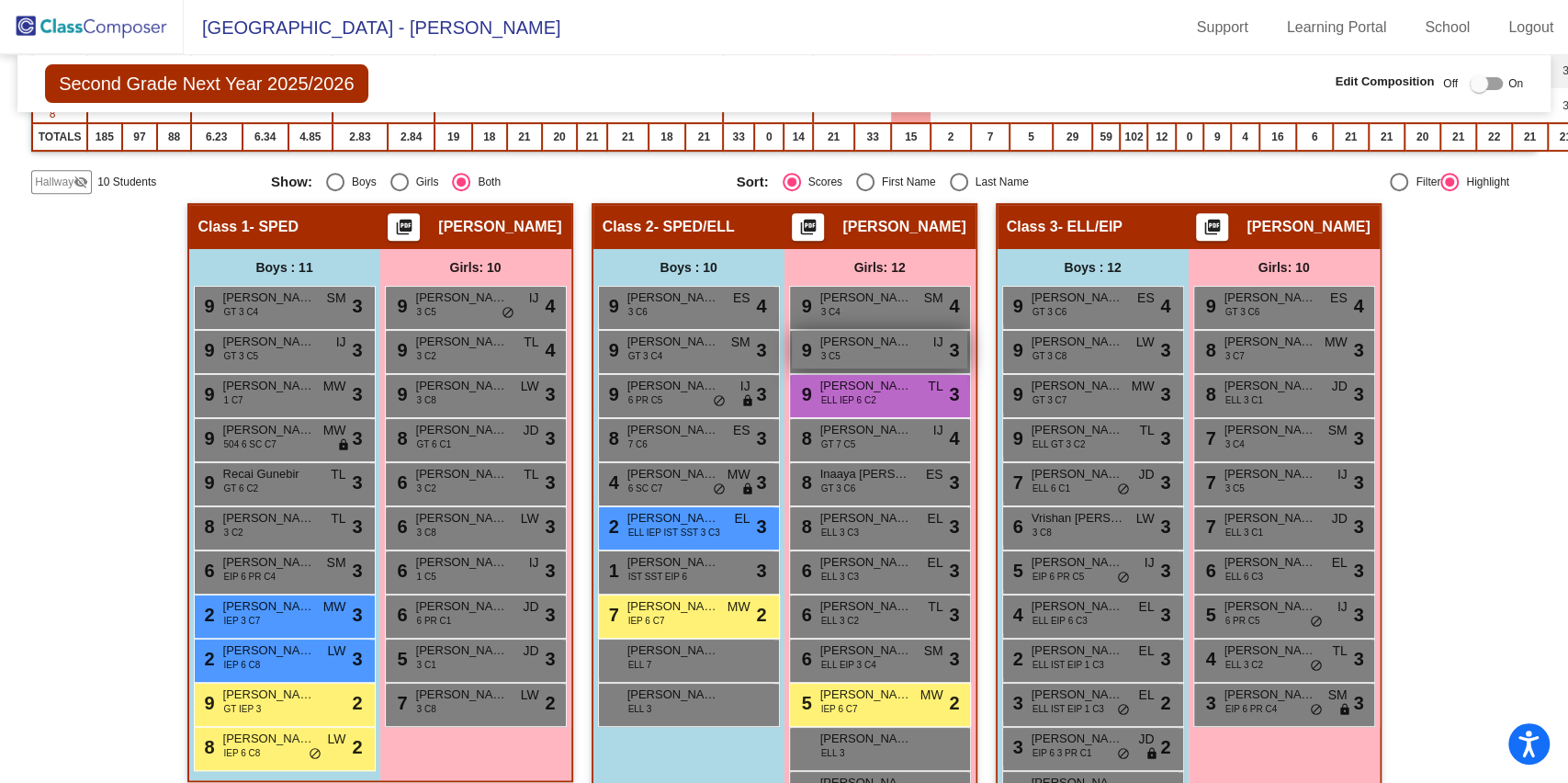 click on "9 Aadya Draksharam 3 C5 IJ lock do_not_disturb_alt 3" at bounding box center [879, 349] 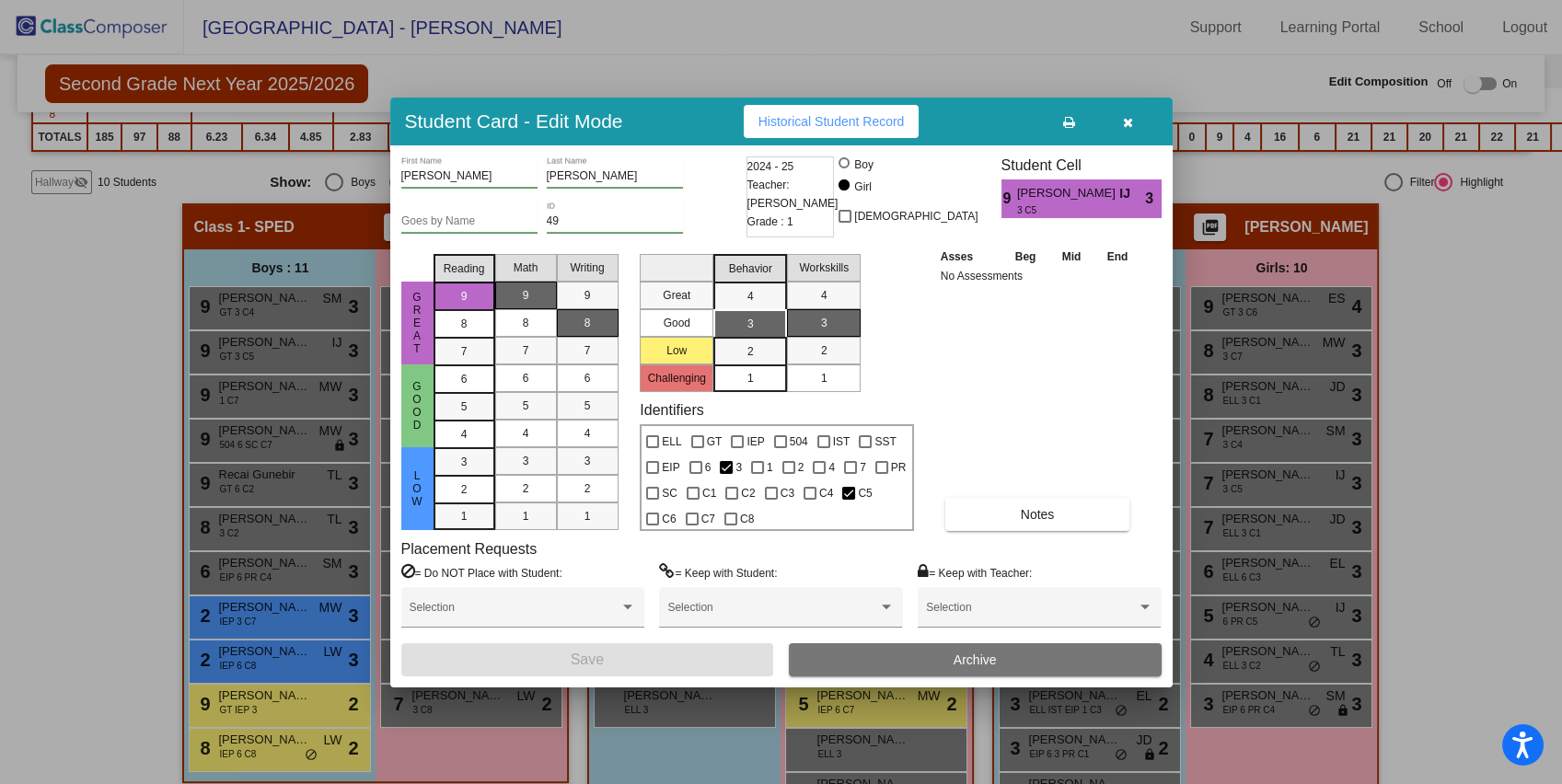 click at bounding box center (1128, 121) 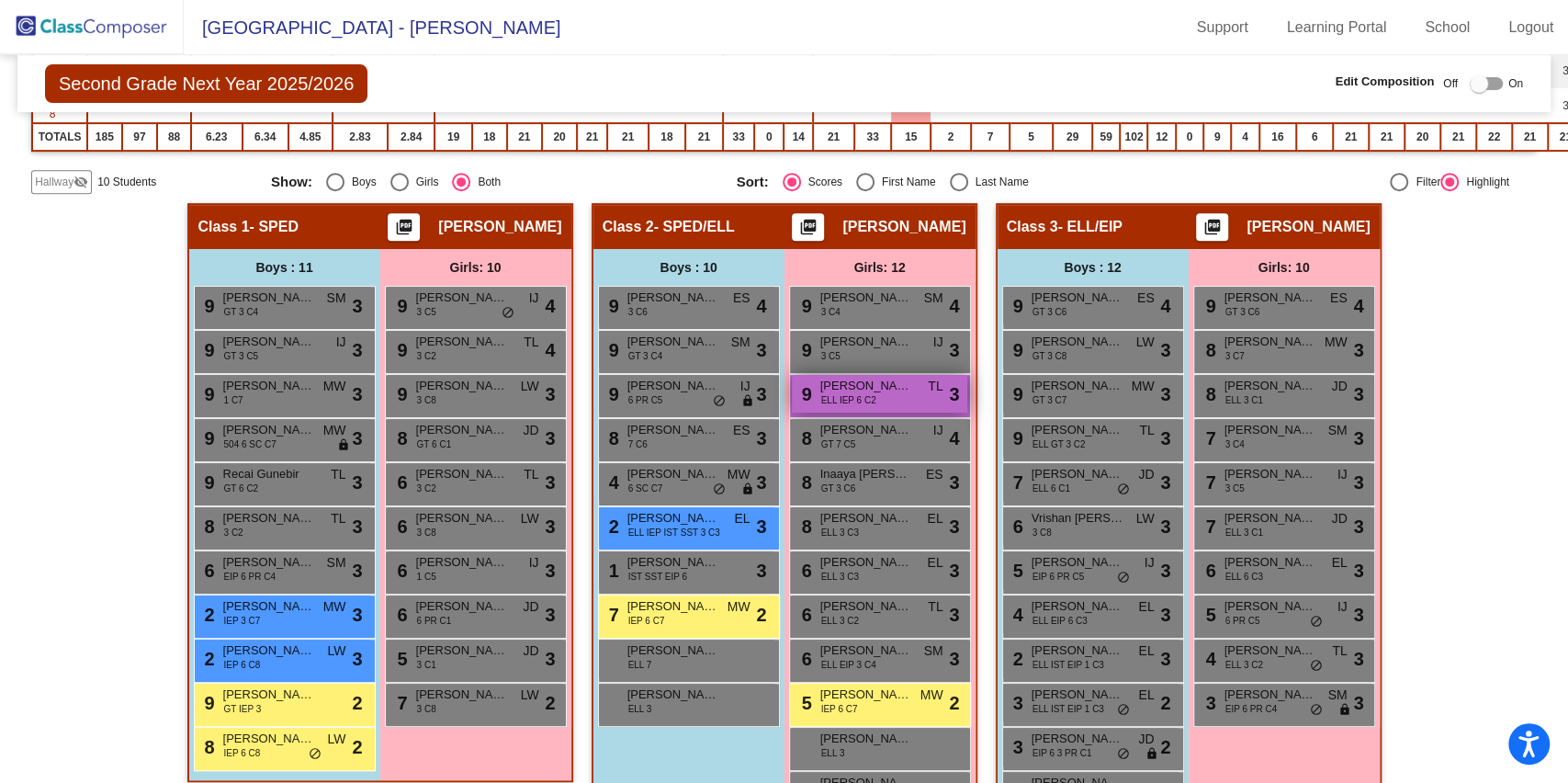 click on "9 Melissa Makovetsky ELL IEP 6 C2 TL lock do_not_disturb_alt 3" at bounding box center [879, 393] 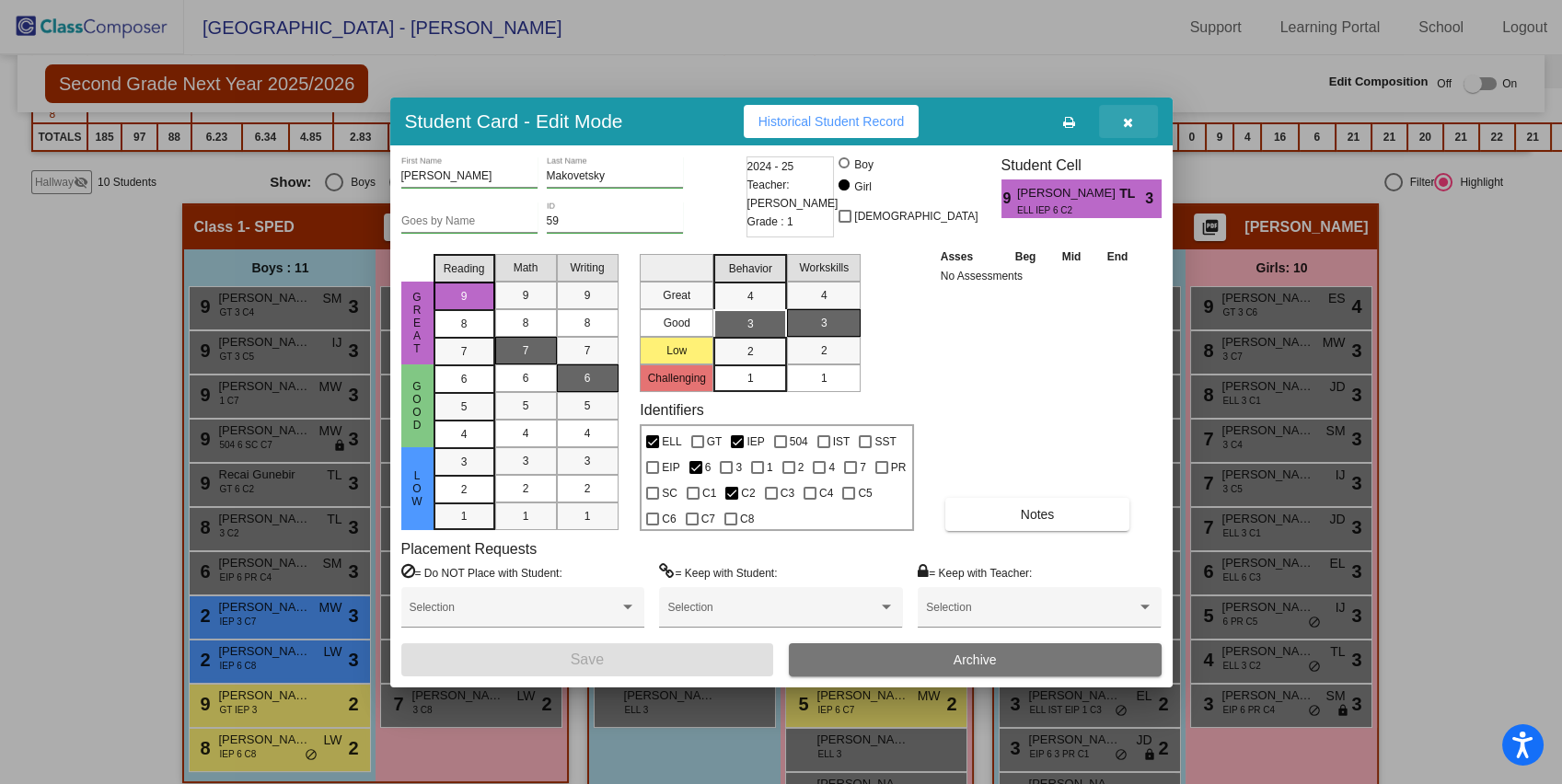 click at bounding box center [1128, 121] 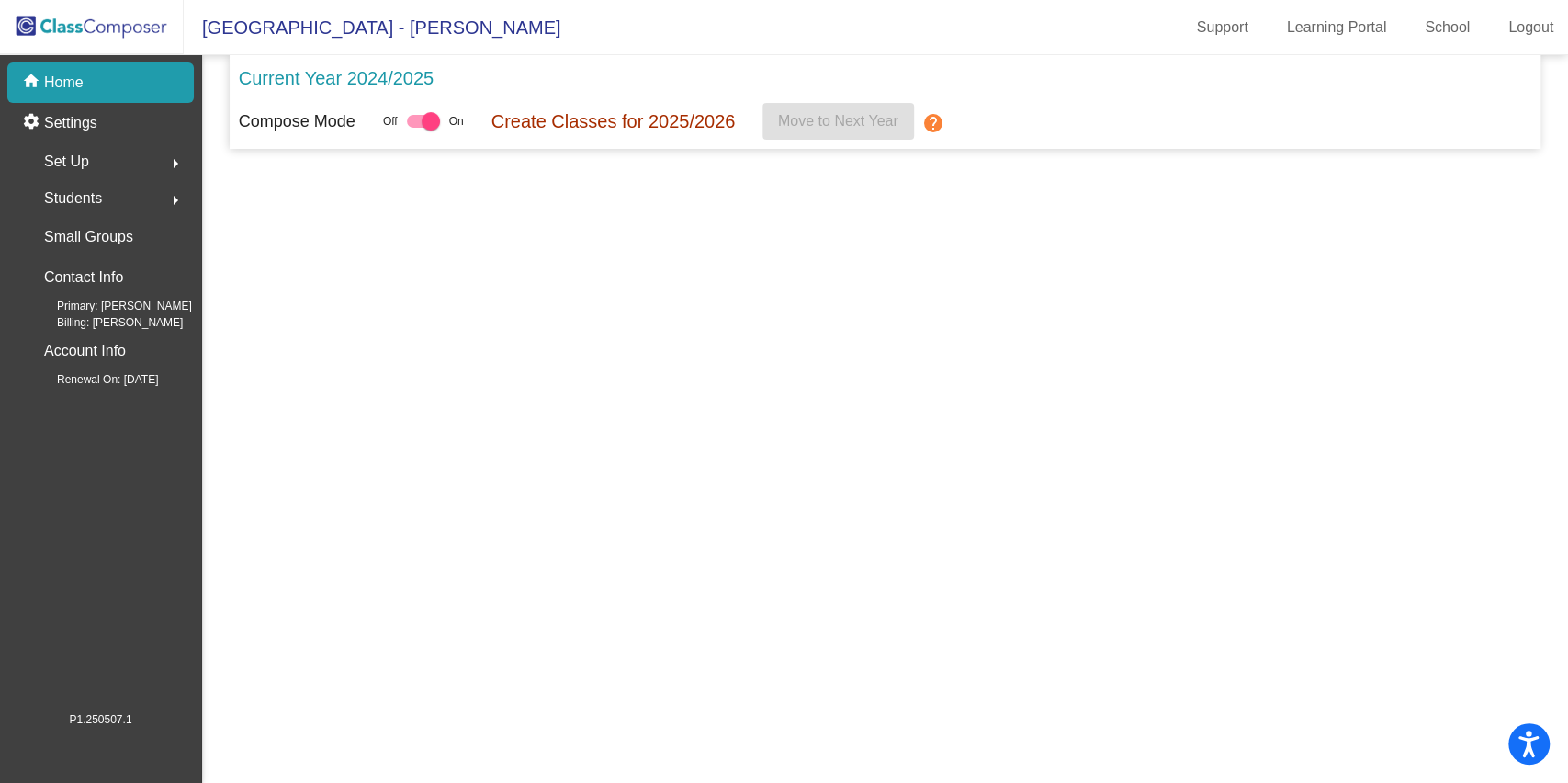 scroll, scrollTop: 0, scrollLeft: 0, axis: both 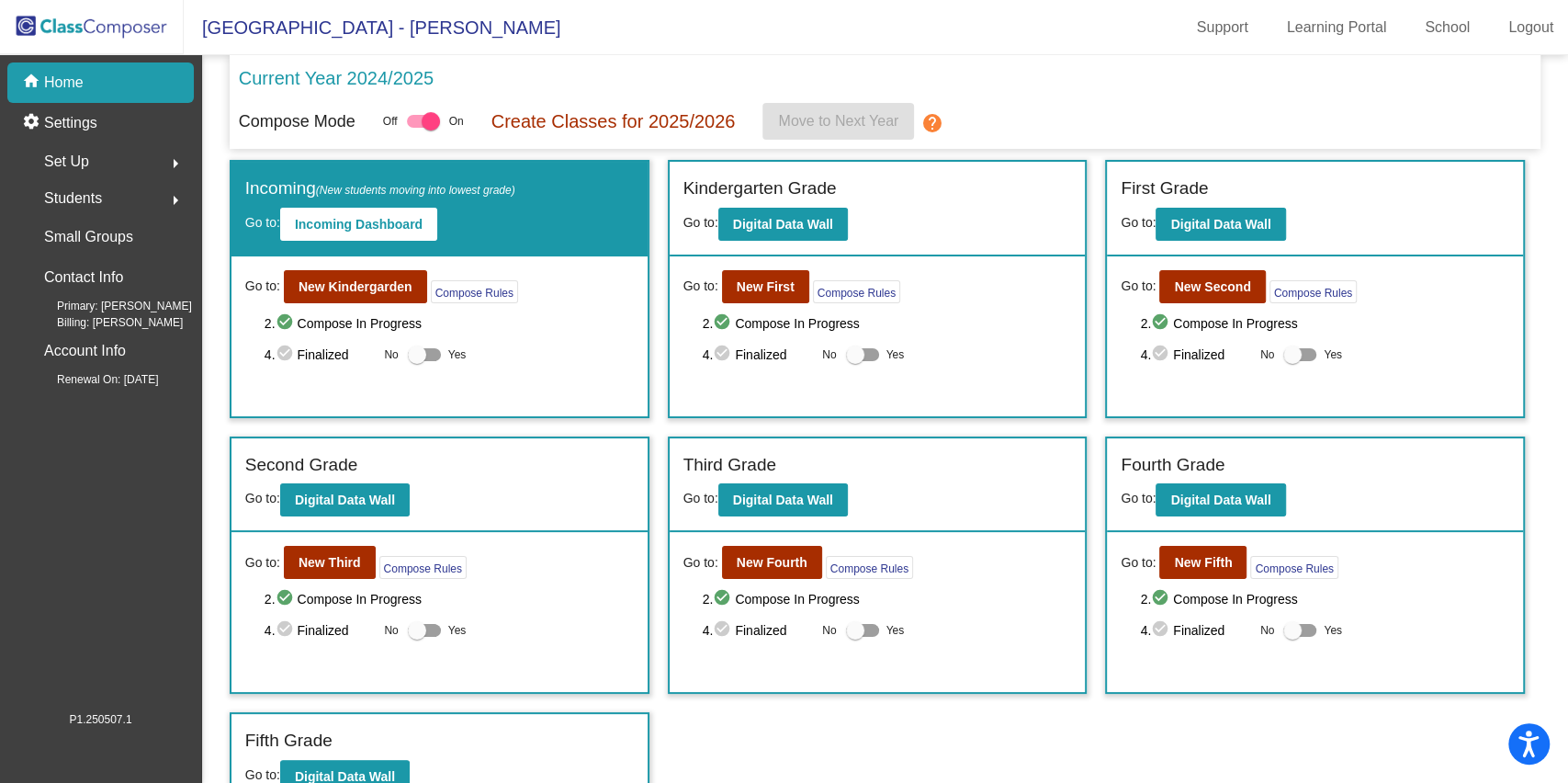 click on "Go to:  New First  Compose Rules     2.  check_circle  Compose In Progress   4.  check_circle  Finalized  No   Yes" 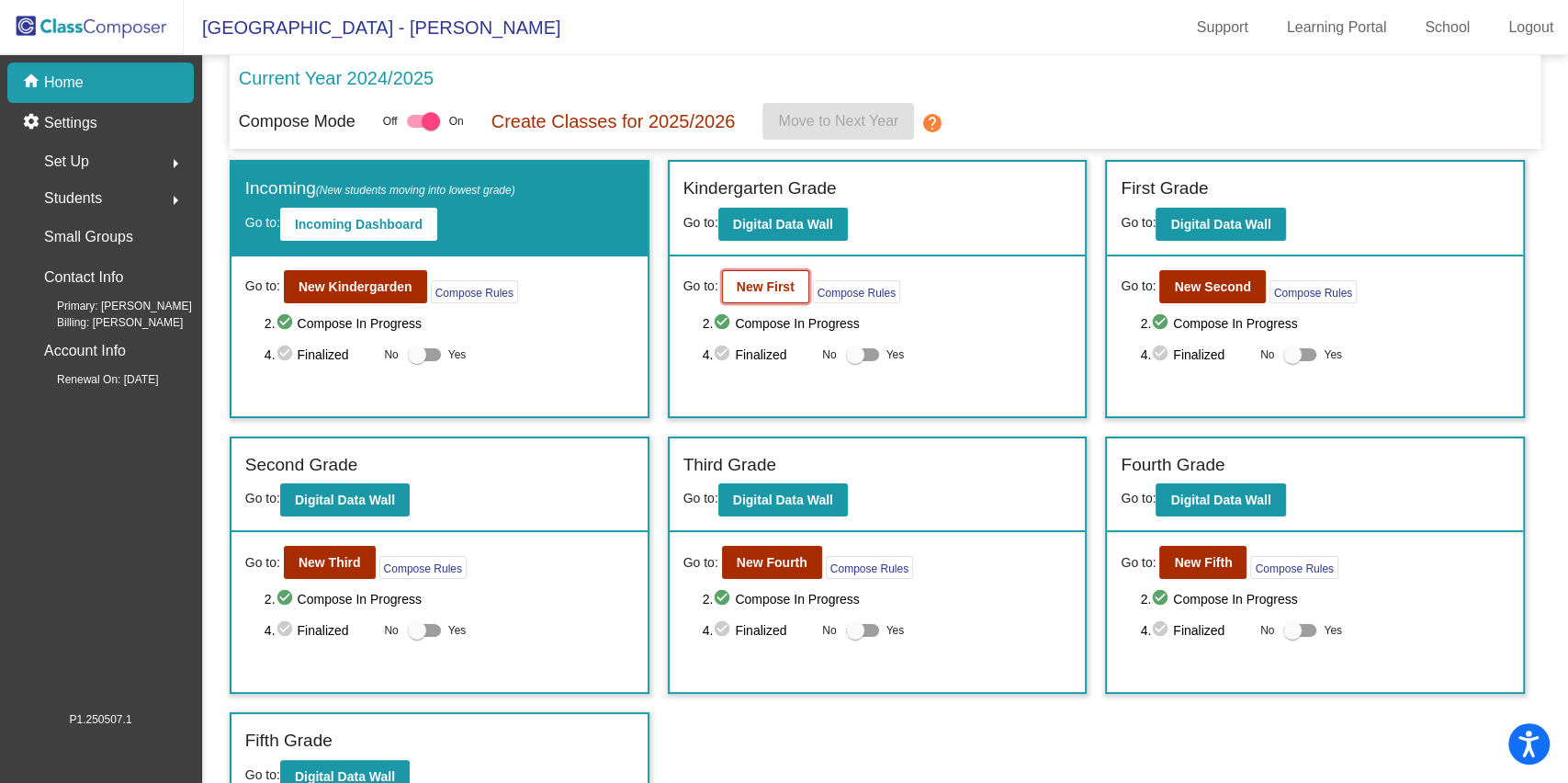 click on "New First" 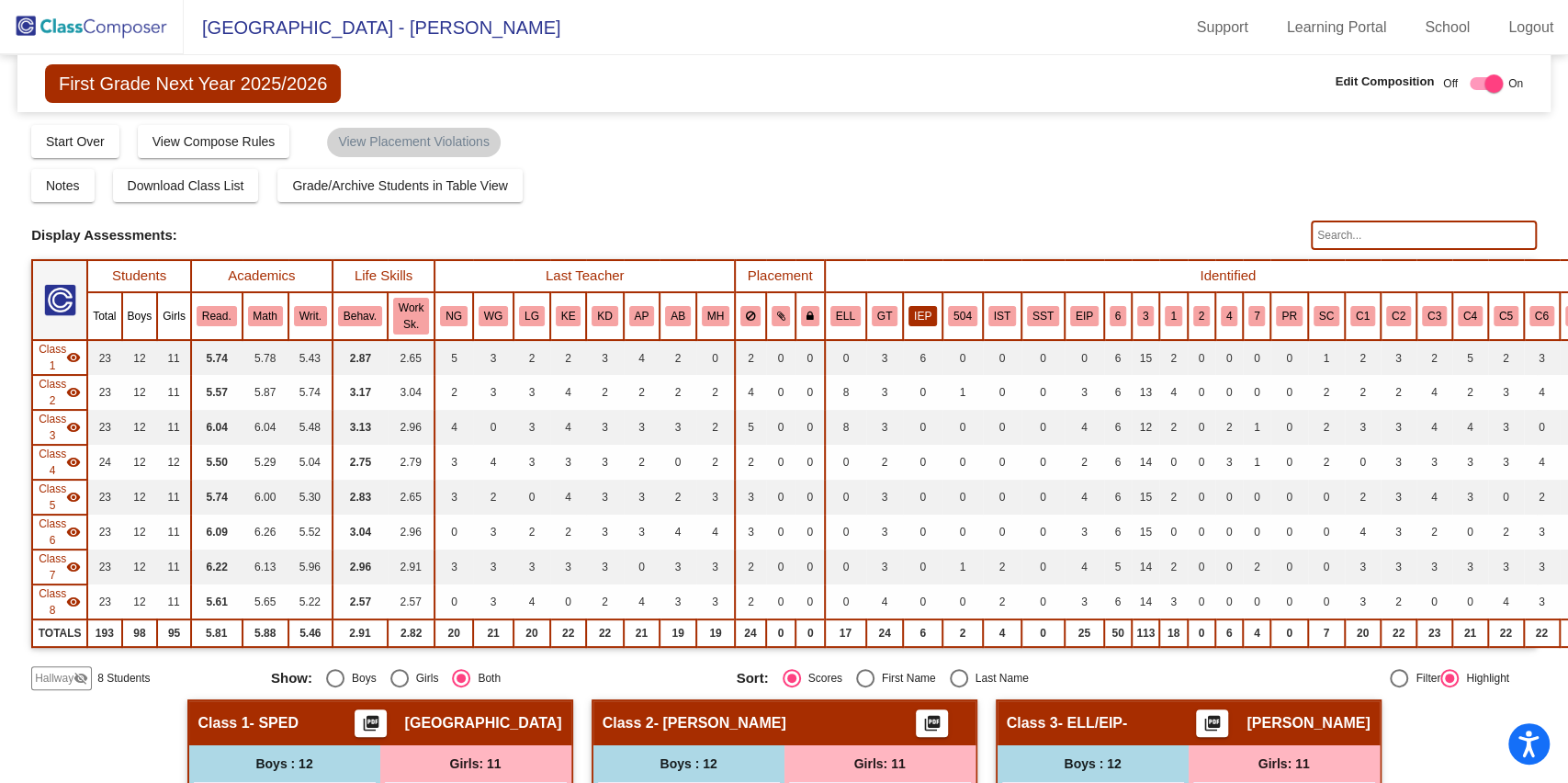 click on "IEP" 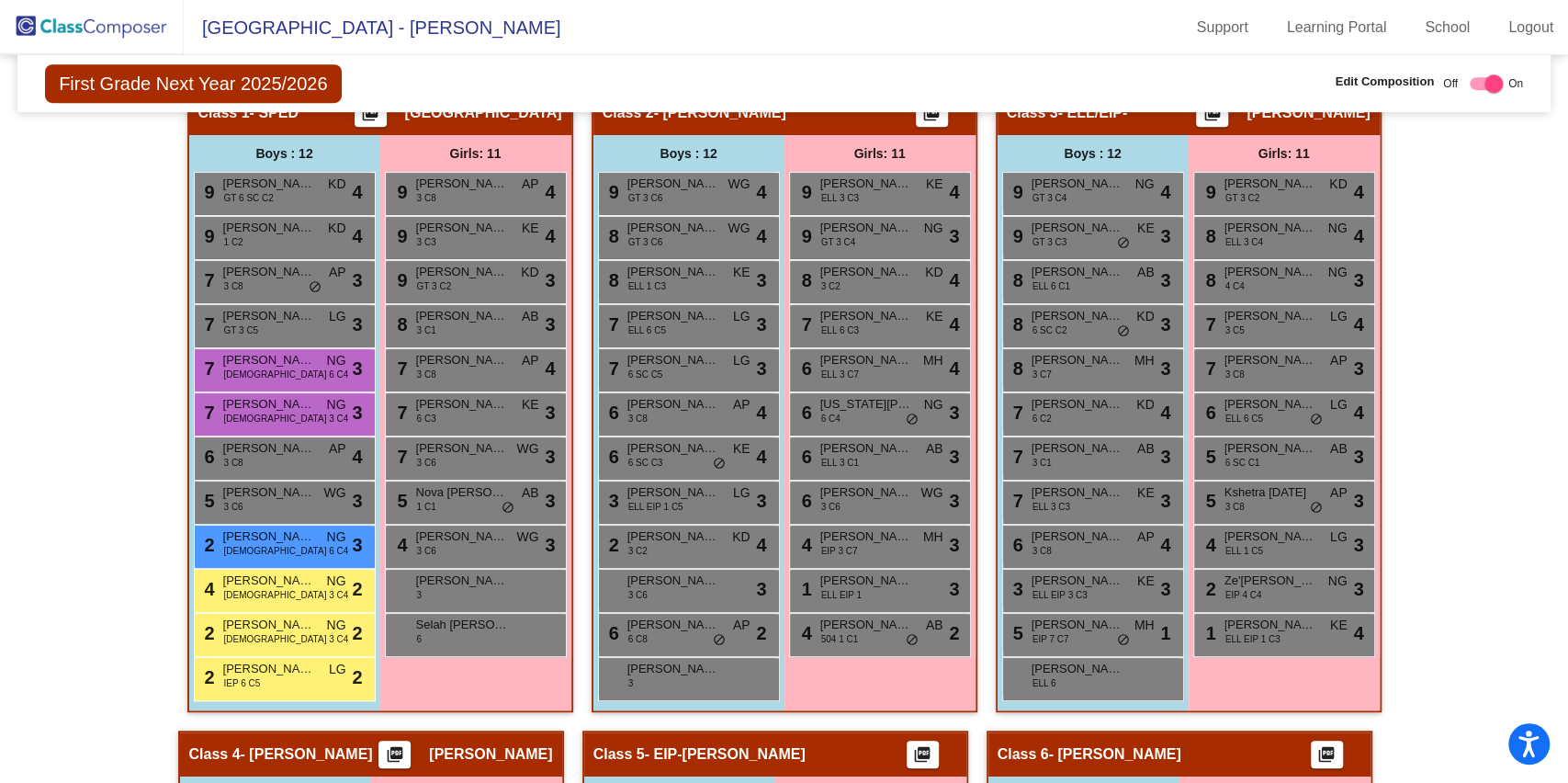 scroll, scrollTop: 129, scrollLeft: 0, axis: vertical 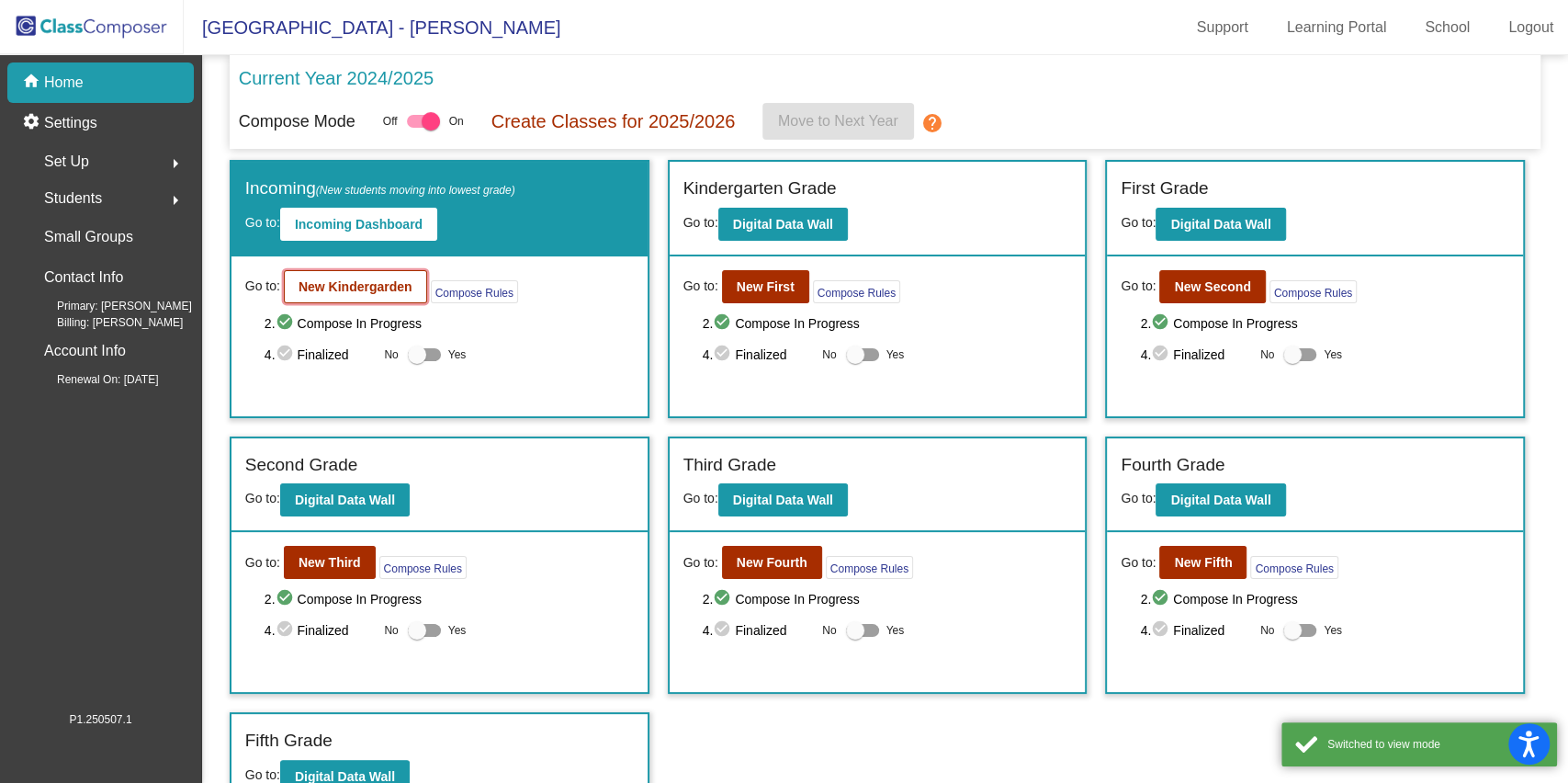 click on "New Kindergarden" 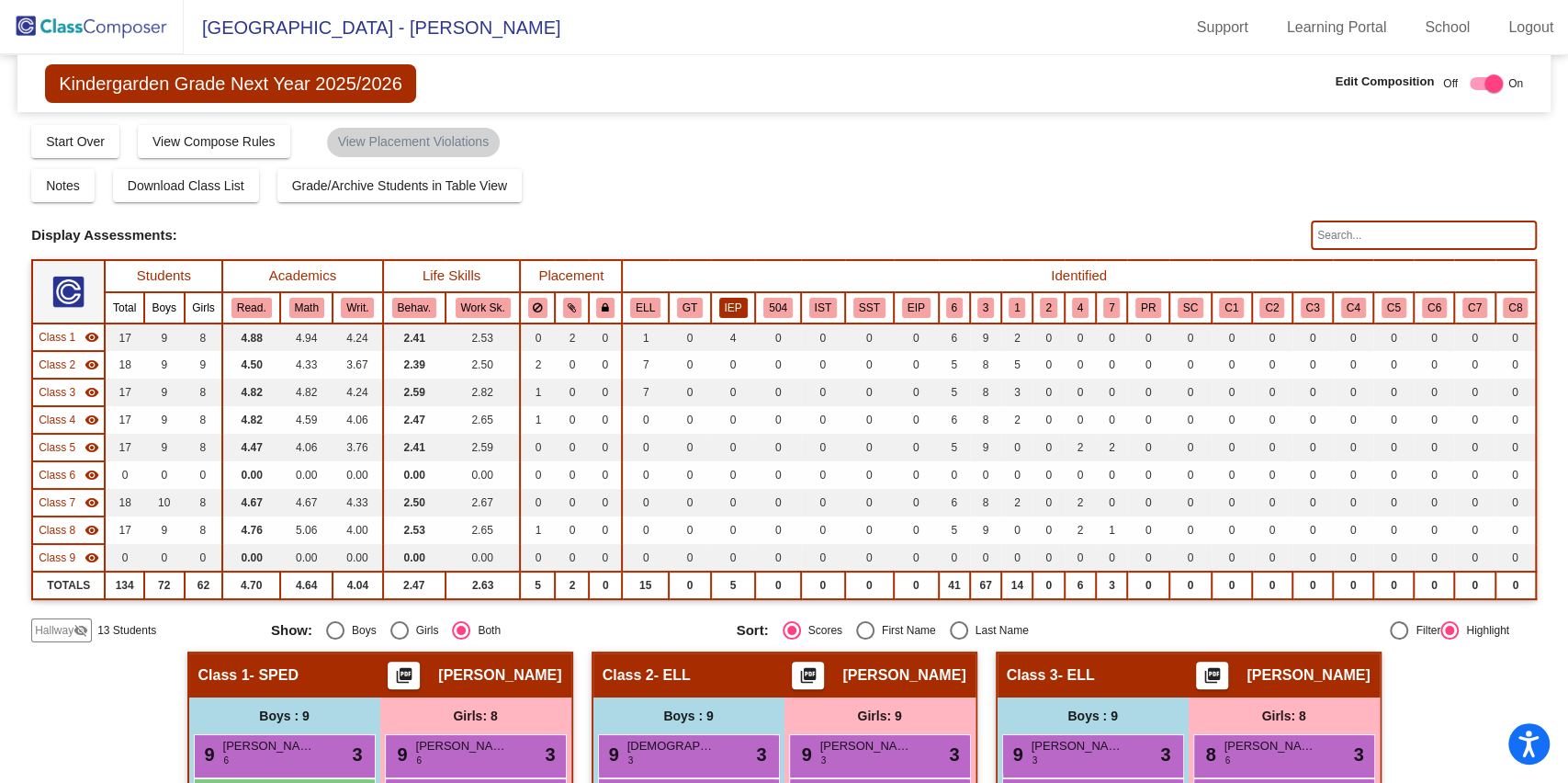 click on "IEP" 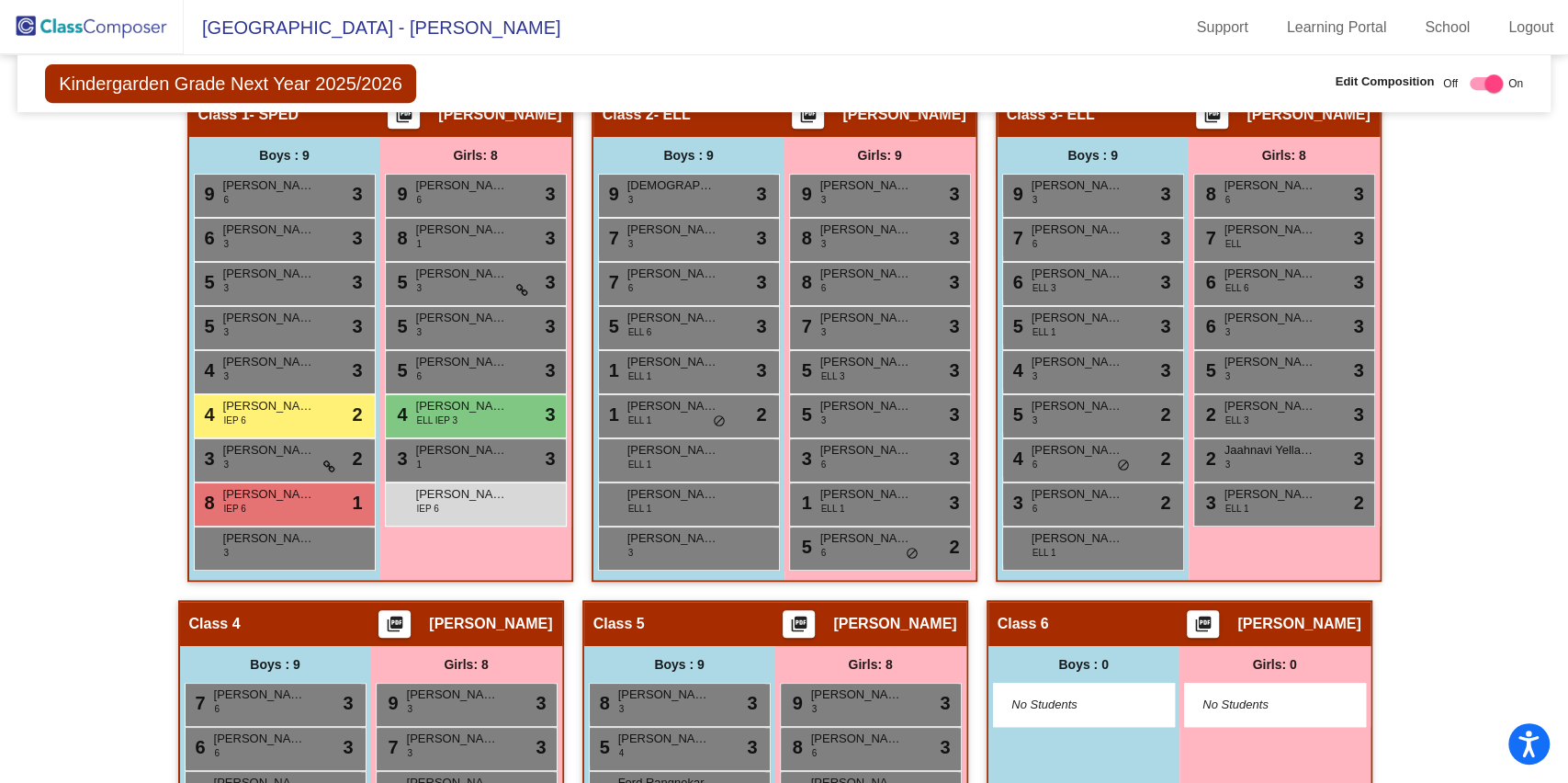 scroll, scrollTop: 612, scrollLeft: 0, axis: vertical 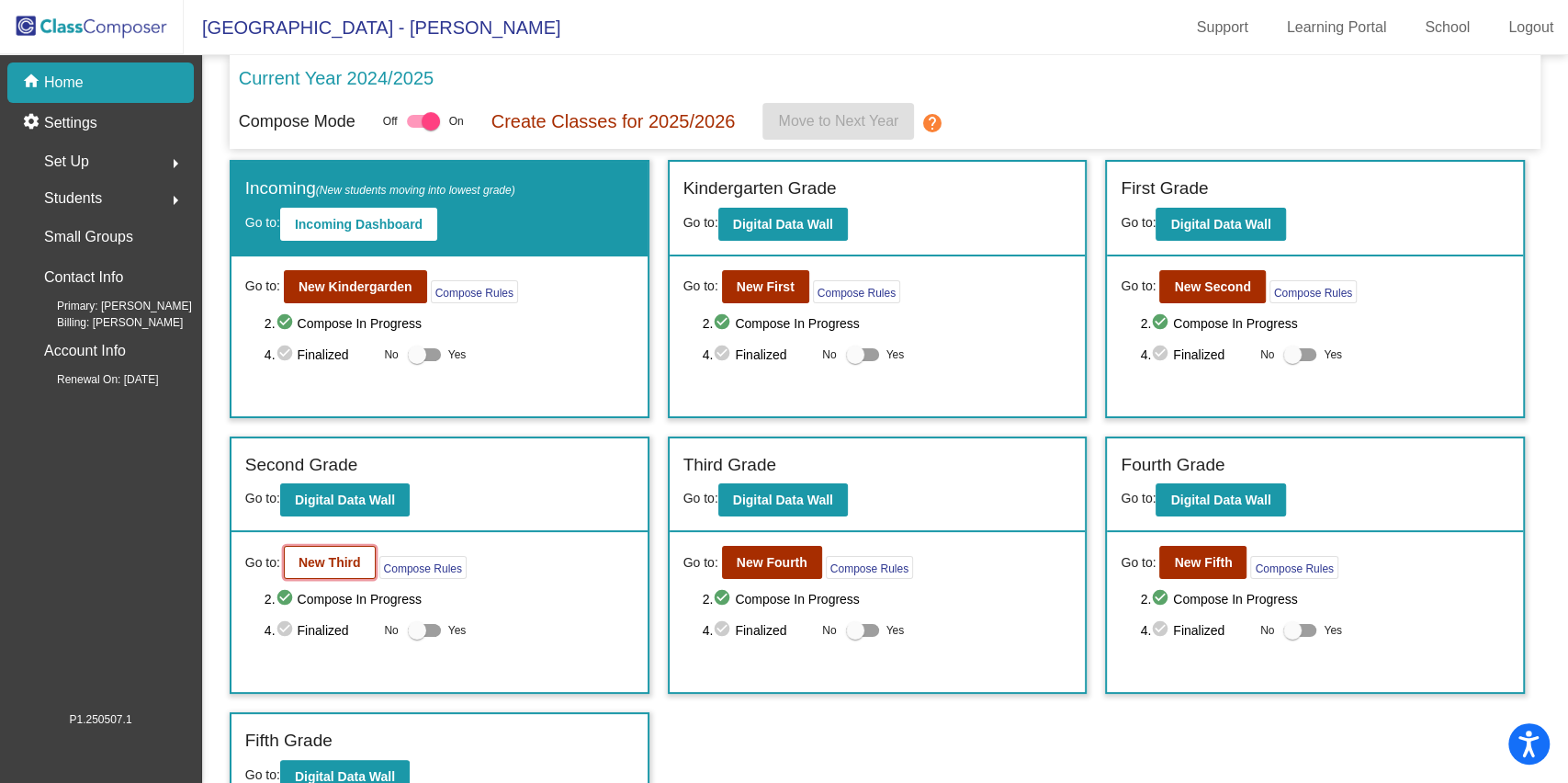 click on "New Third" 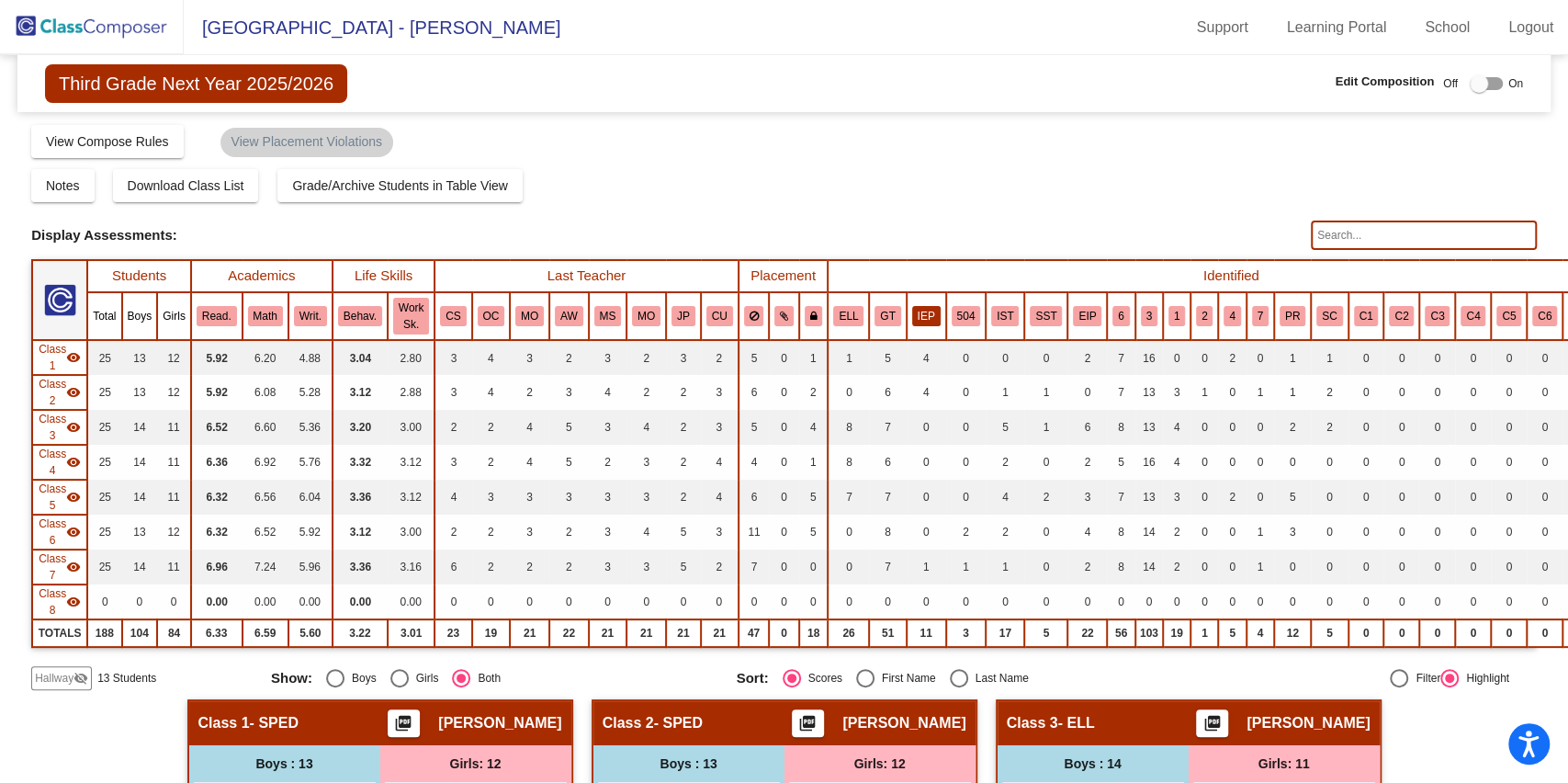 click on "IEP" 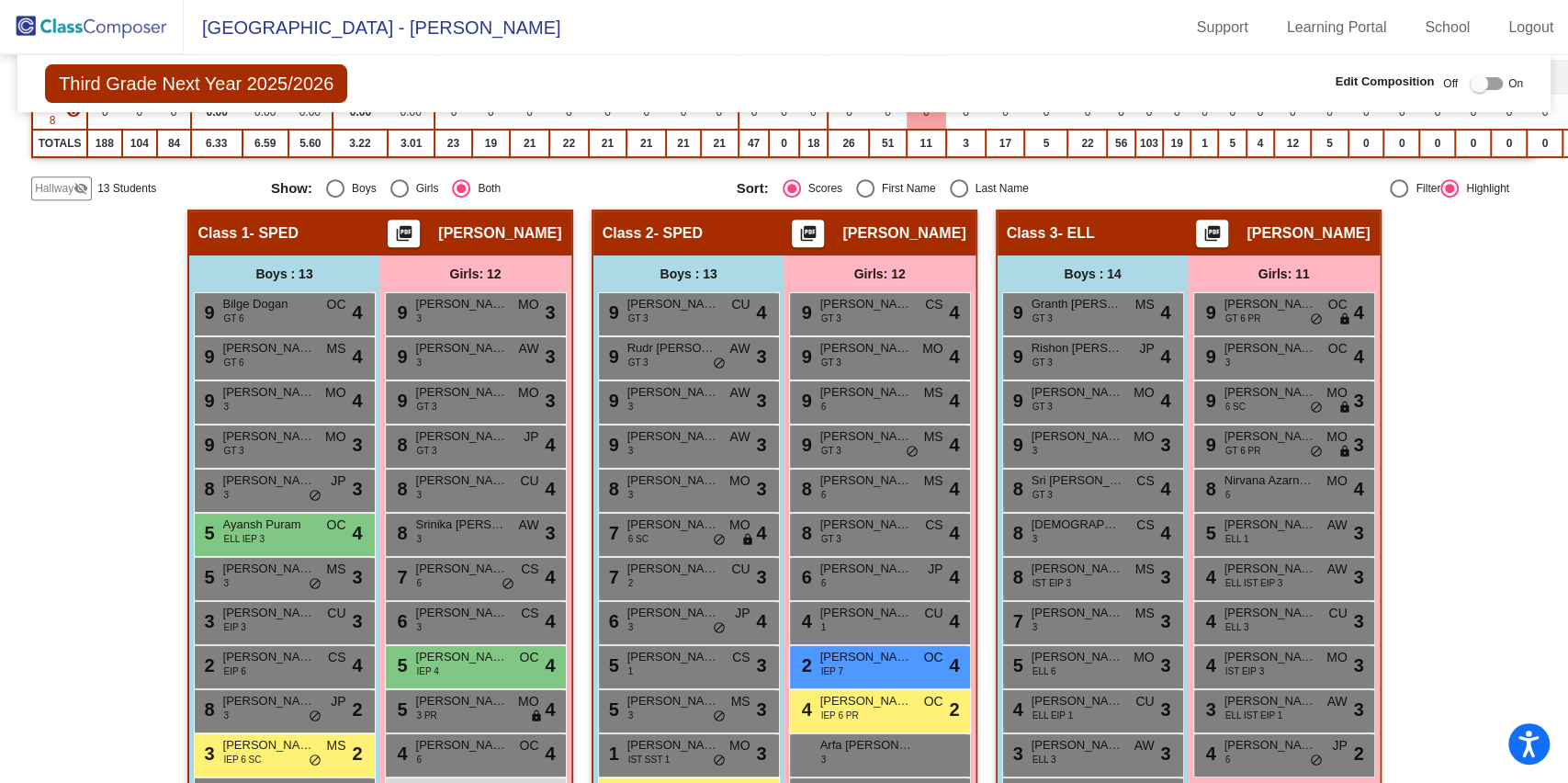 scroll, scrollTop: 612, scrollLeft: 0, axis: vertical 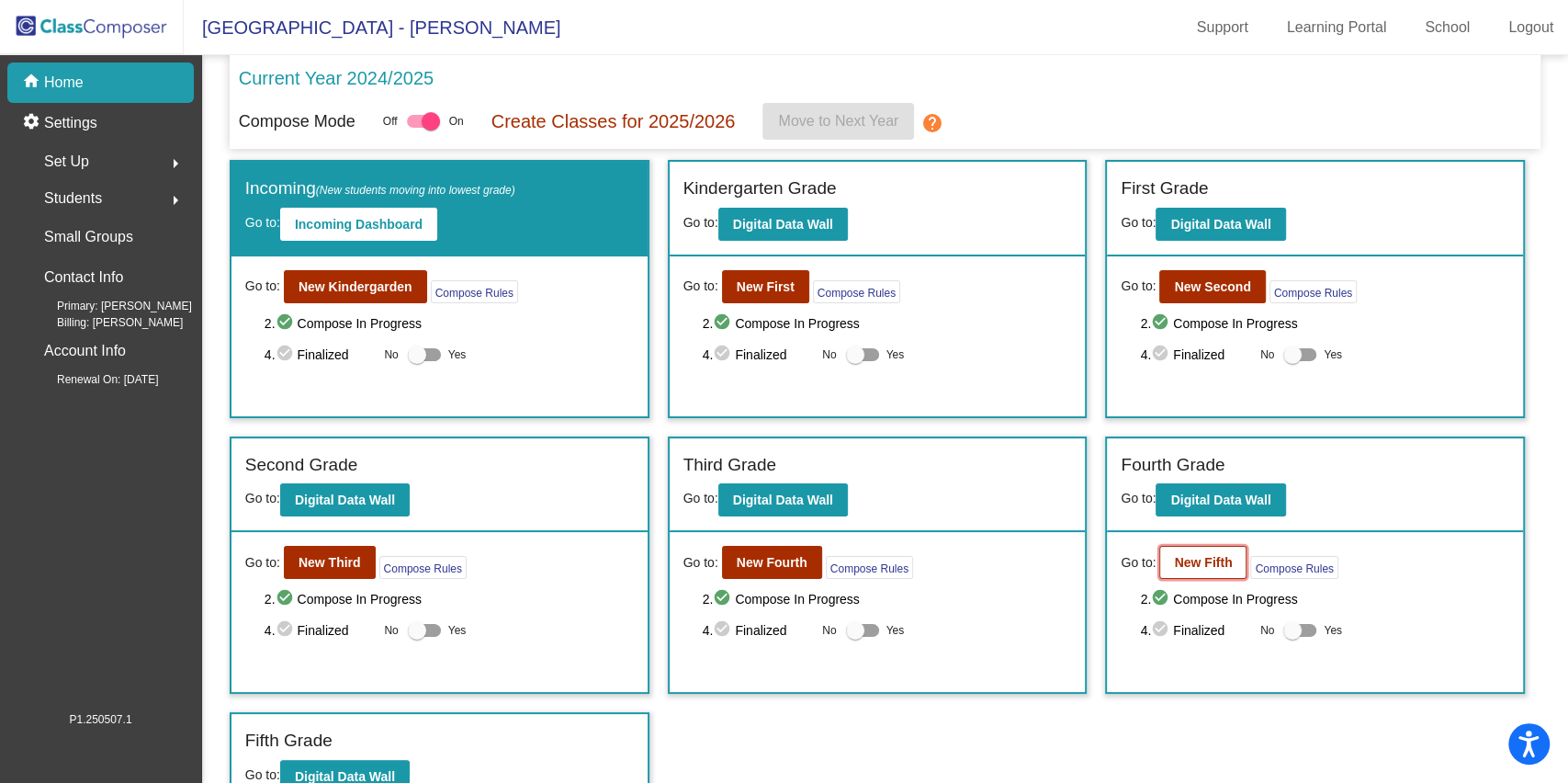 click on "New Fifth" 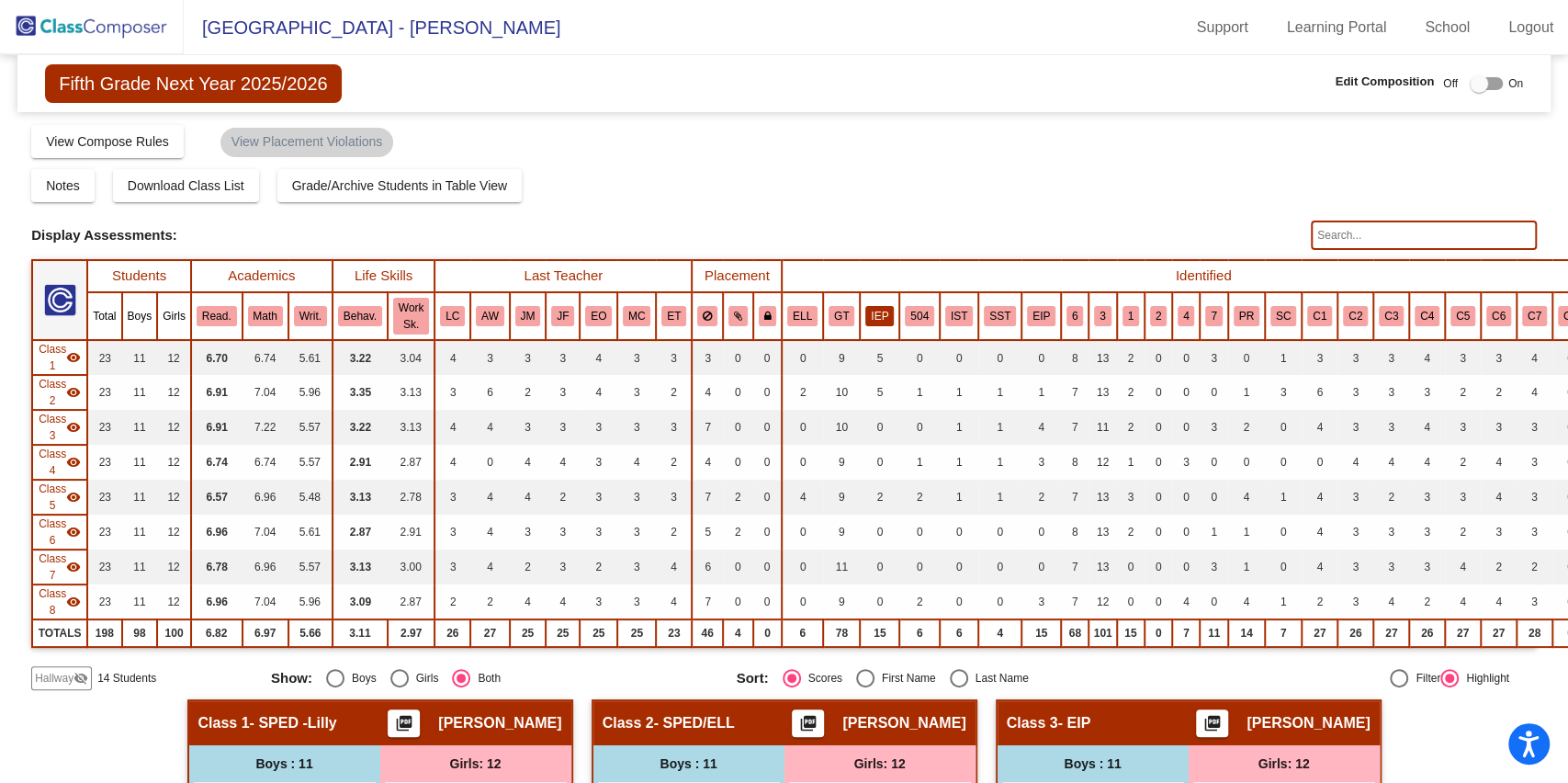 click on "IEP" 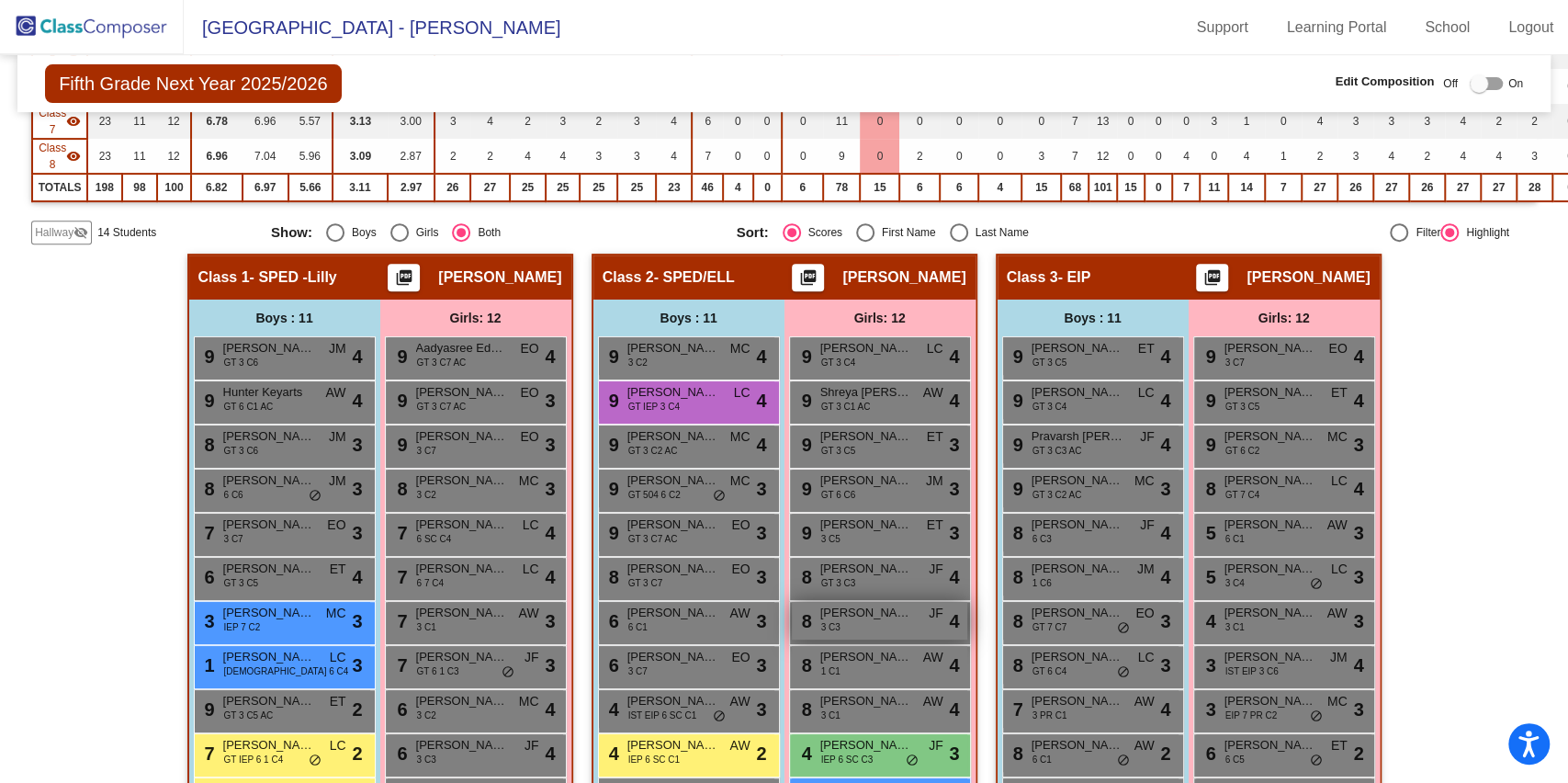scroll, scrollTop: 619, scrollLeft: 0, axis: vertical 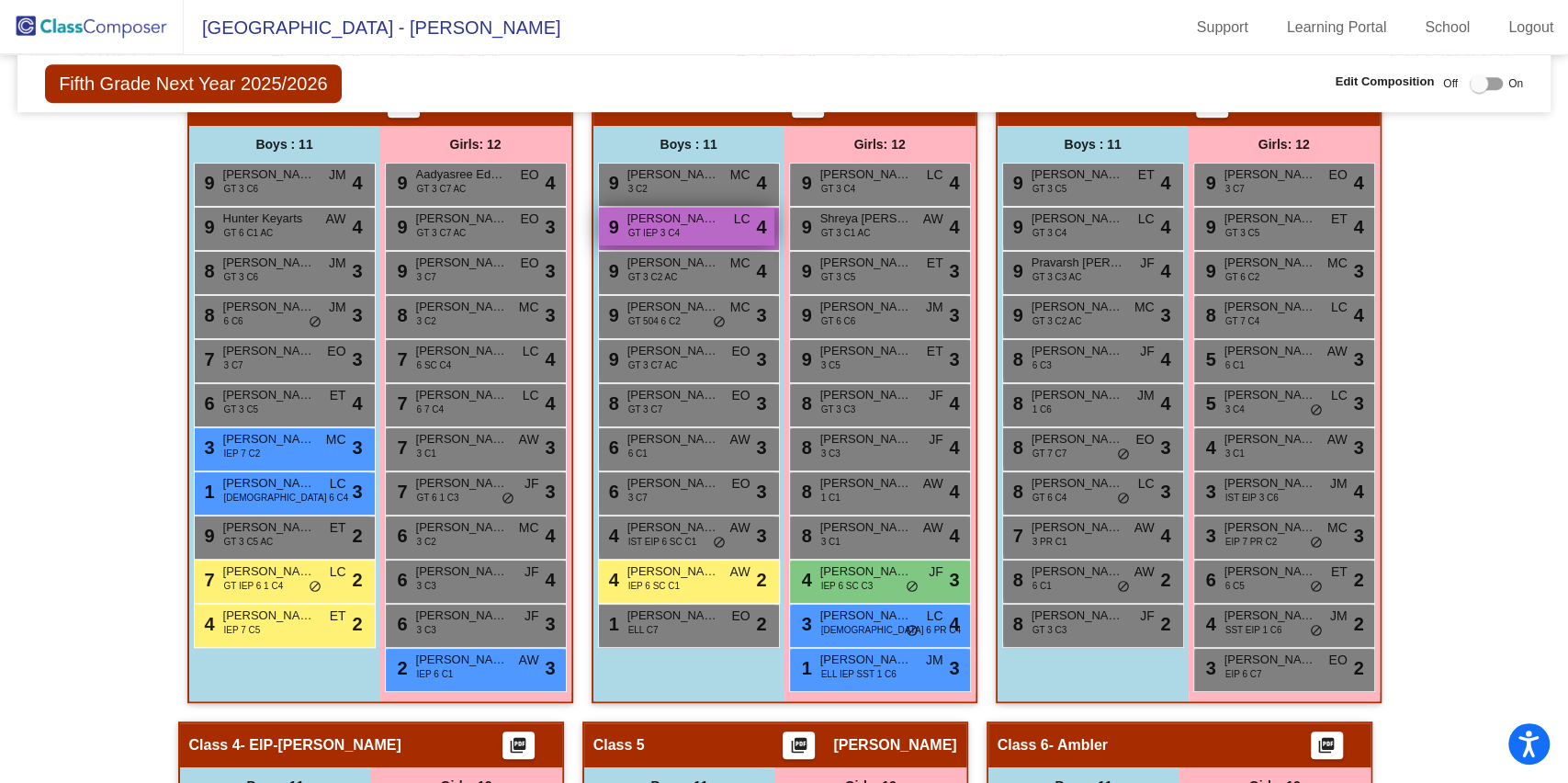 click on "Albie Chegudi LC" at bounding box center [673, 219] 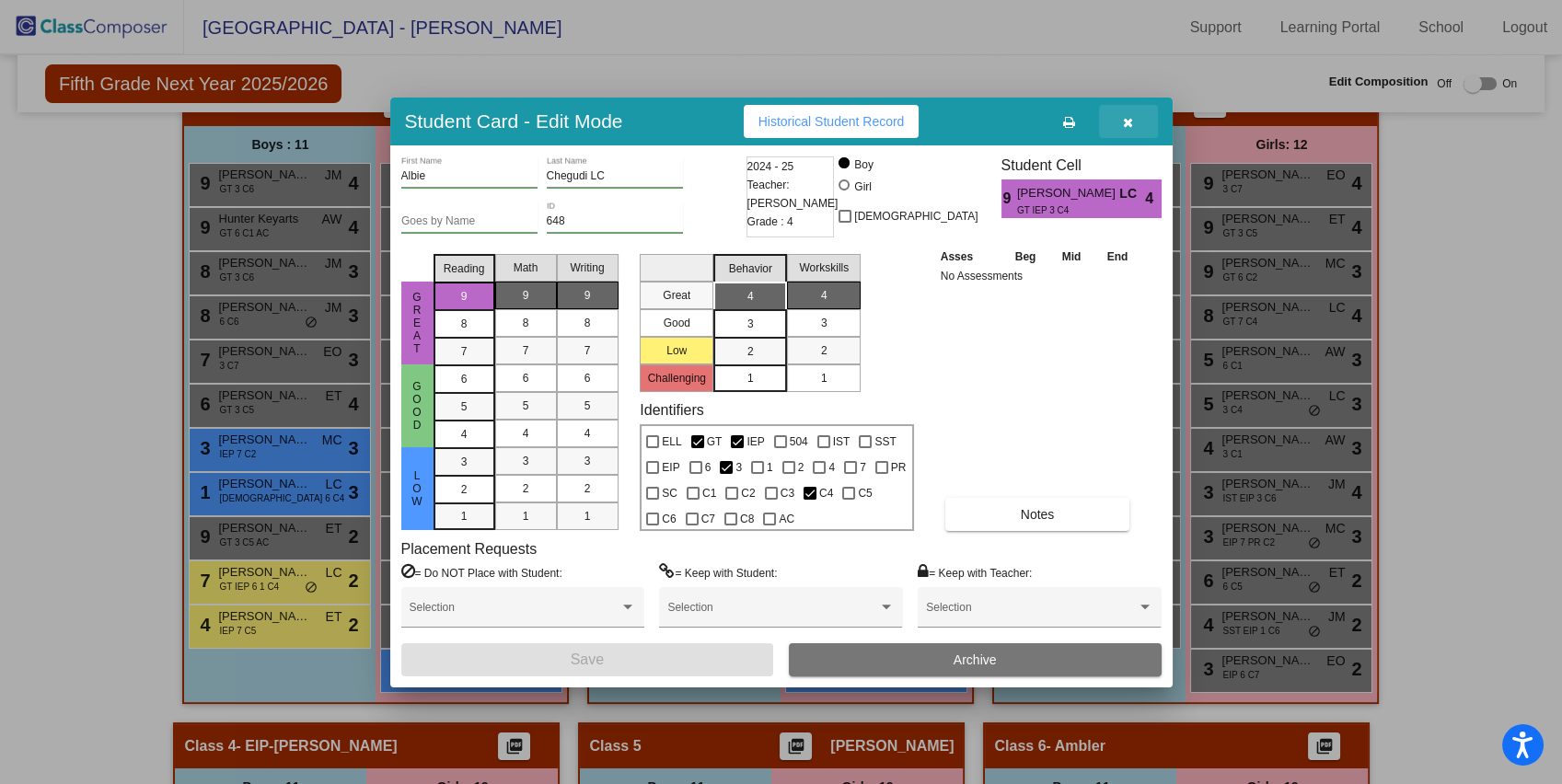 click at bounding box center (1128, 122) 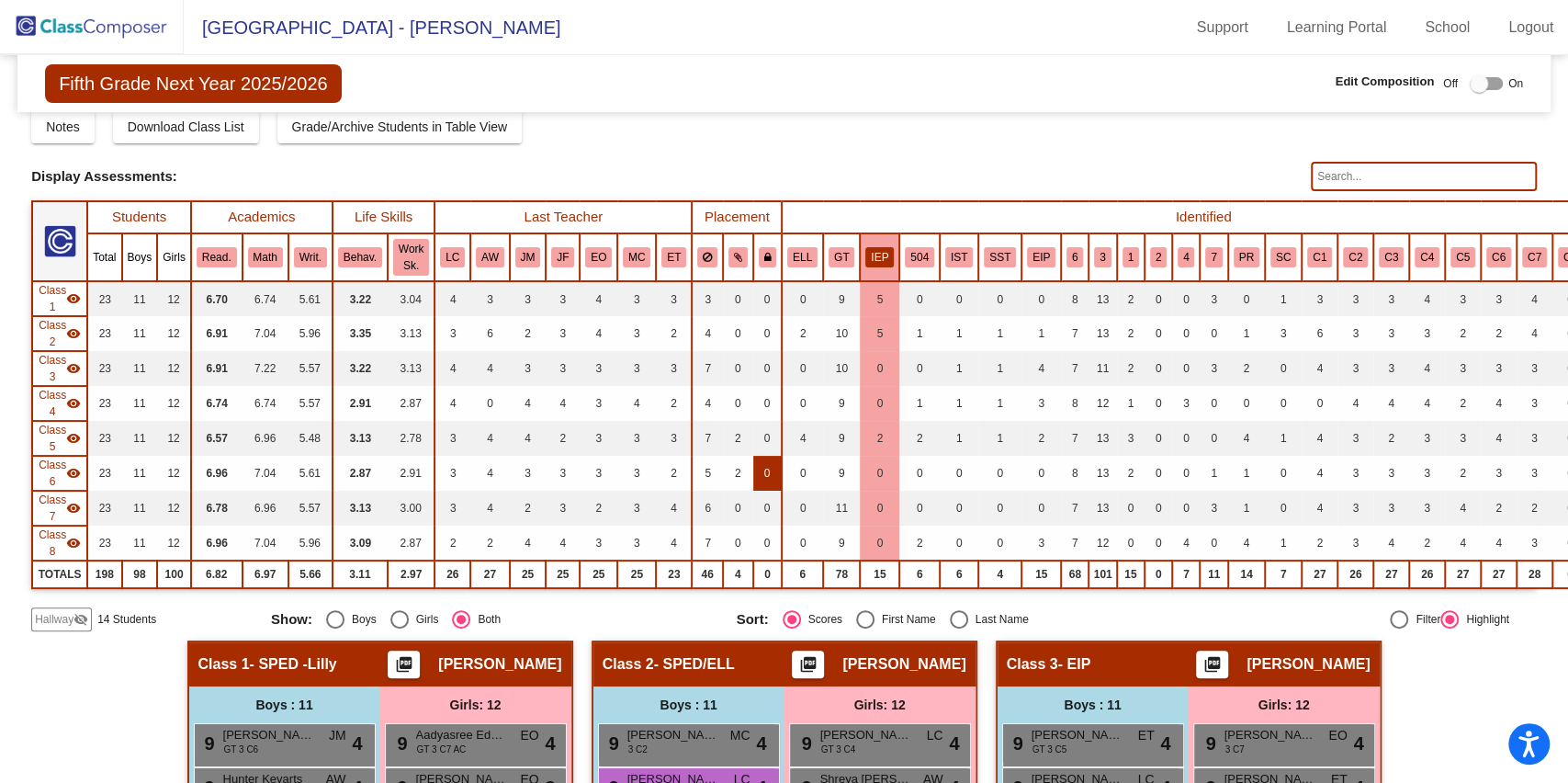 scroll, scrollTop: 0, scrollLeft: 0, axis: both 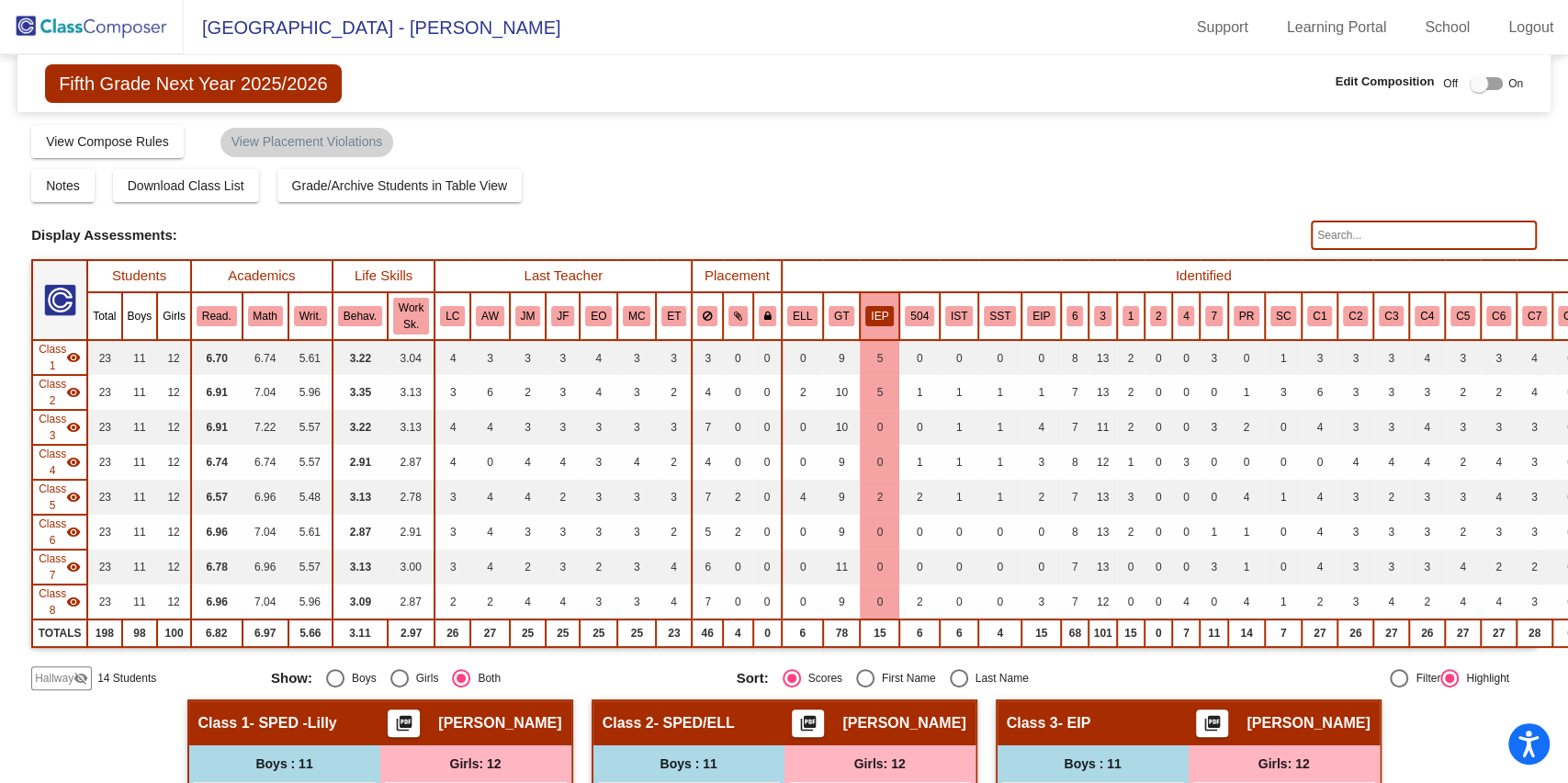 click 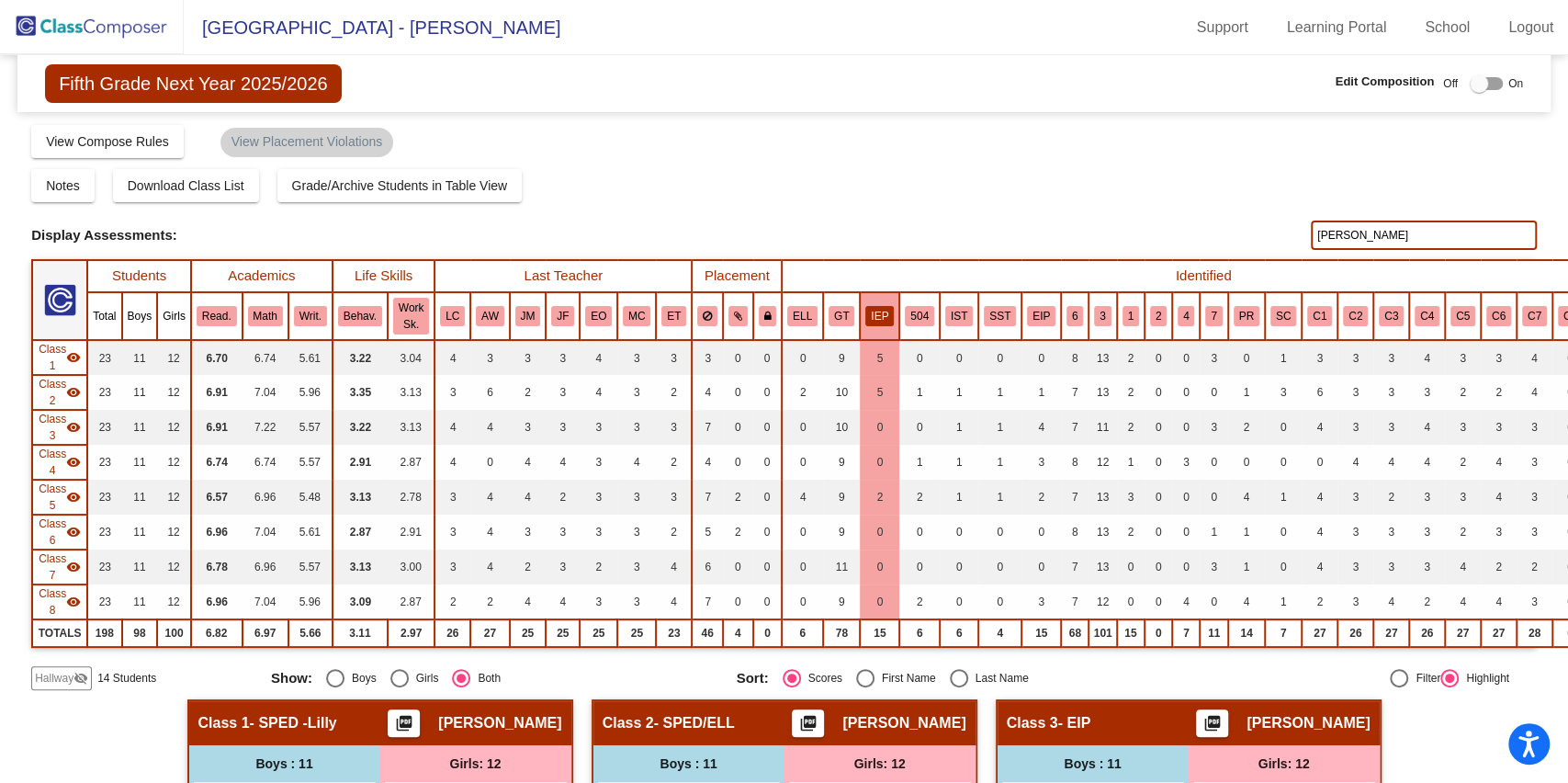 type on "rogers" 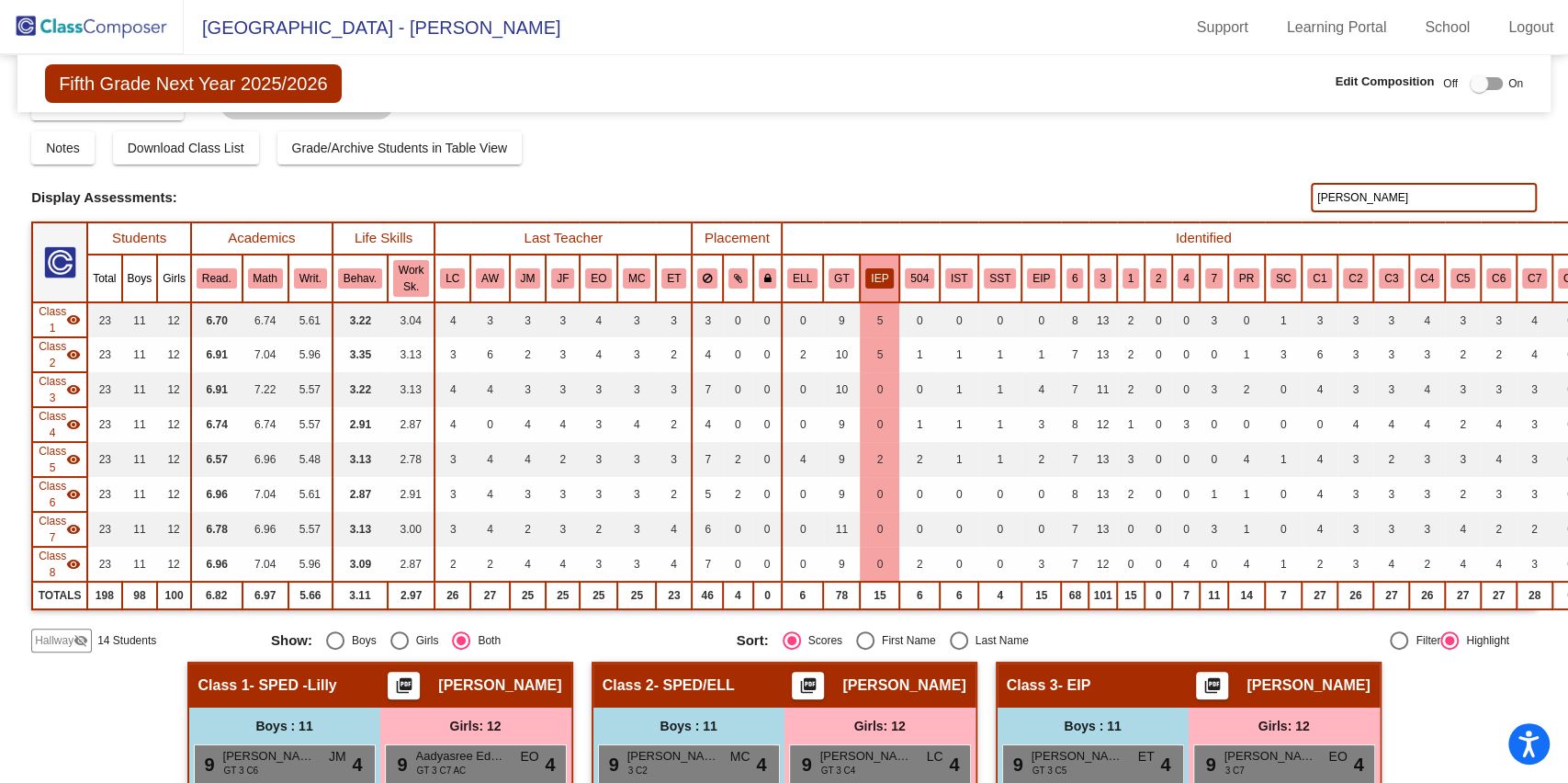 scroll, scrollTop: 0, scrollLeft: 0, axis: both 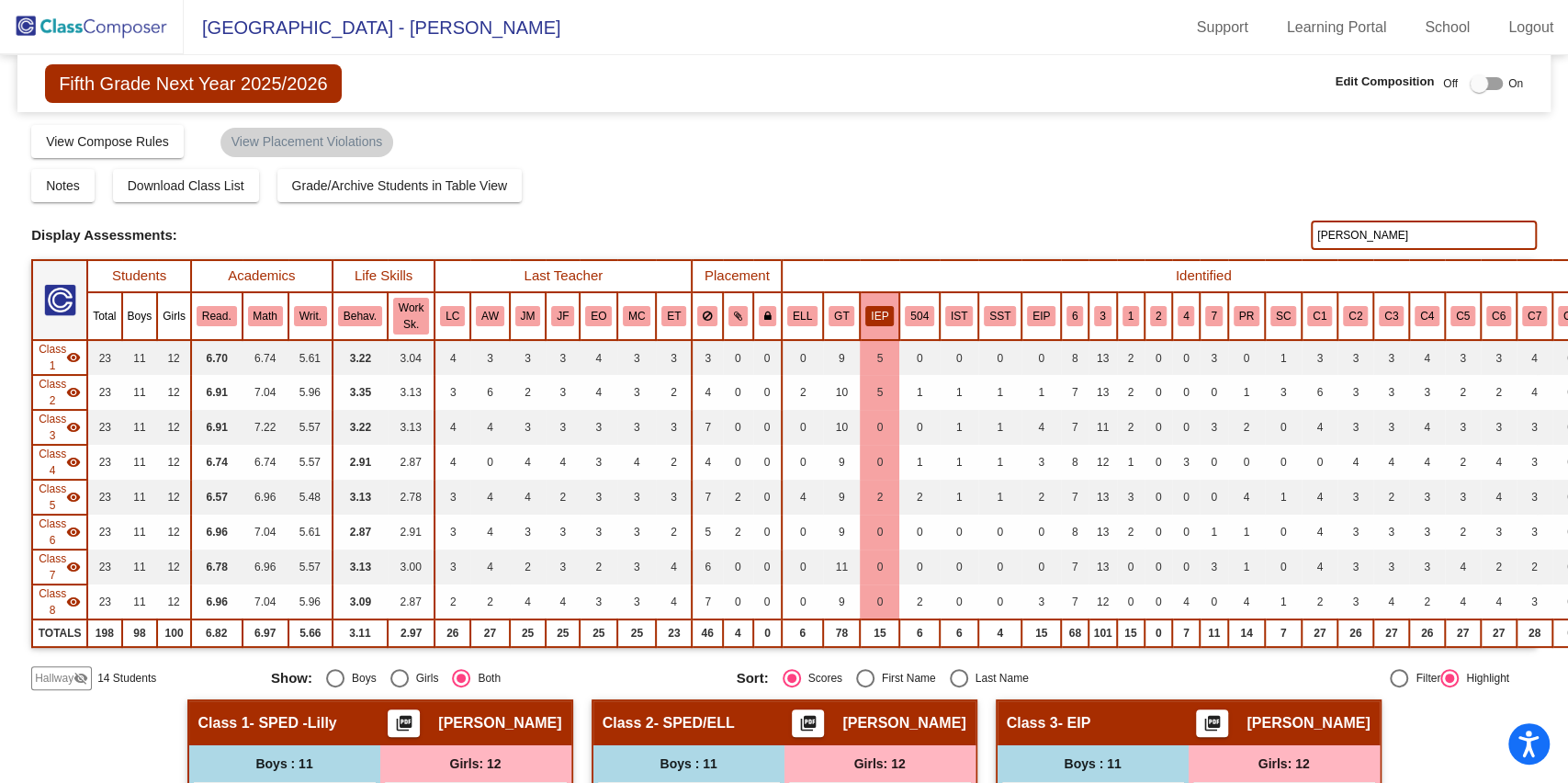 drag, startPoint x: 1408, startPoint y: 227, endPoint x: 1145, endPoint y: 246, distance: 263.68542 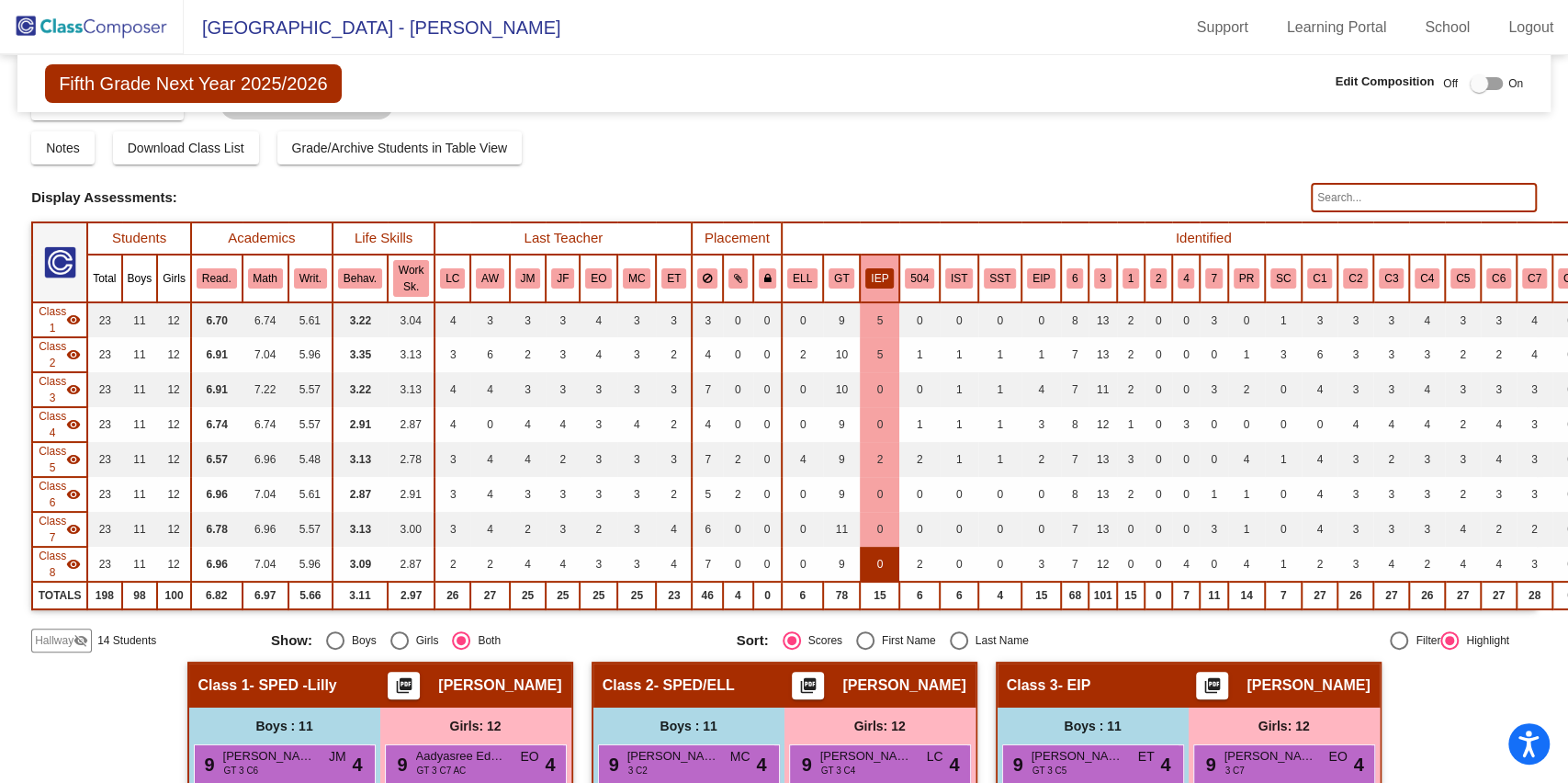 scroll, scrollTop: 0, scrollLeft: 0, axis: both 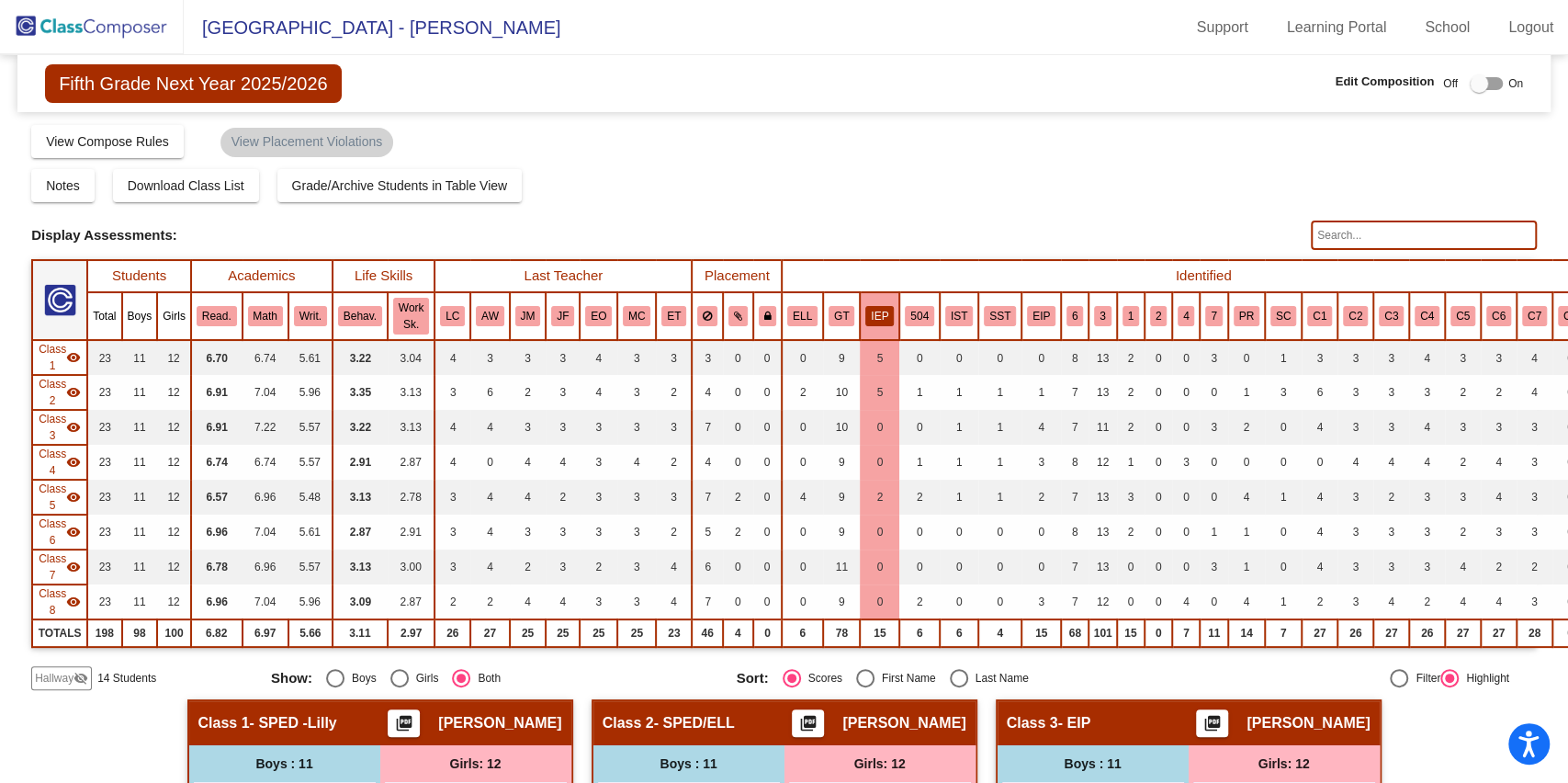 type 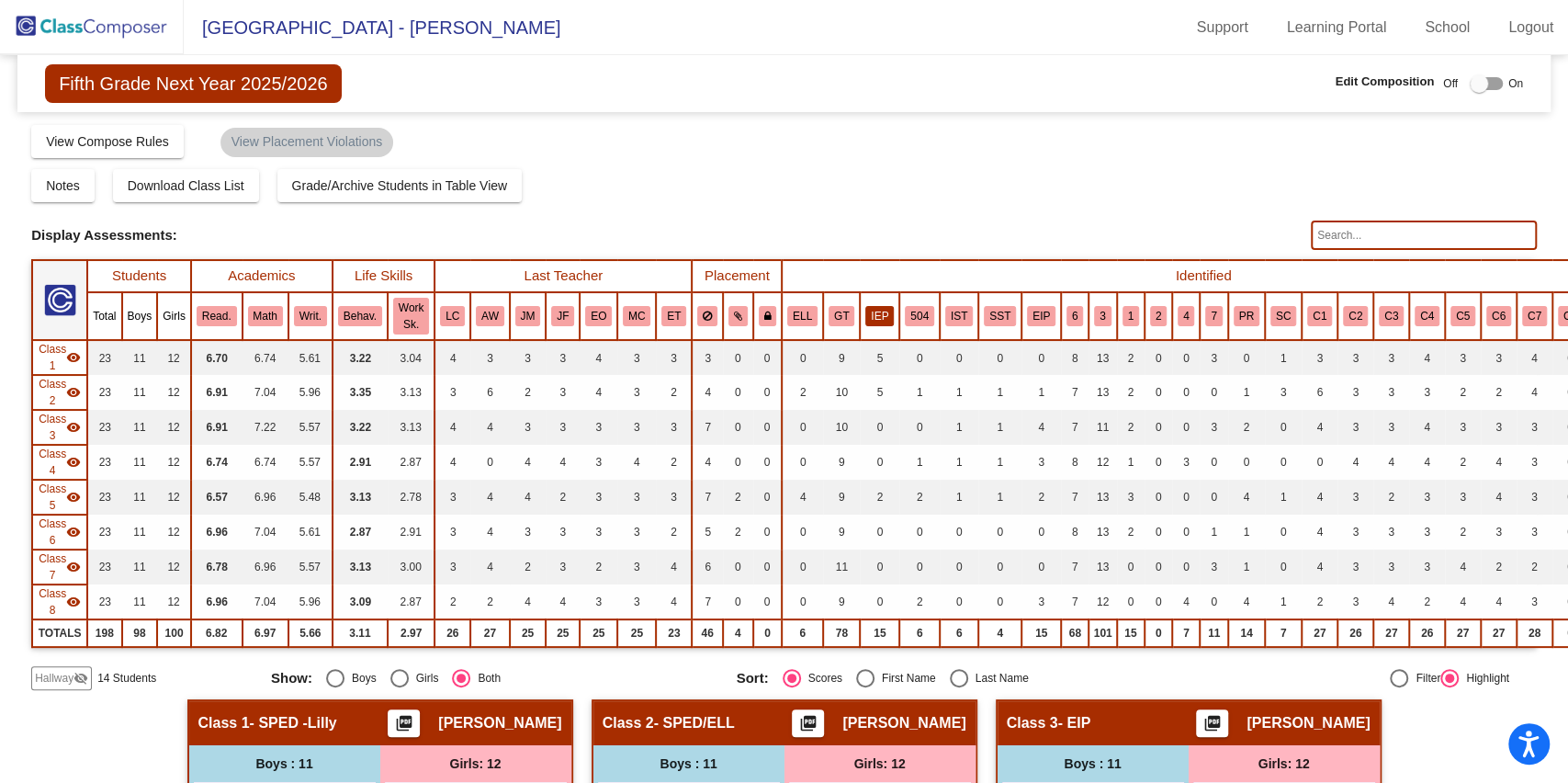 click on "IEP" 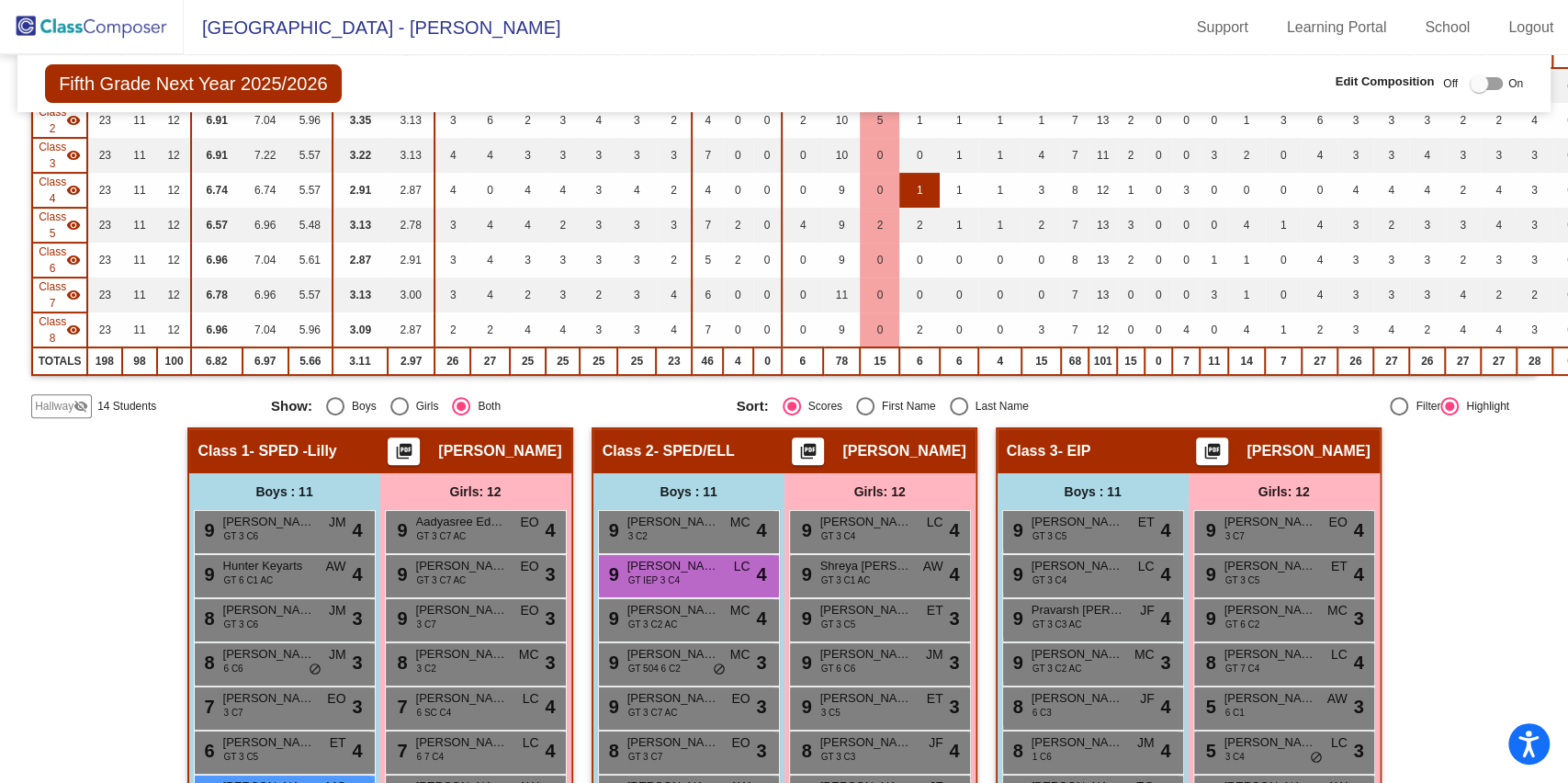 scroll, scrollTop: 612, scrollLeft: 0, axis: vertical 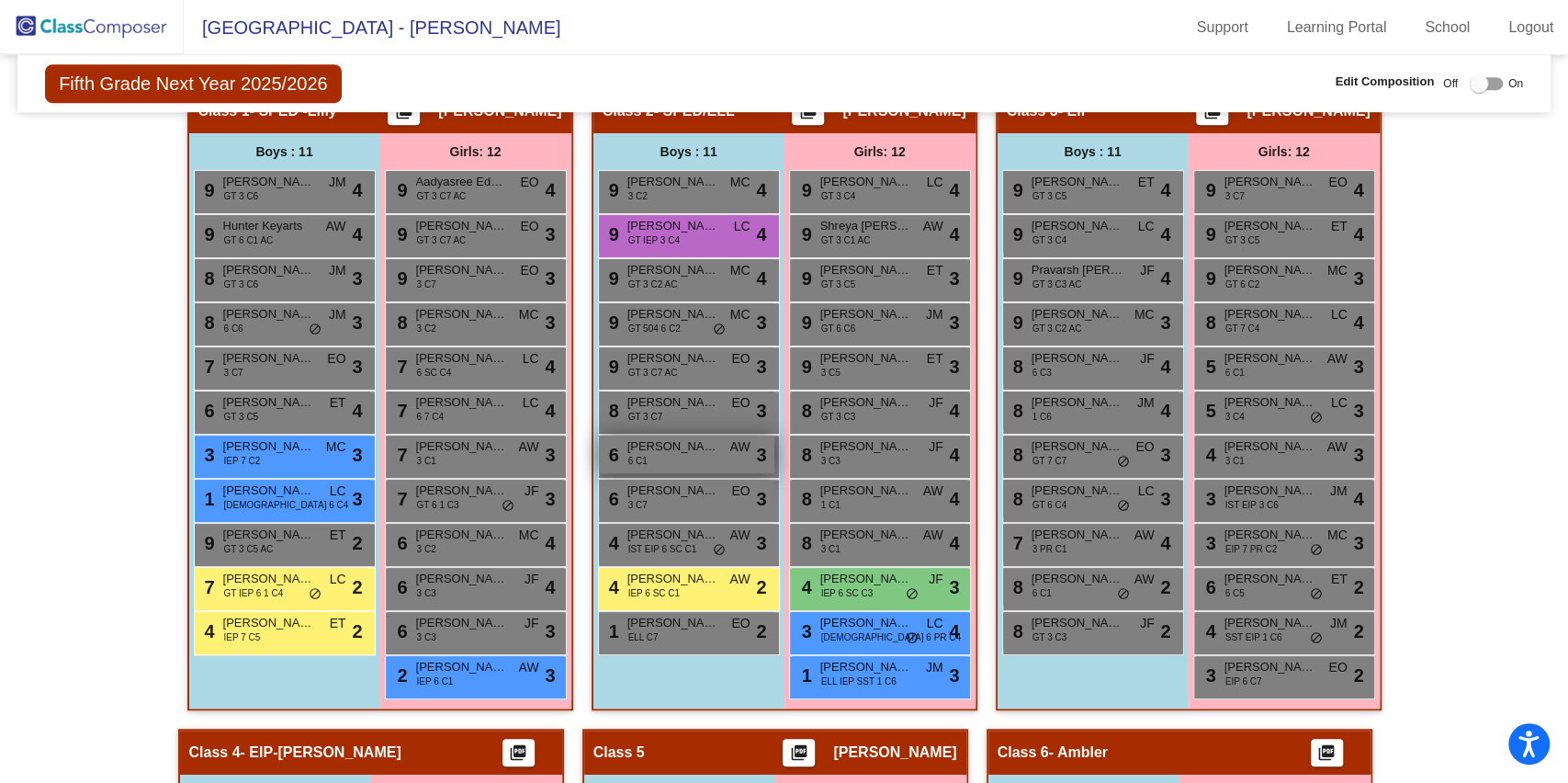 click on "6 Liam Rogers 6 C1 AW lock do_not_disturb_alt 3" at bounding box center (686, 454) 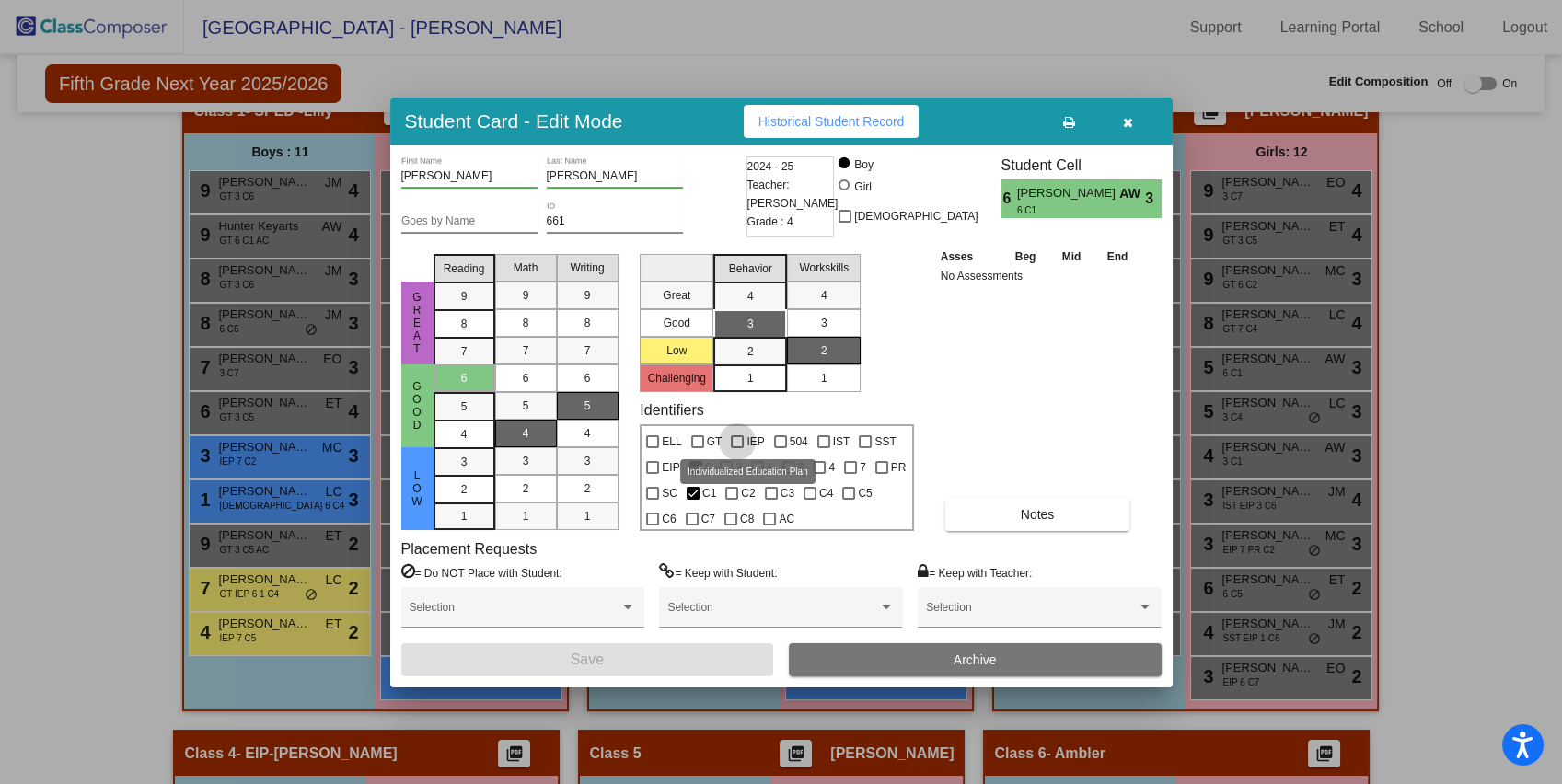 click on "IEP" at bounding box center [747, 442] 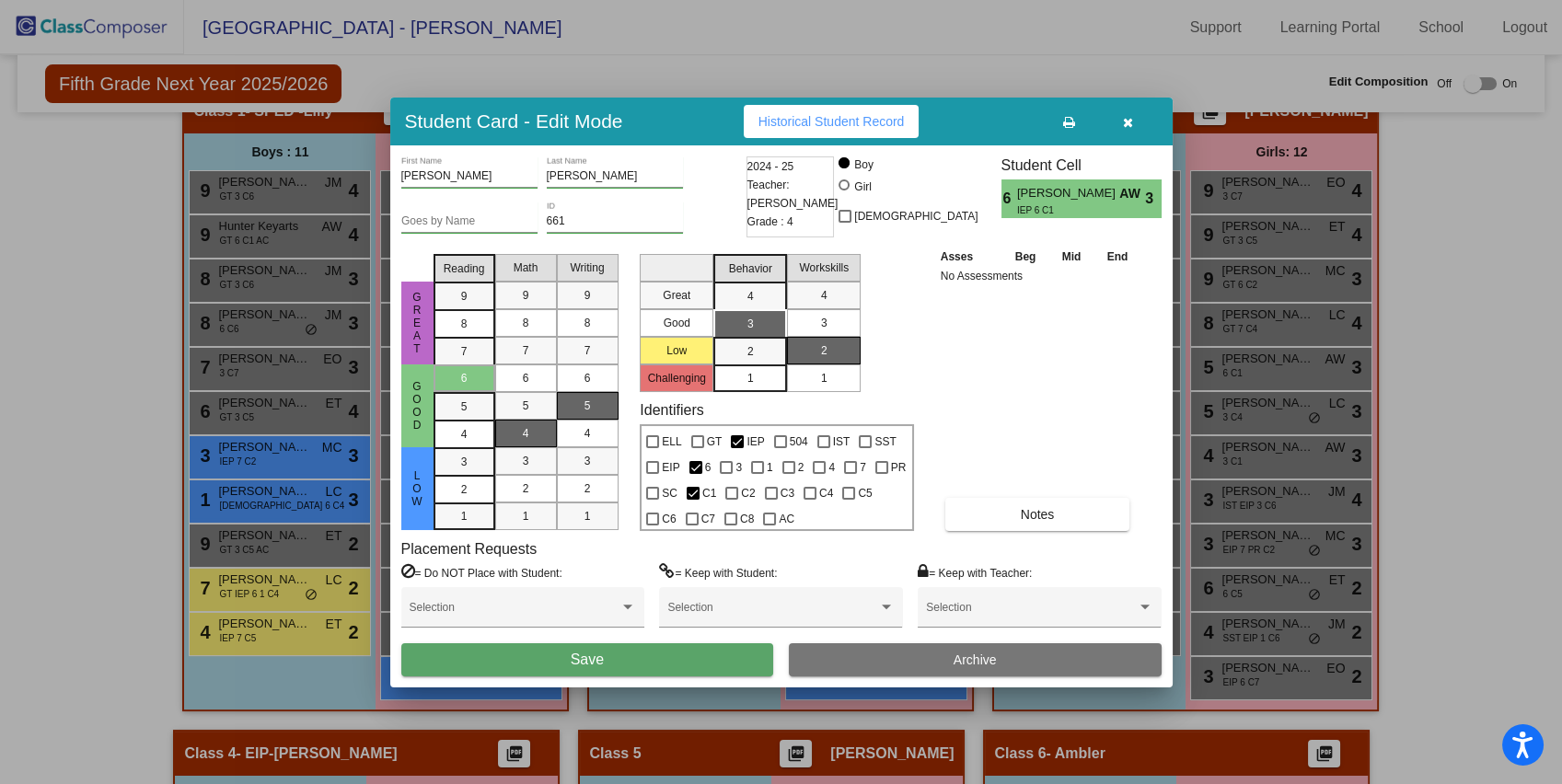 click on "Archive" at bounding box center (975, 660) 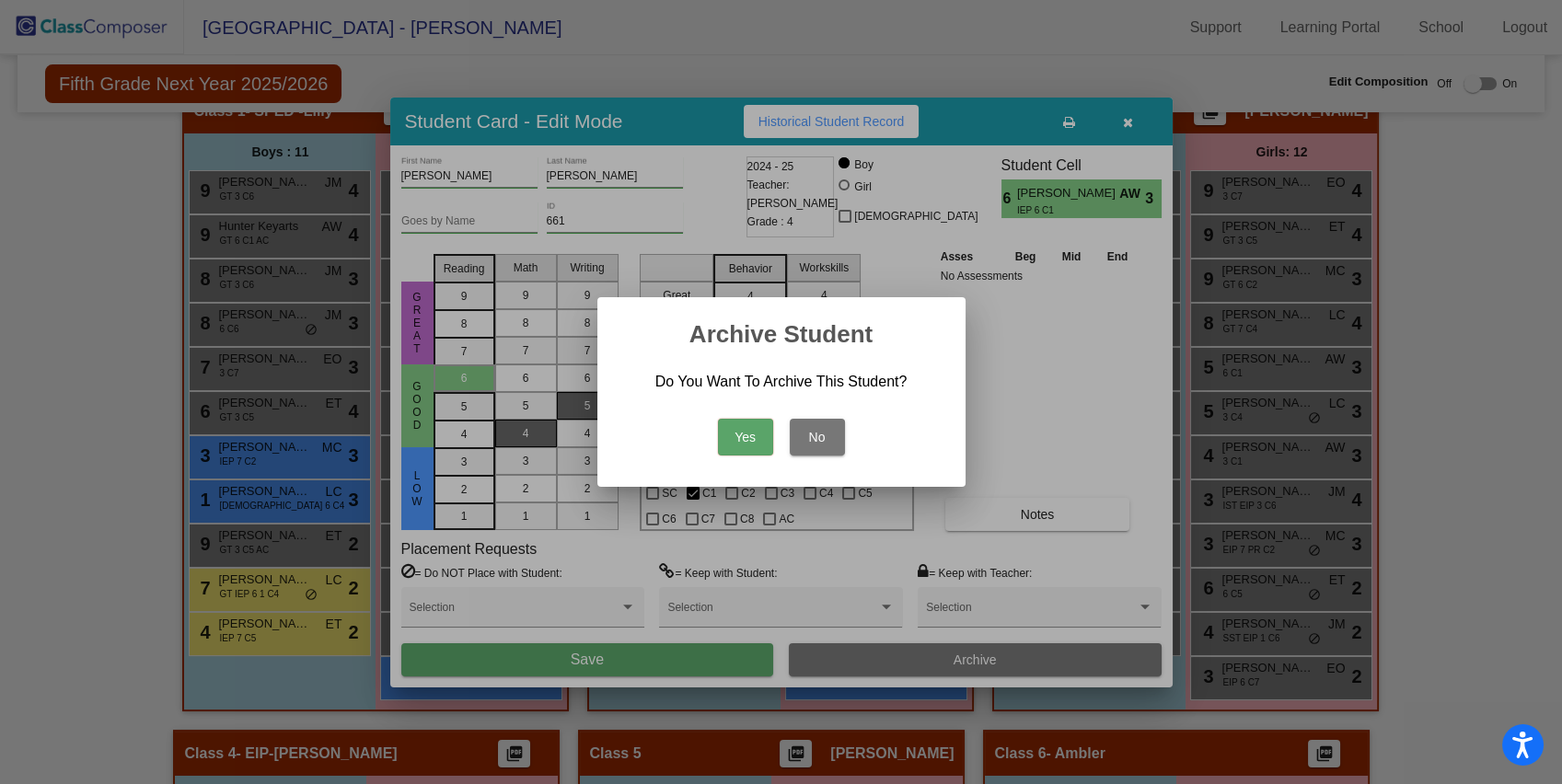click on "No" at bounding box center (817, 437) 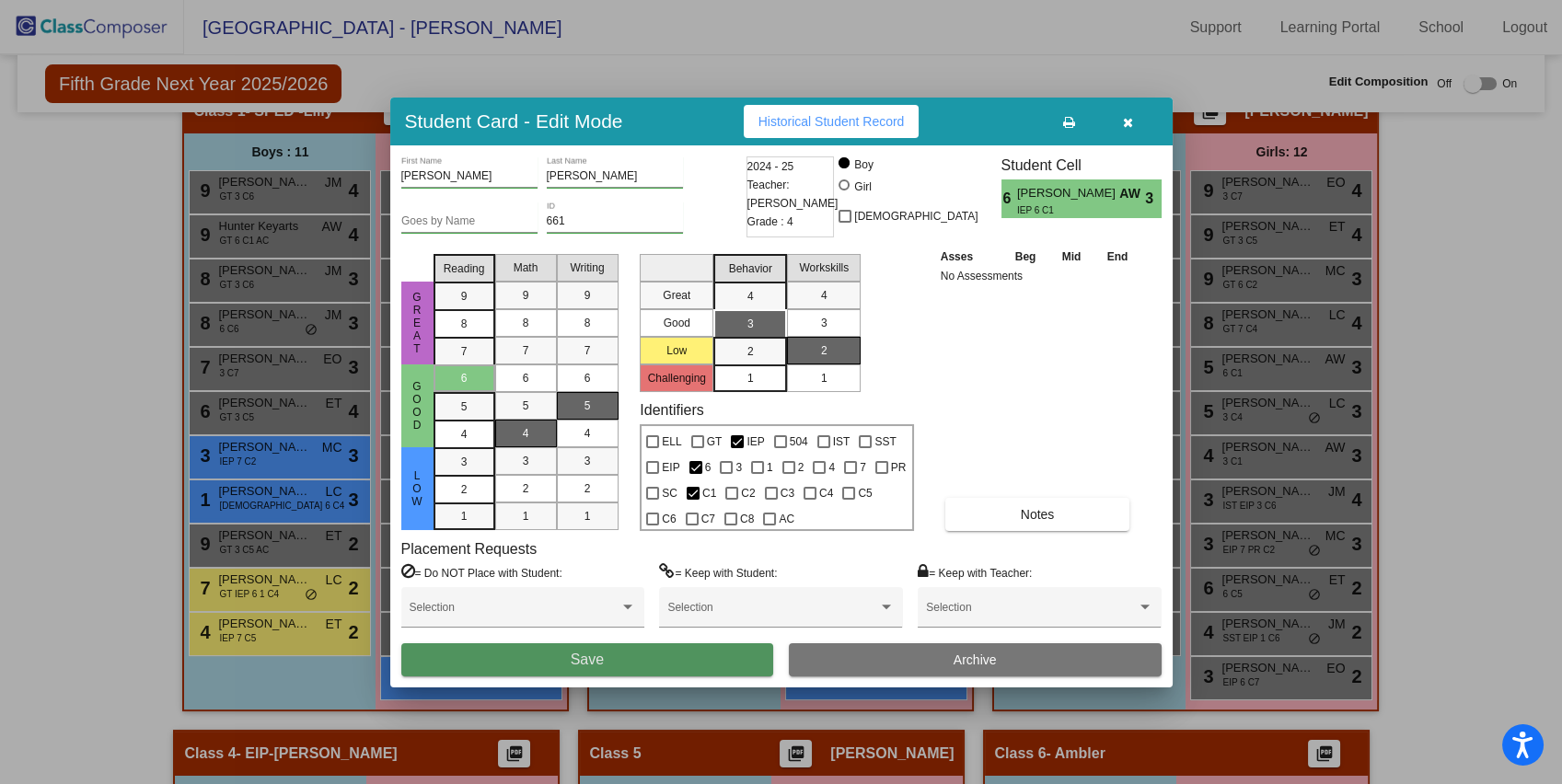 click on "Save" at bounding box center [587, 660] 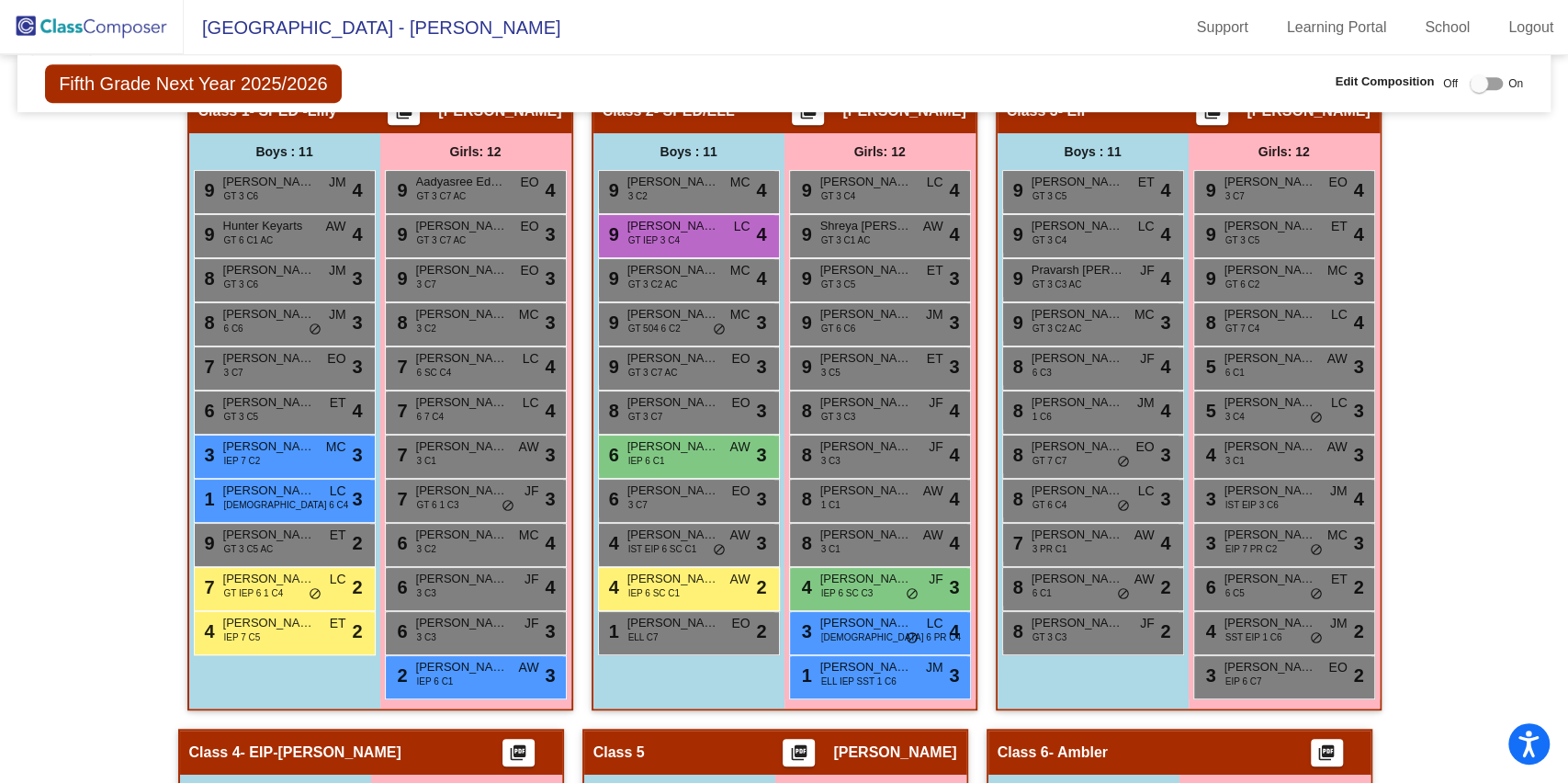 scroll, scrollTop: 0, scrollLeft: 0, axis: both 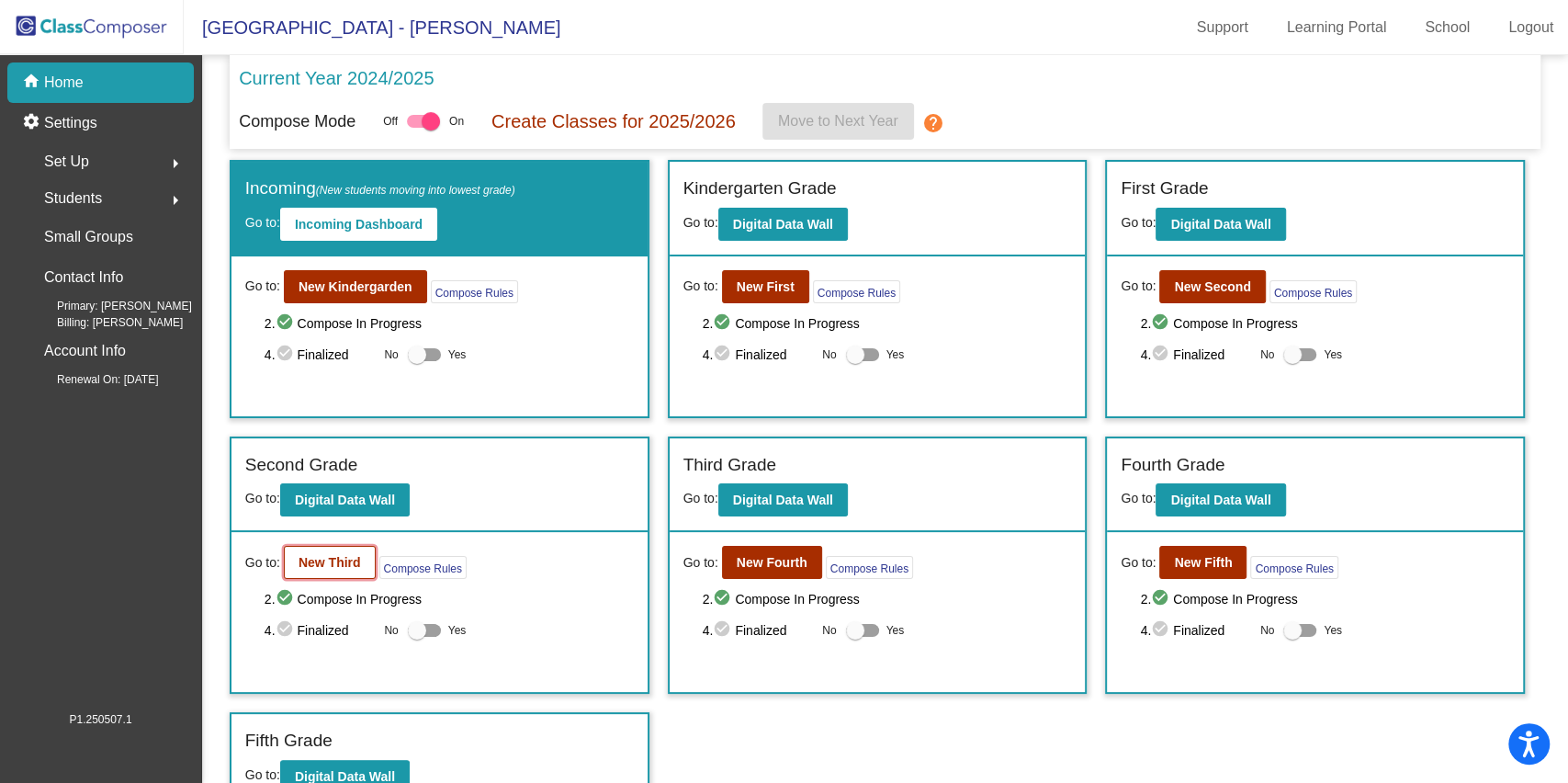 click on "New Third" 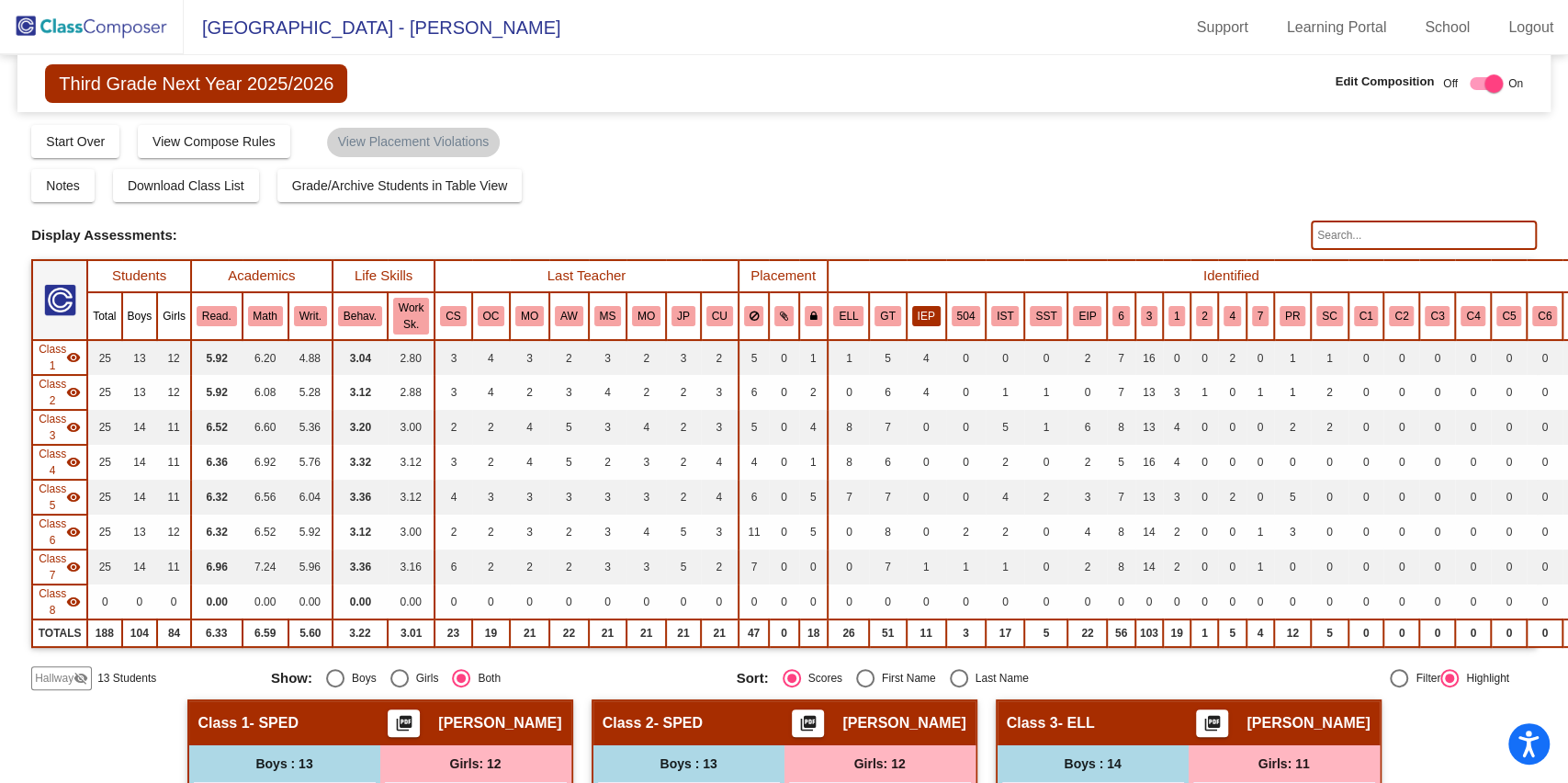 click on "IEP" 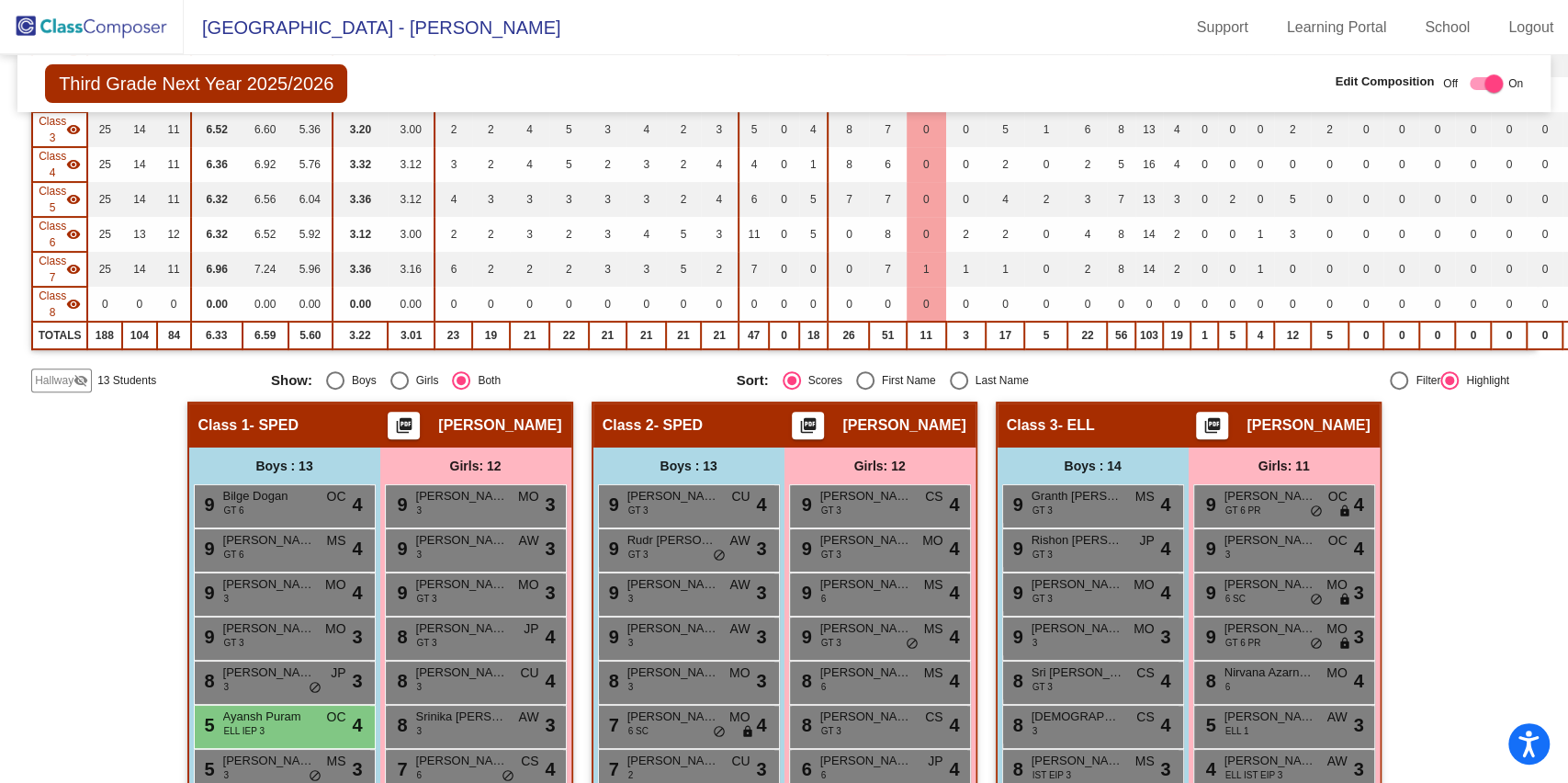 scroll, scrollTop: 244, scrollLeft: 0, axis: vertical 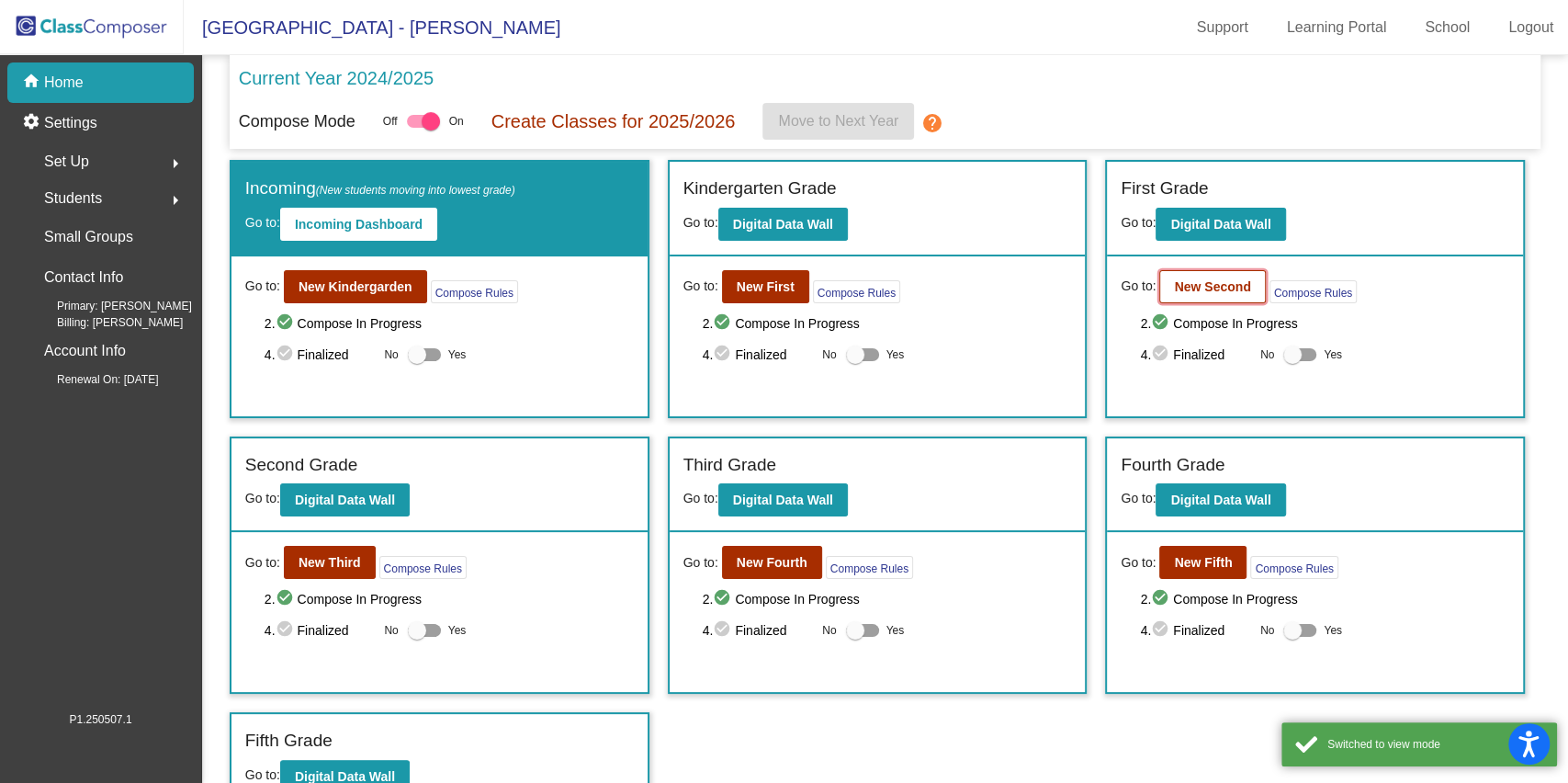 click on "New Second" 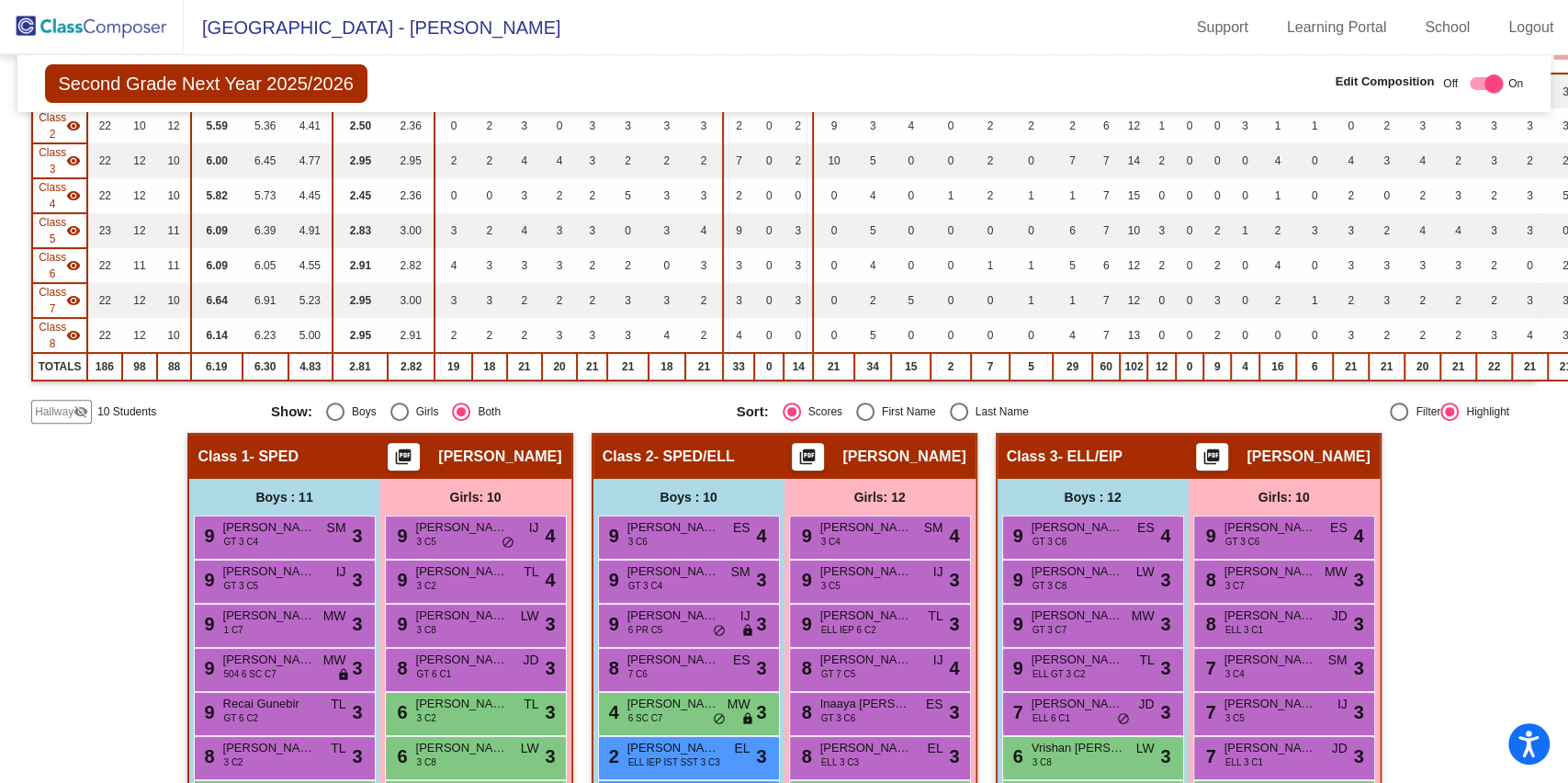 scroll, scrollTop: 0, scrollLeft: 0, axis: both 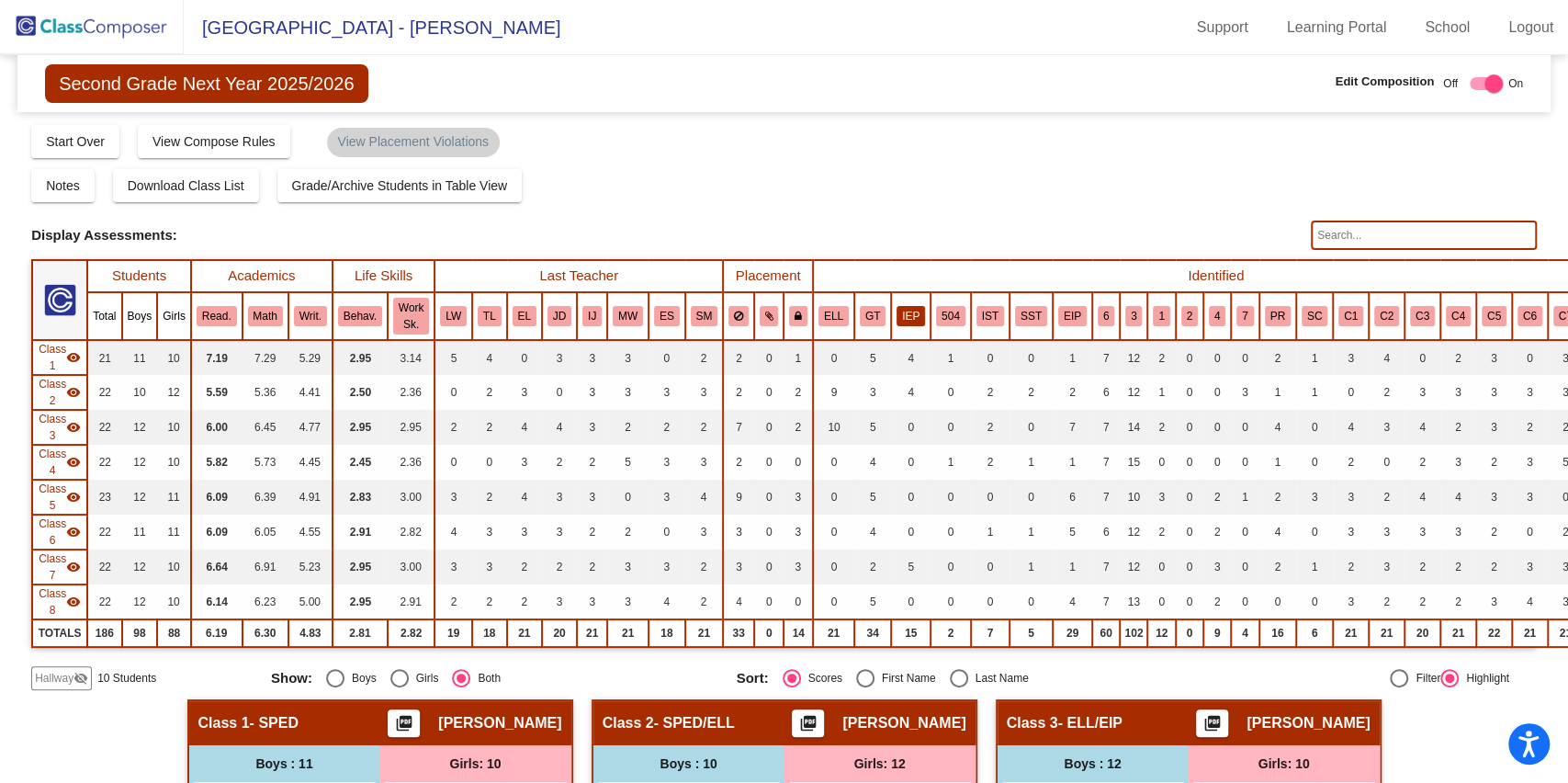 click on "IEP" 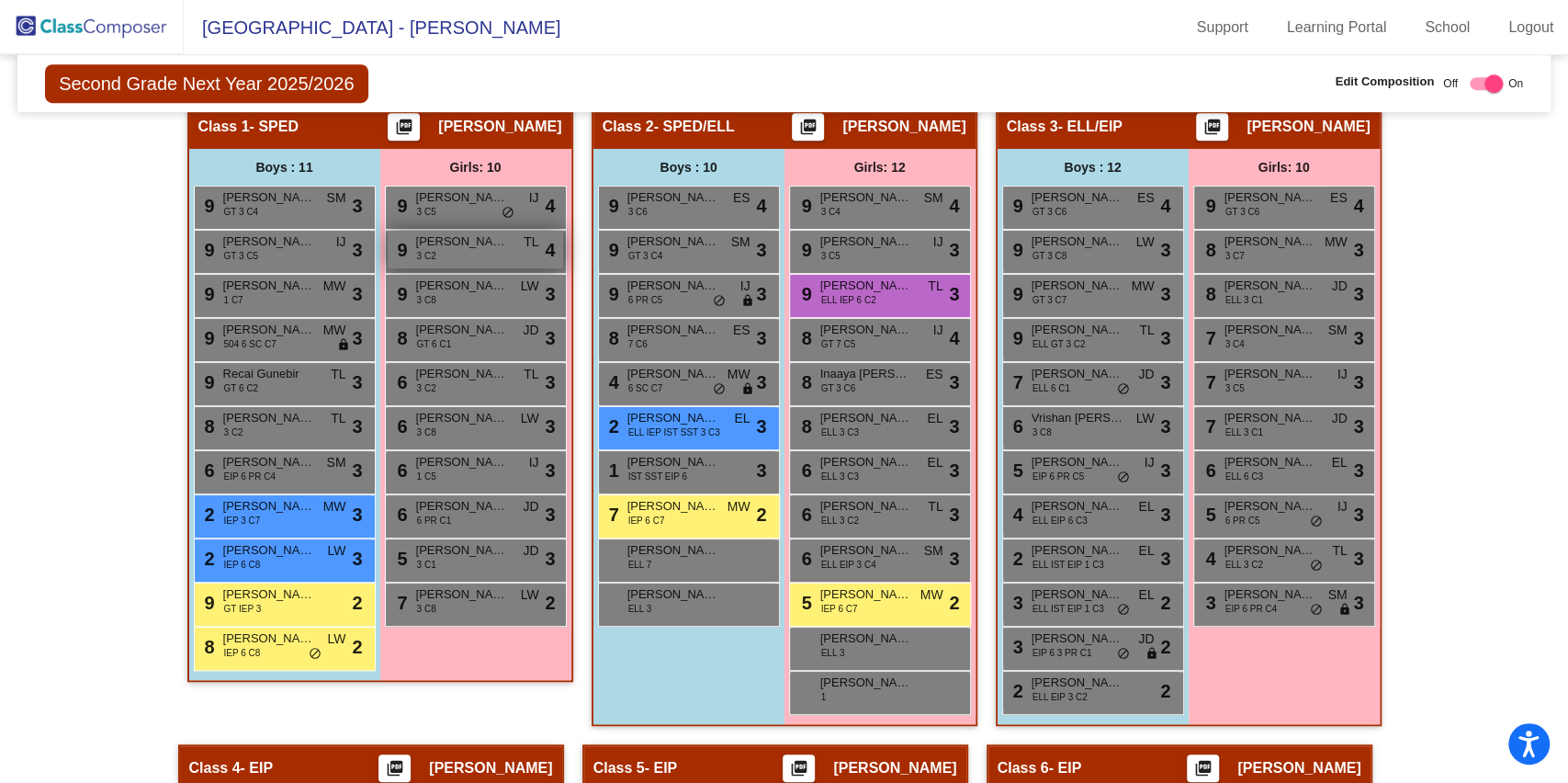 scroll, scrollTop: 612, scrollLeft: 0, axis: vertical 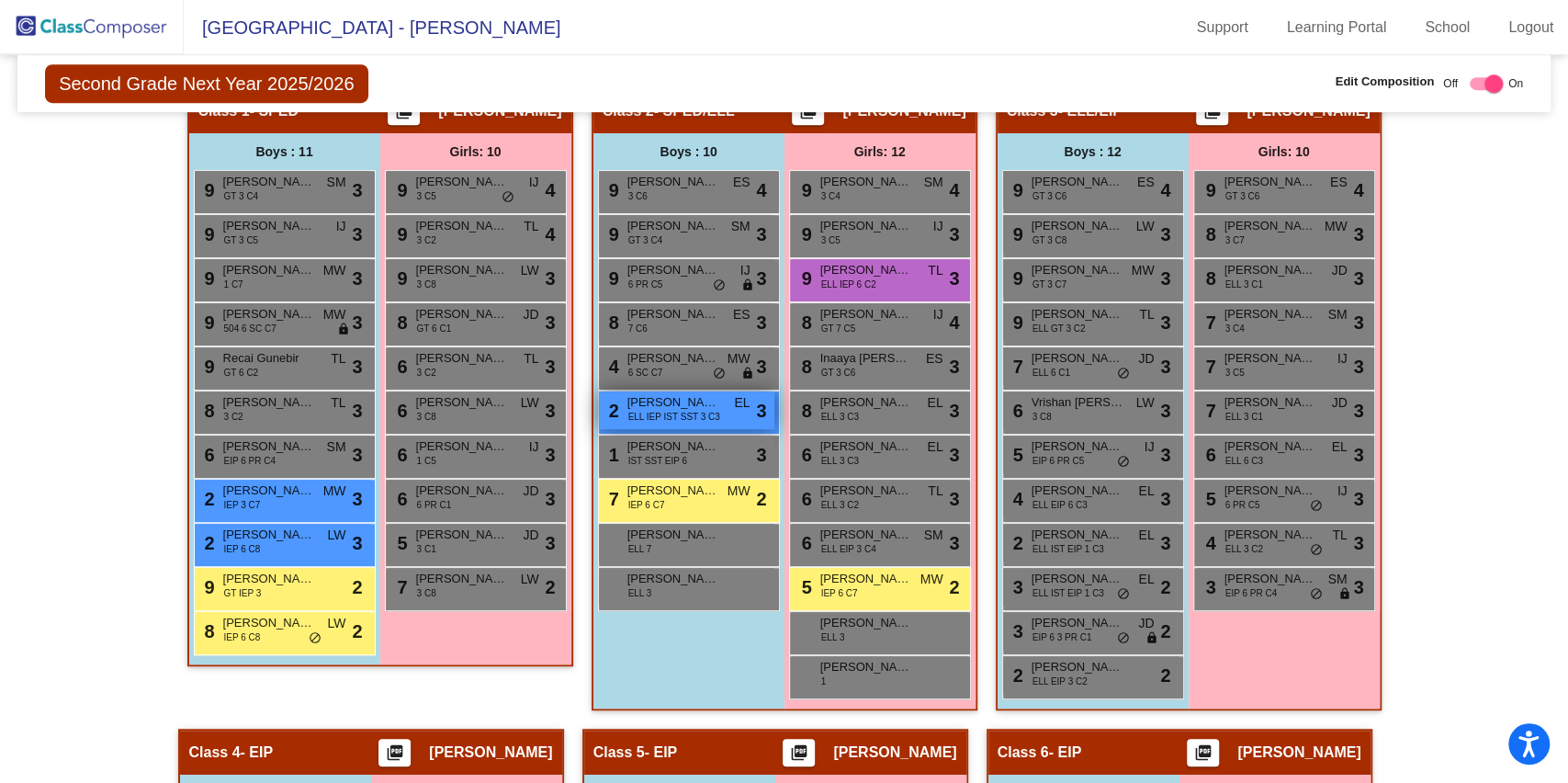 click on "2 Arush Ajanth ELL IEP IST SST 3 C3 EL lock do_not_disturb_alt 3" at bounding box center [686, 410] 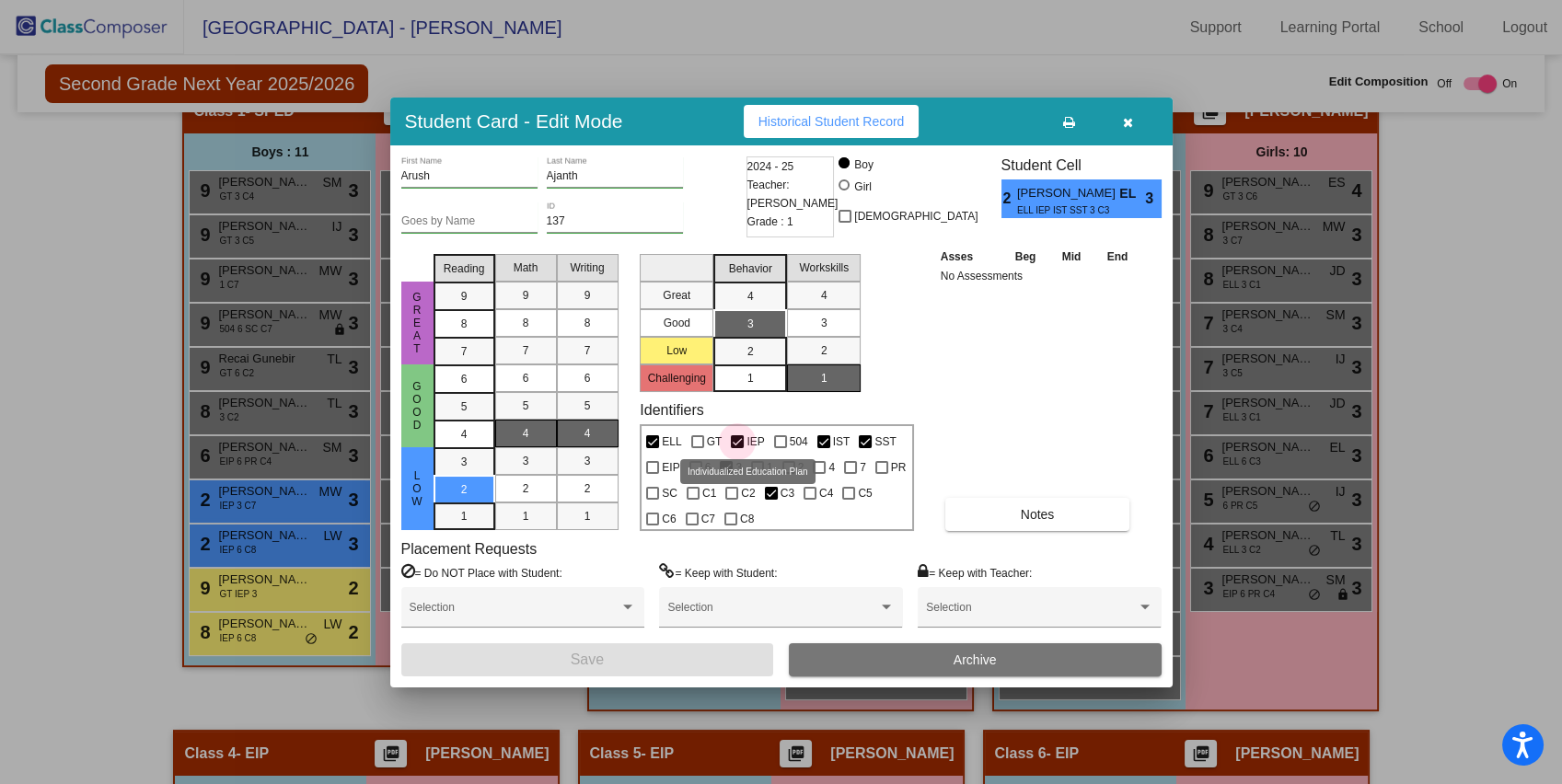 click at bounding box center (737, 442) 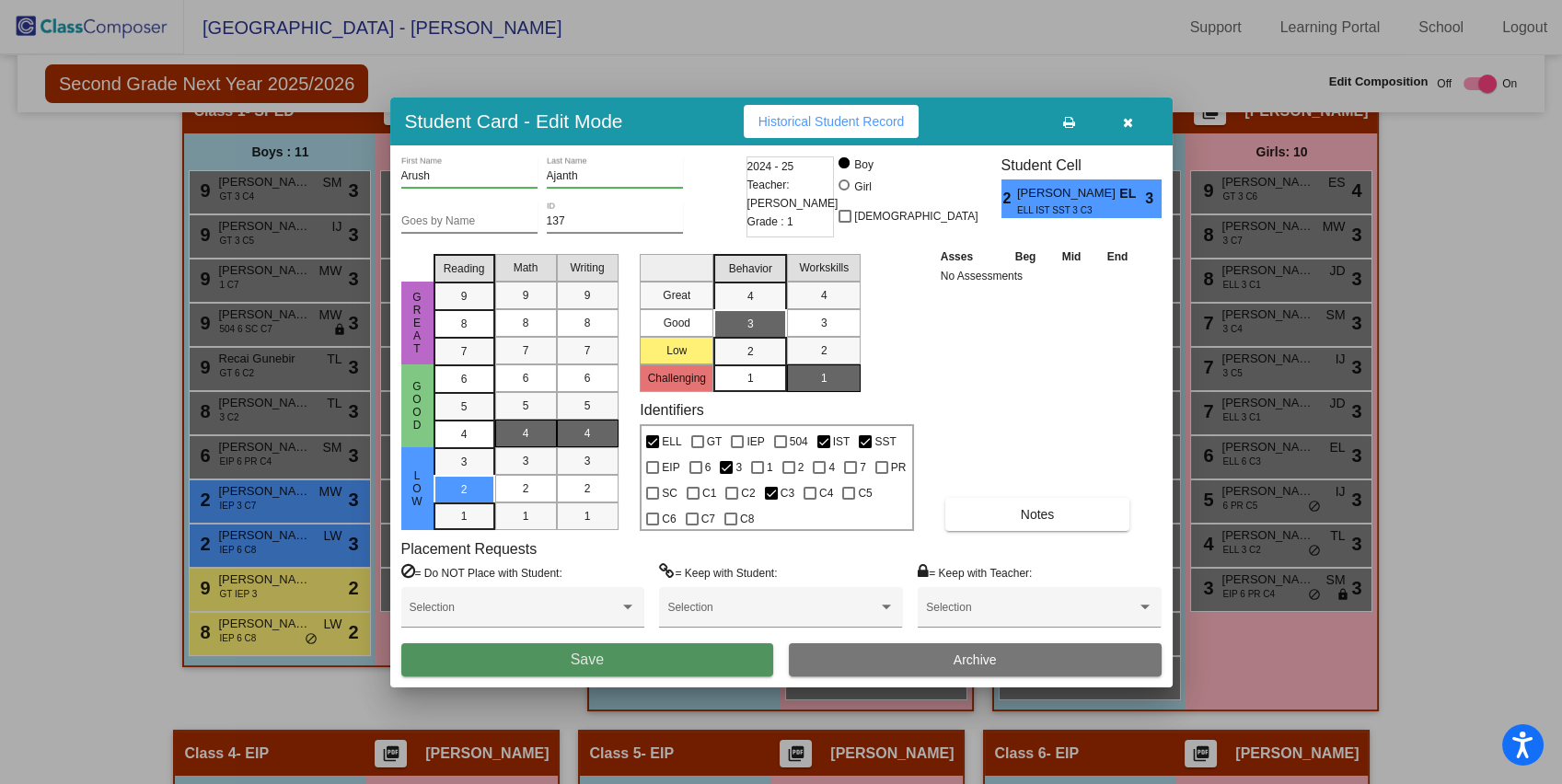click on "Save" at bounding box center [587, 660] 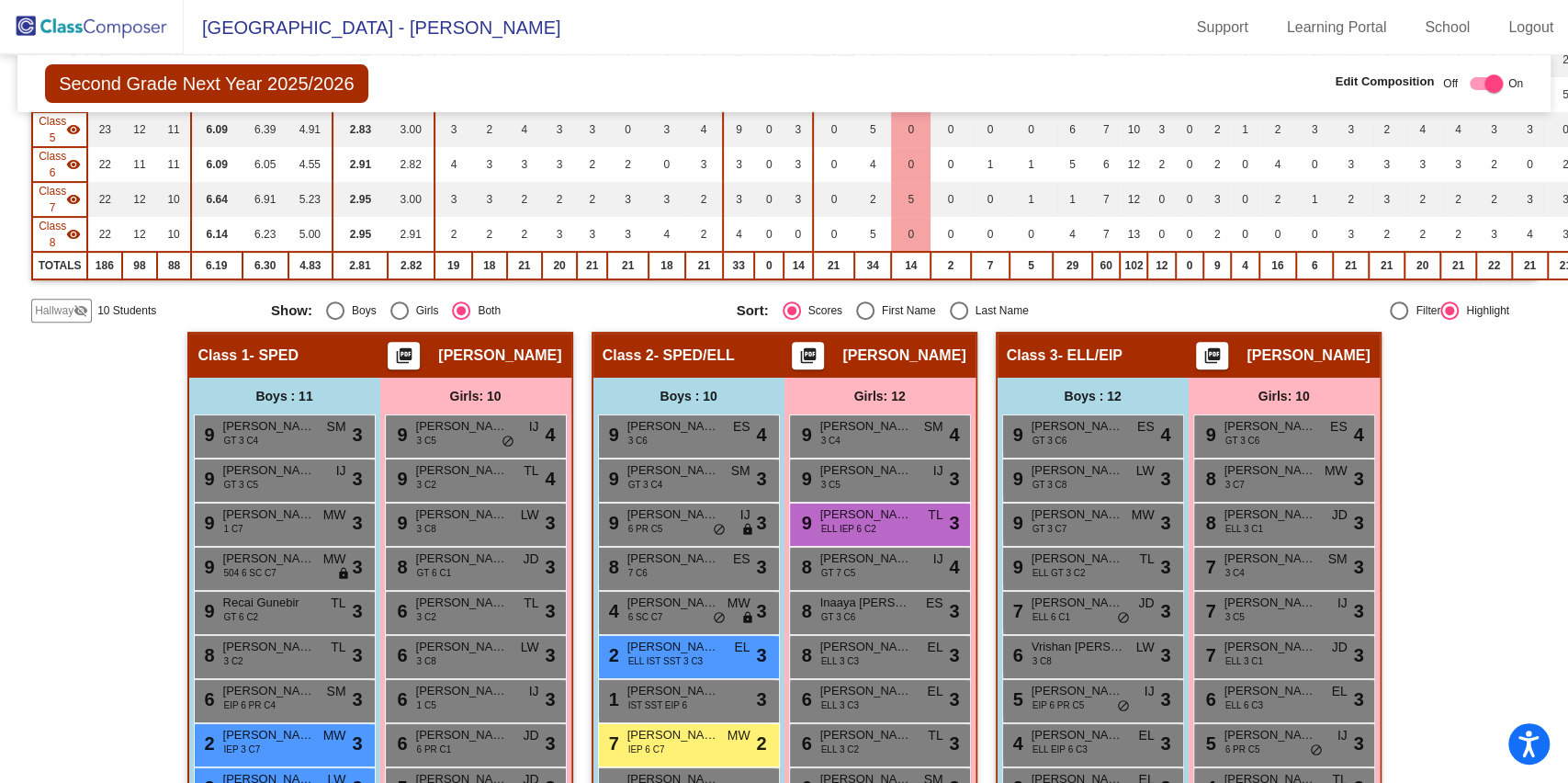 scroll, scrollTop: 0, scrollLeft: 0, axis: both 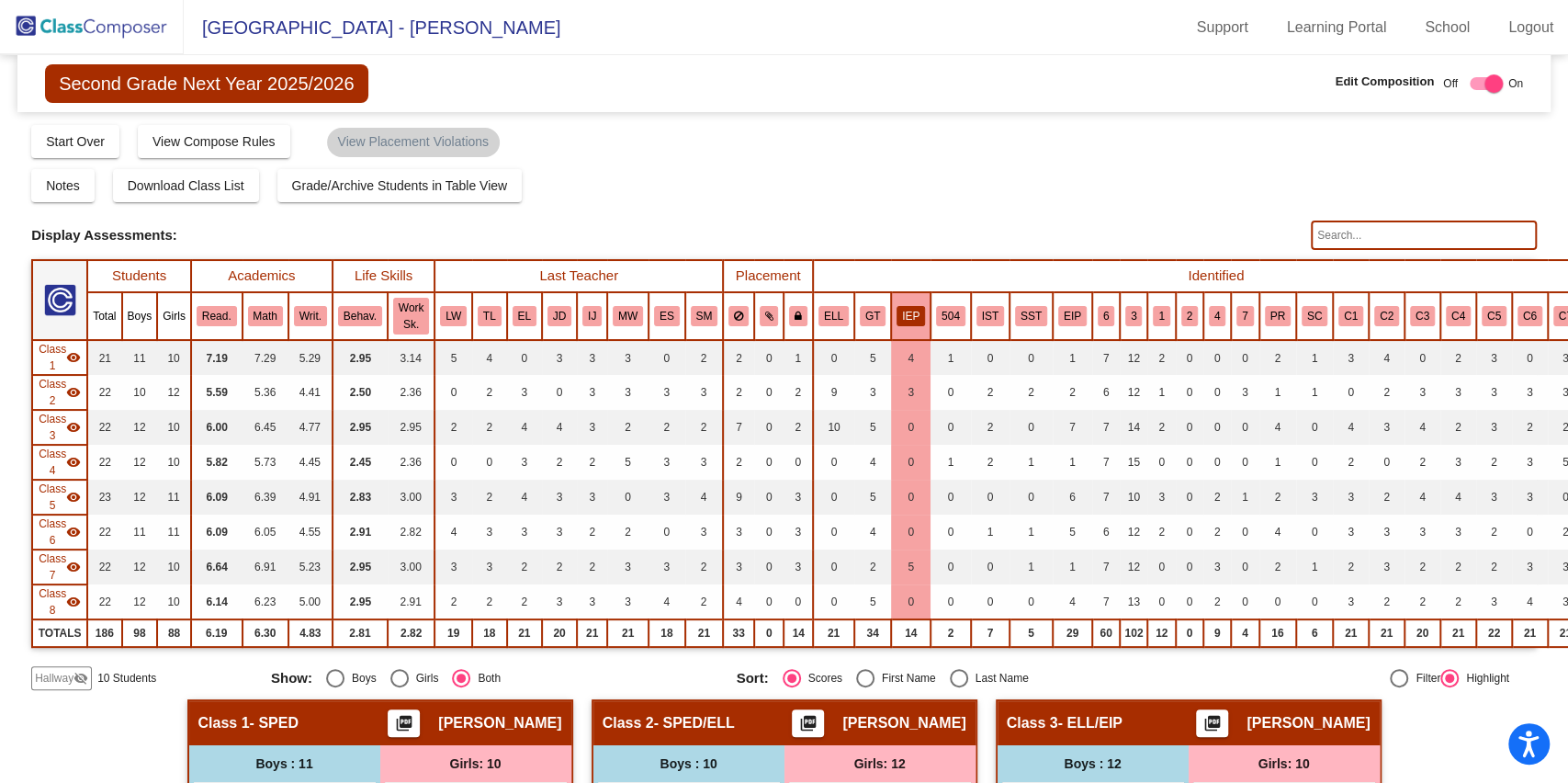 click on "IEP" 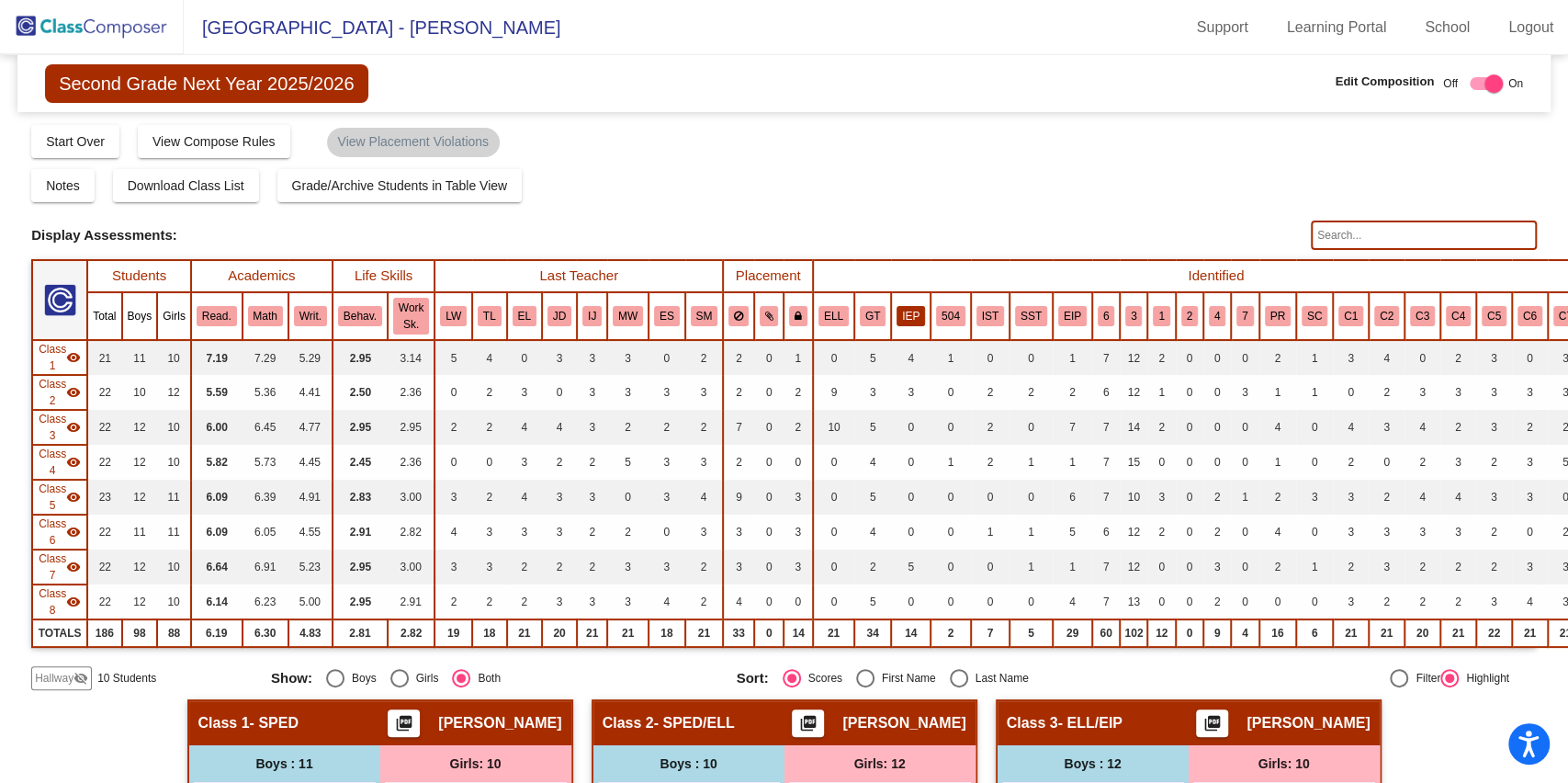 click on "IEP" 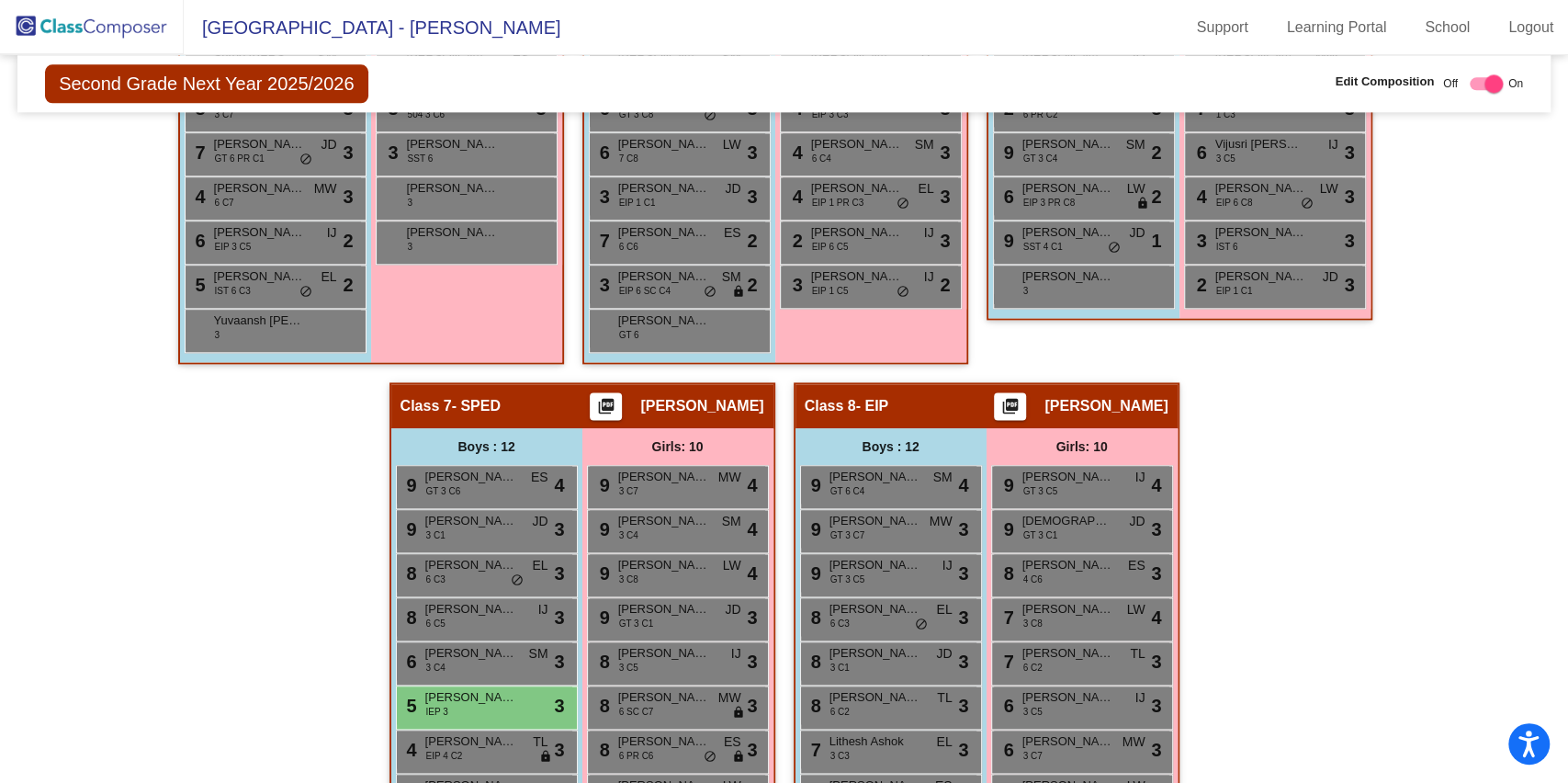 scroll, scrollTop: 1844, scrollLeft: 0, axis: vertical 